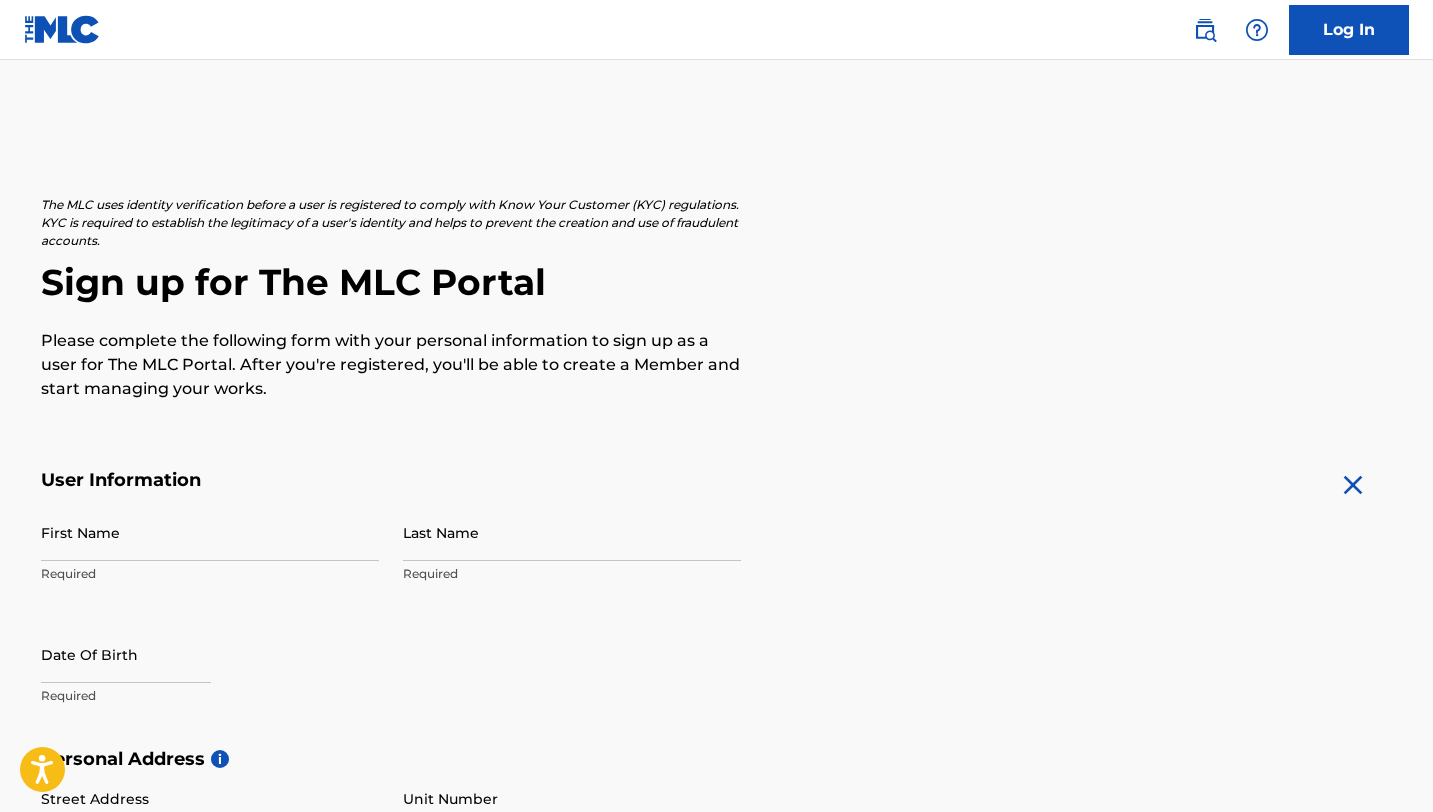 scroll, scrollTop: 0, scrollLeft: 0, axis: both 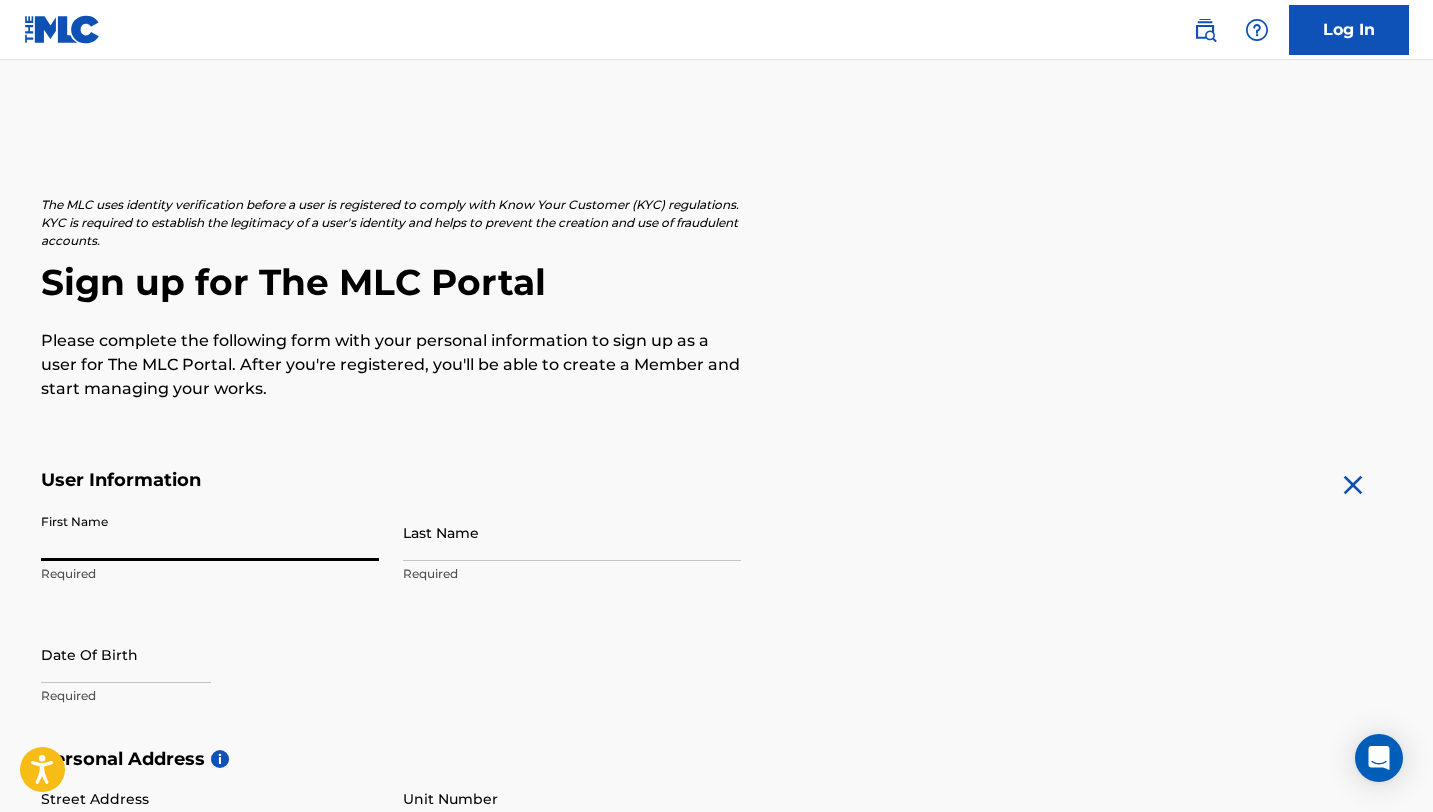 click on "First Name" at bounding box center [210, 532] 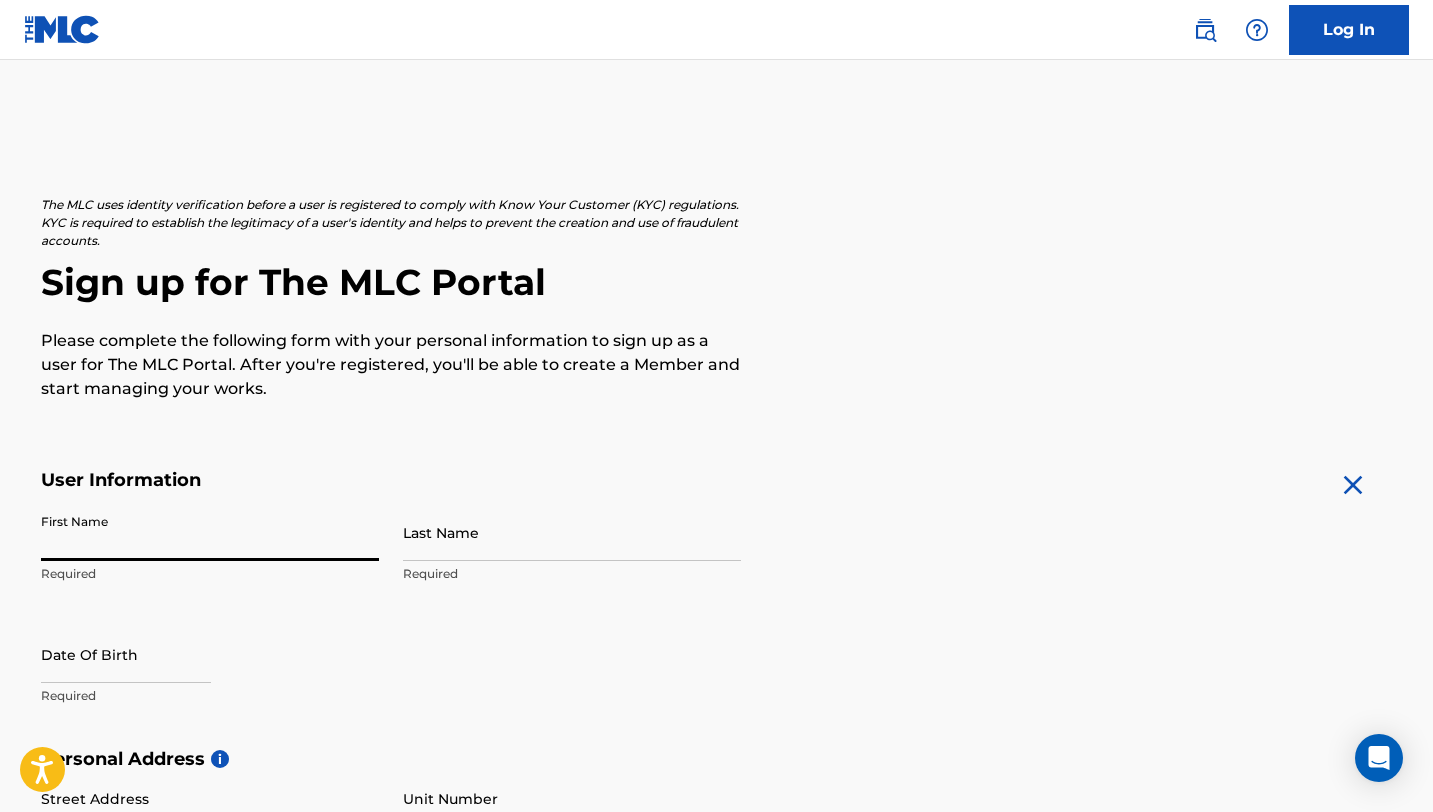 type on "Dexter" 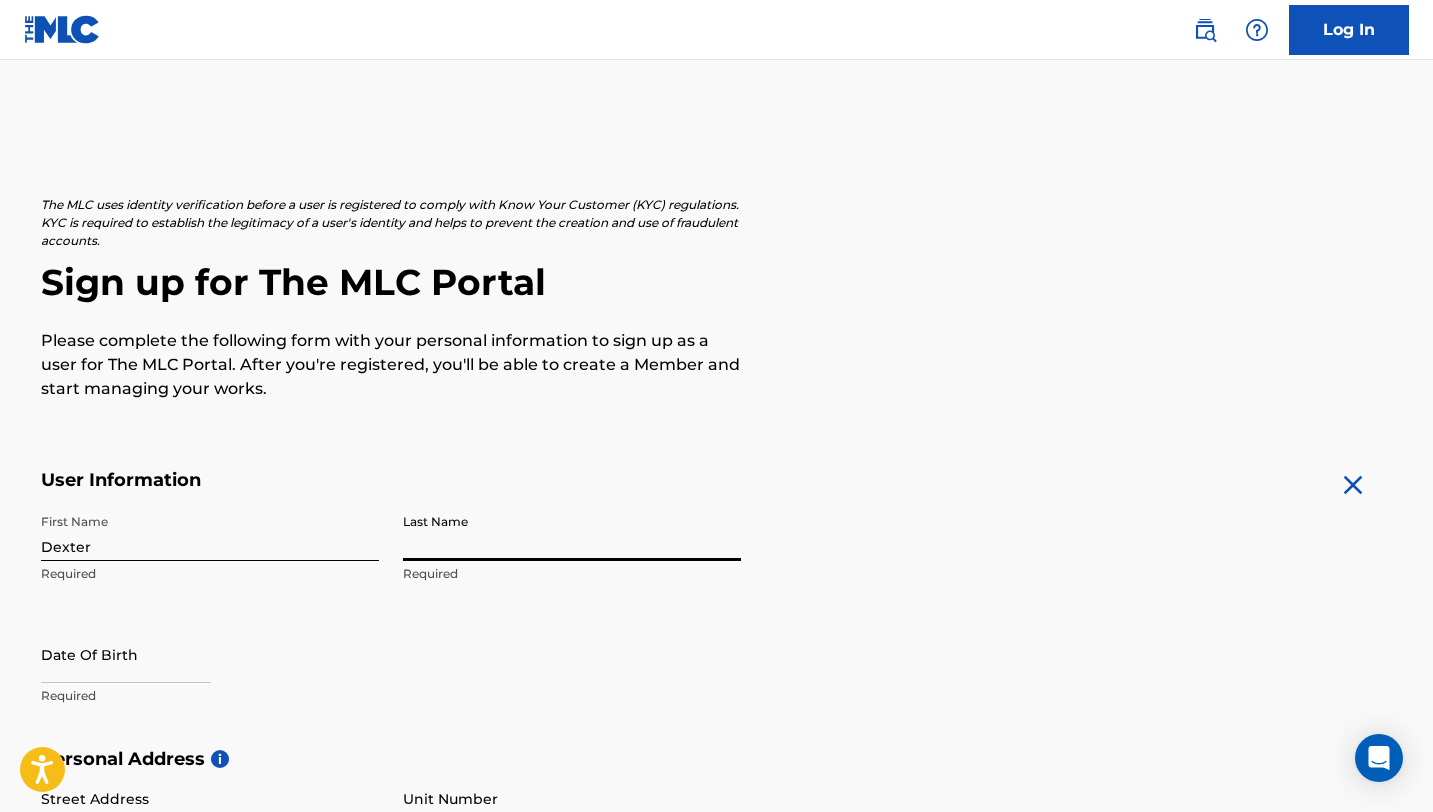 click on "Last Name" at bounding box center (572, 532) 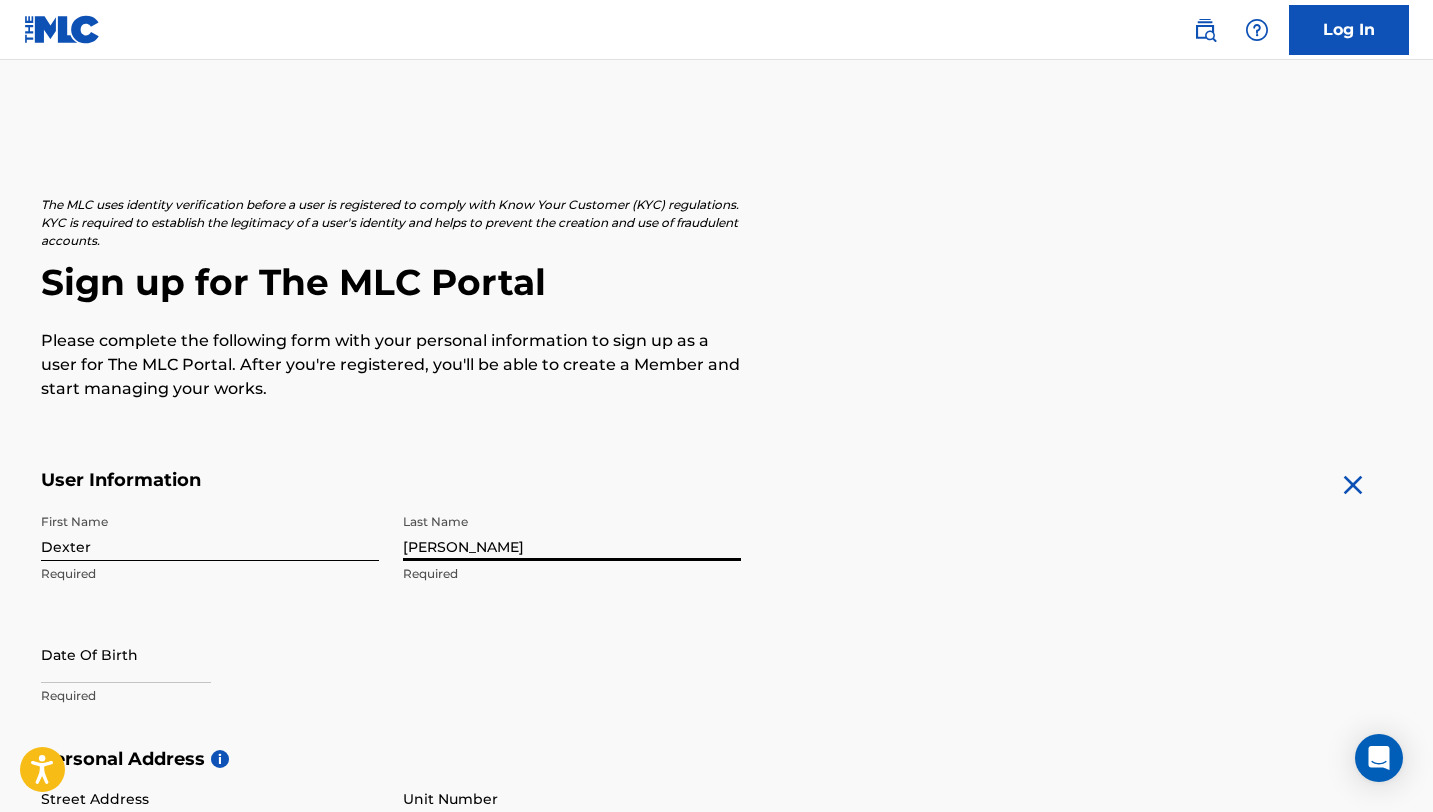 click at bounding box center (126, 654) 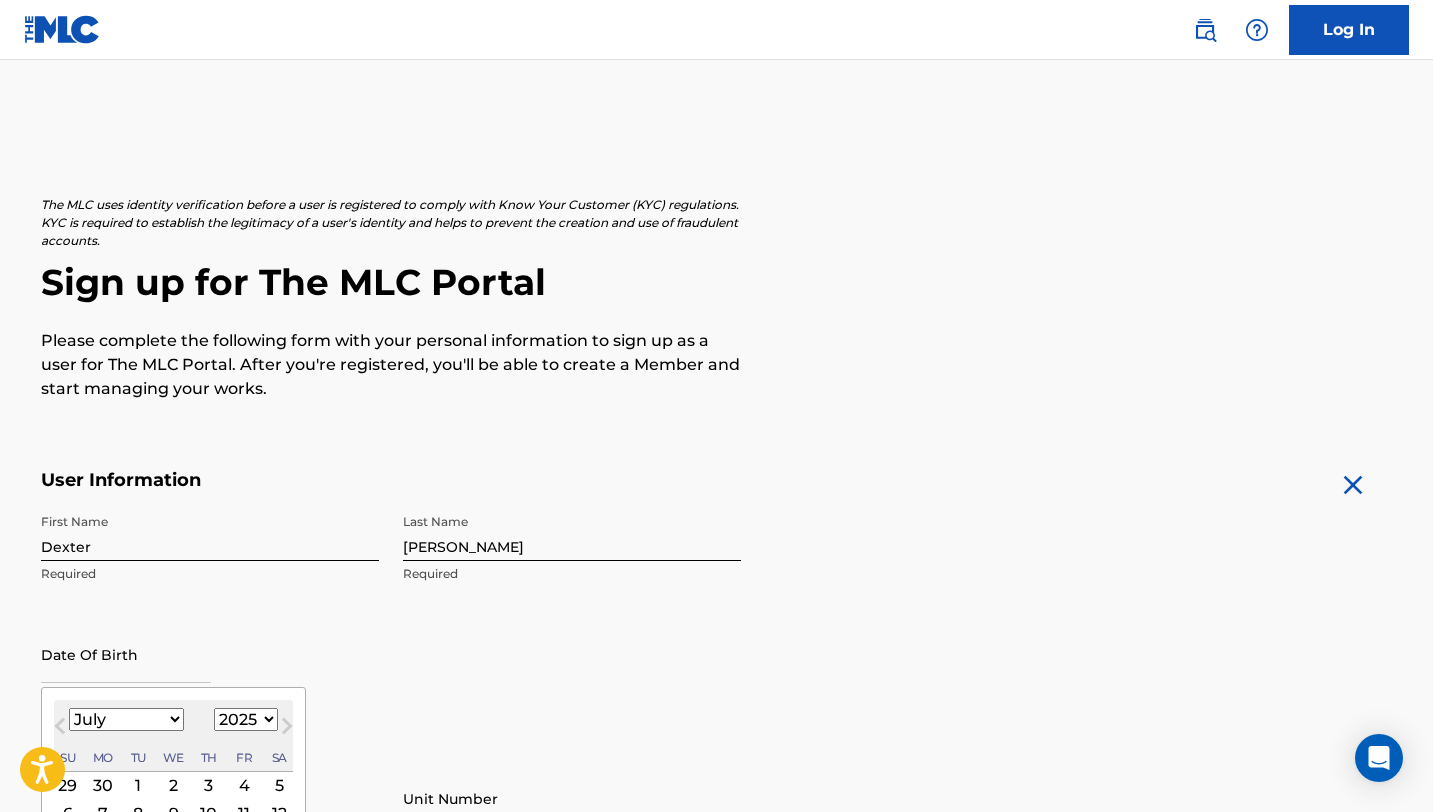 drag, startPoint x: 186, startPoint y: 639, endPoint x: 116, endPoint y: 720, distance: 107.05606 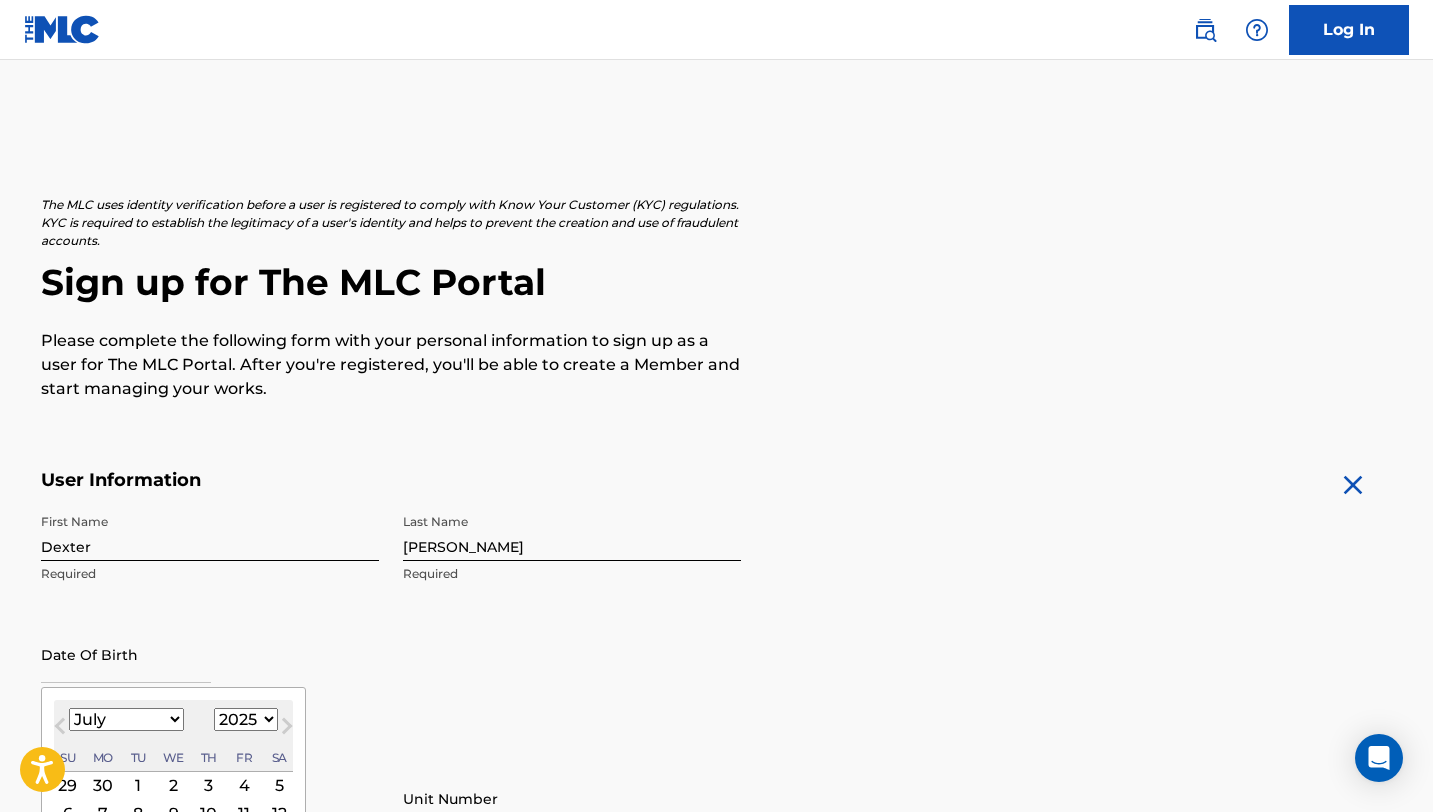 click on "January February March April May June July August September October November December" at bounding box center [126, 719] 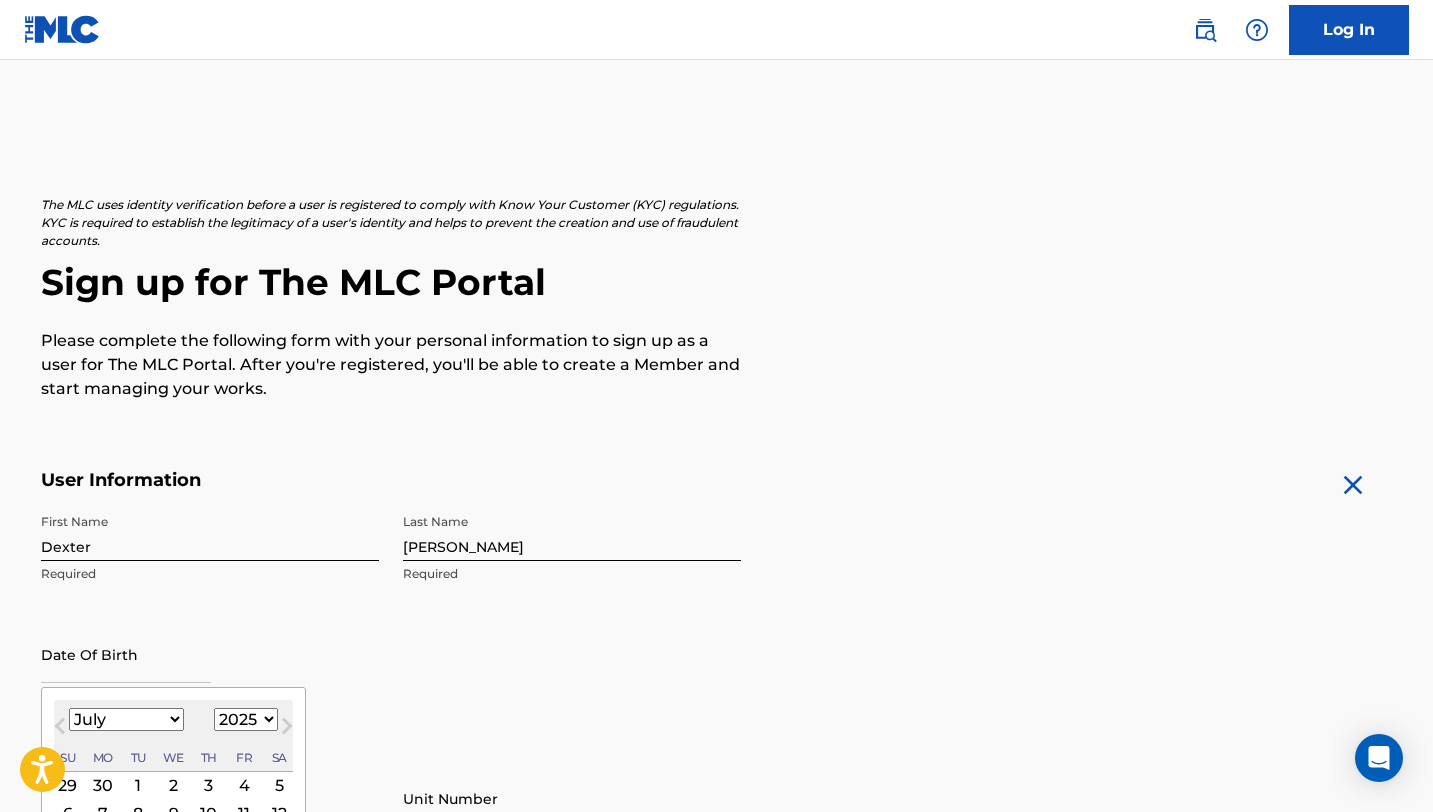 select on "8" 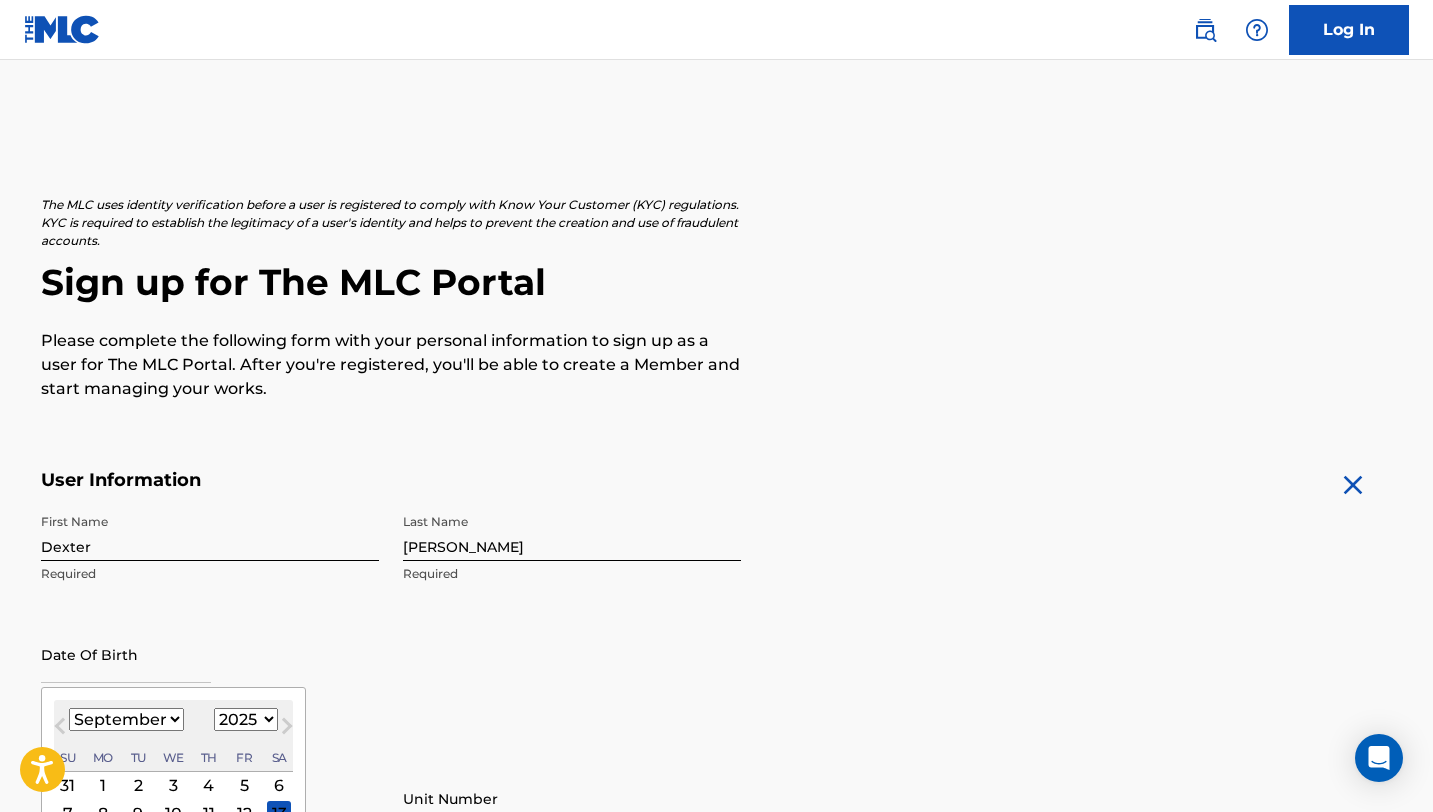 click on "5" at bounding box center (244, 785) 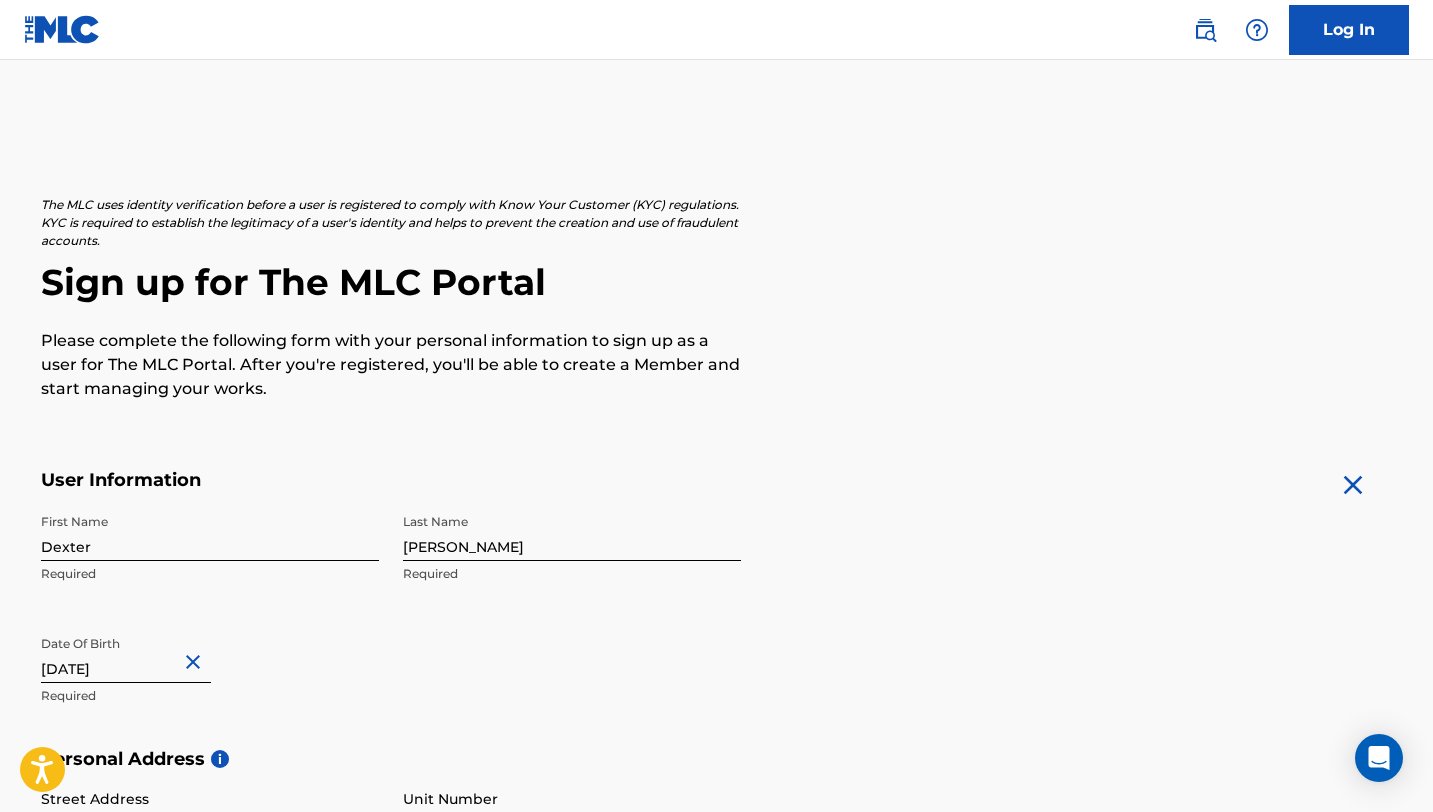 type on "[DATE]" 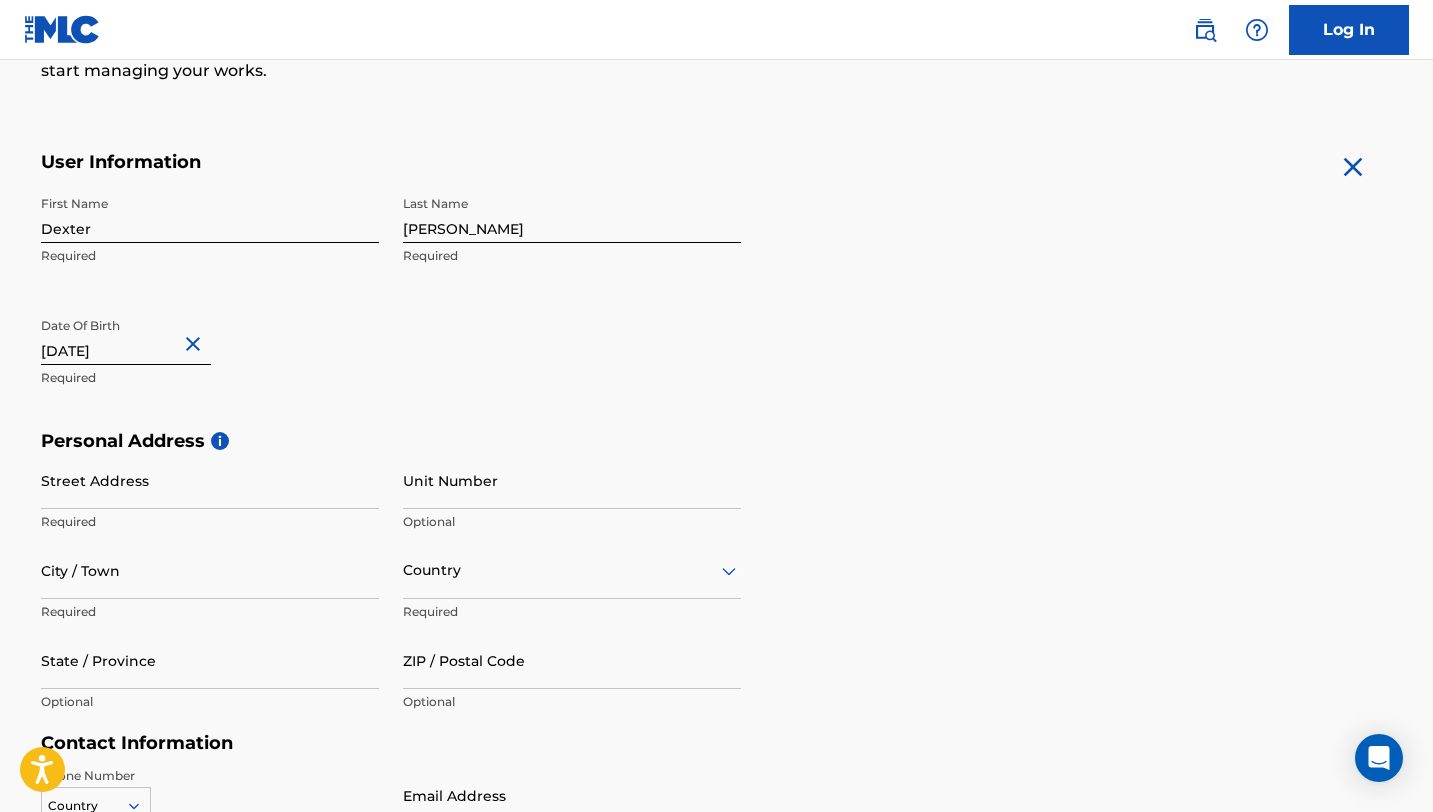 scroll, scrollTop: 320, scrollLeft: 0, axis: vertical 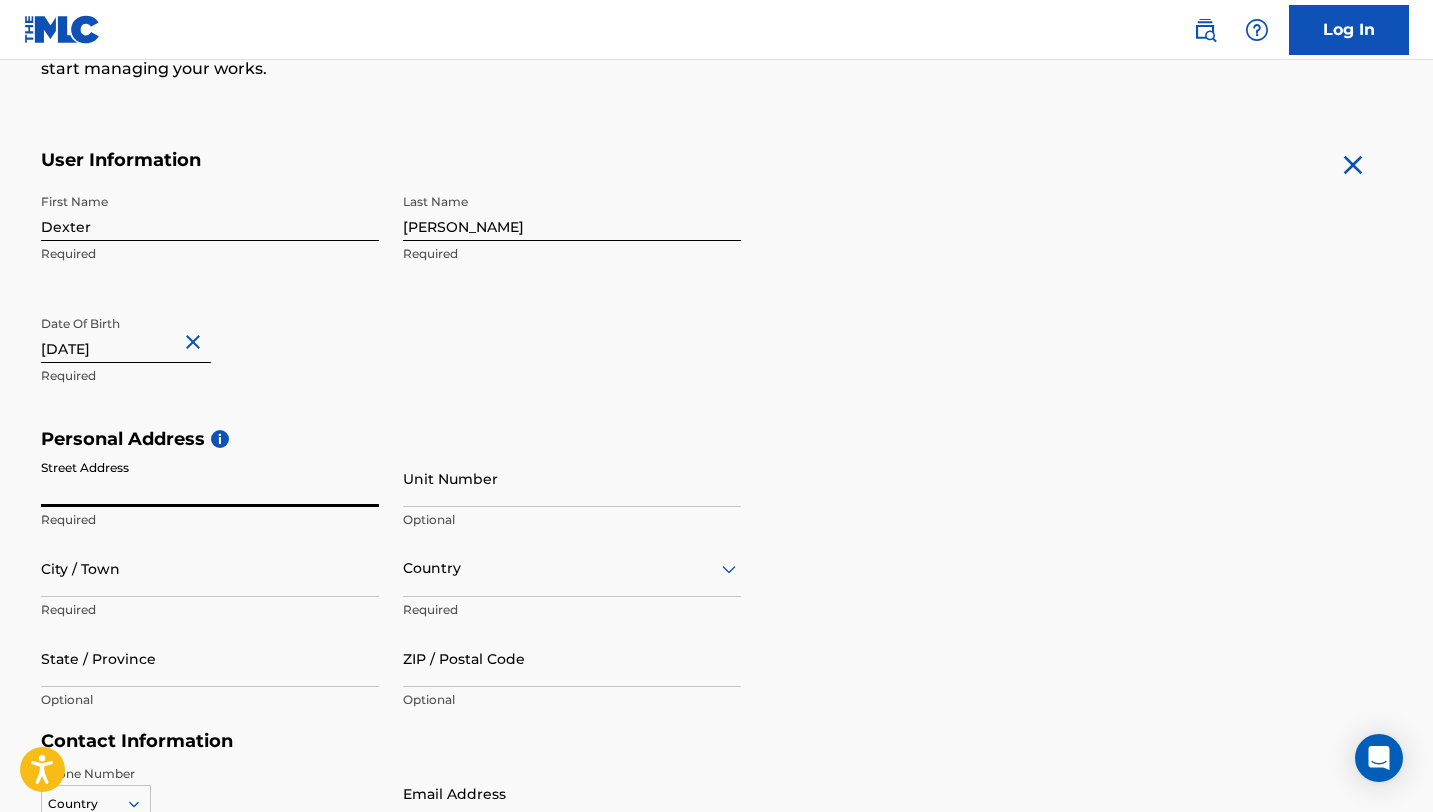 click on "Street Address" at bounding box center (210, 478) 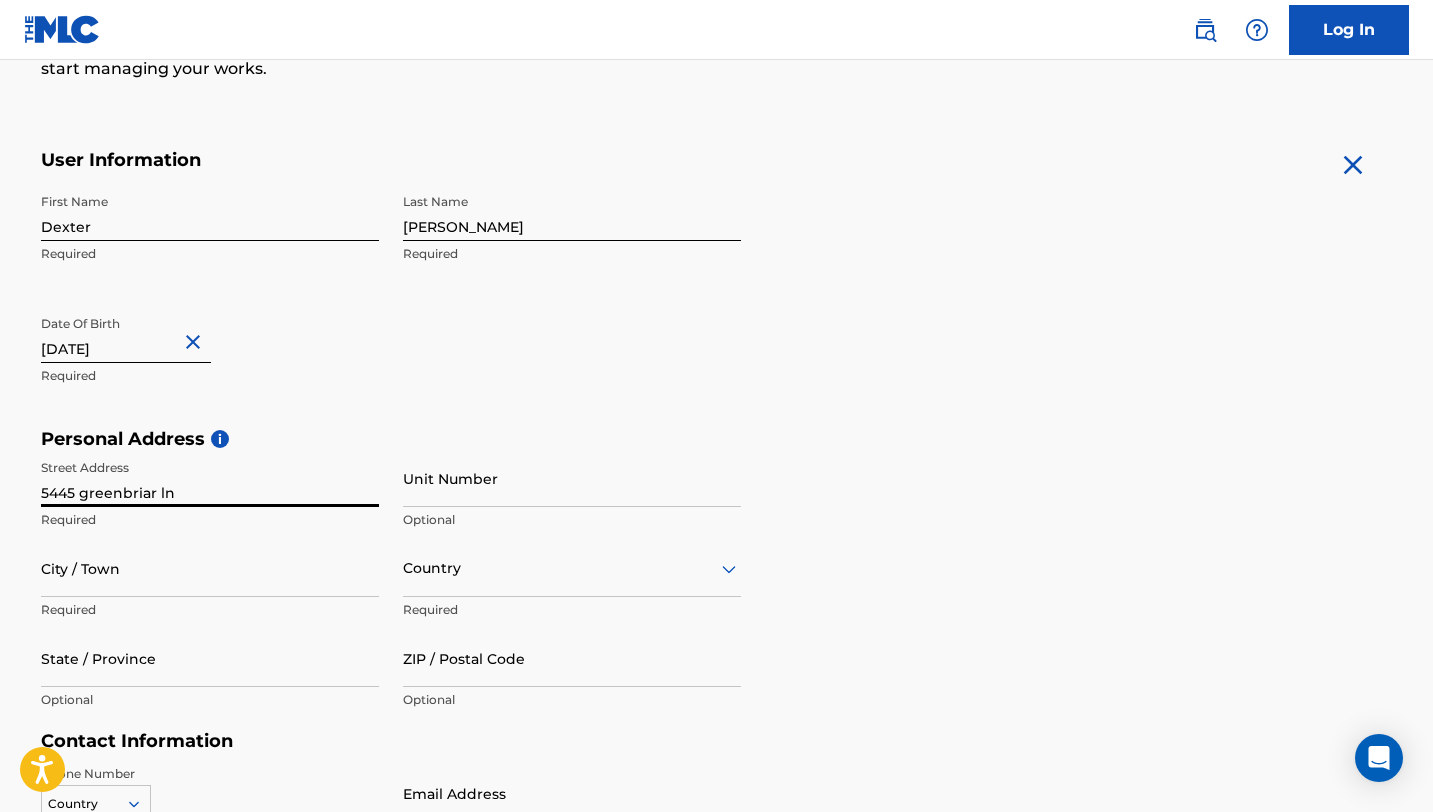 type on "5445 greenbriar ln" 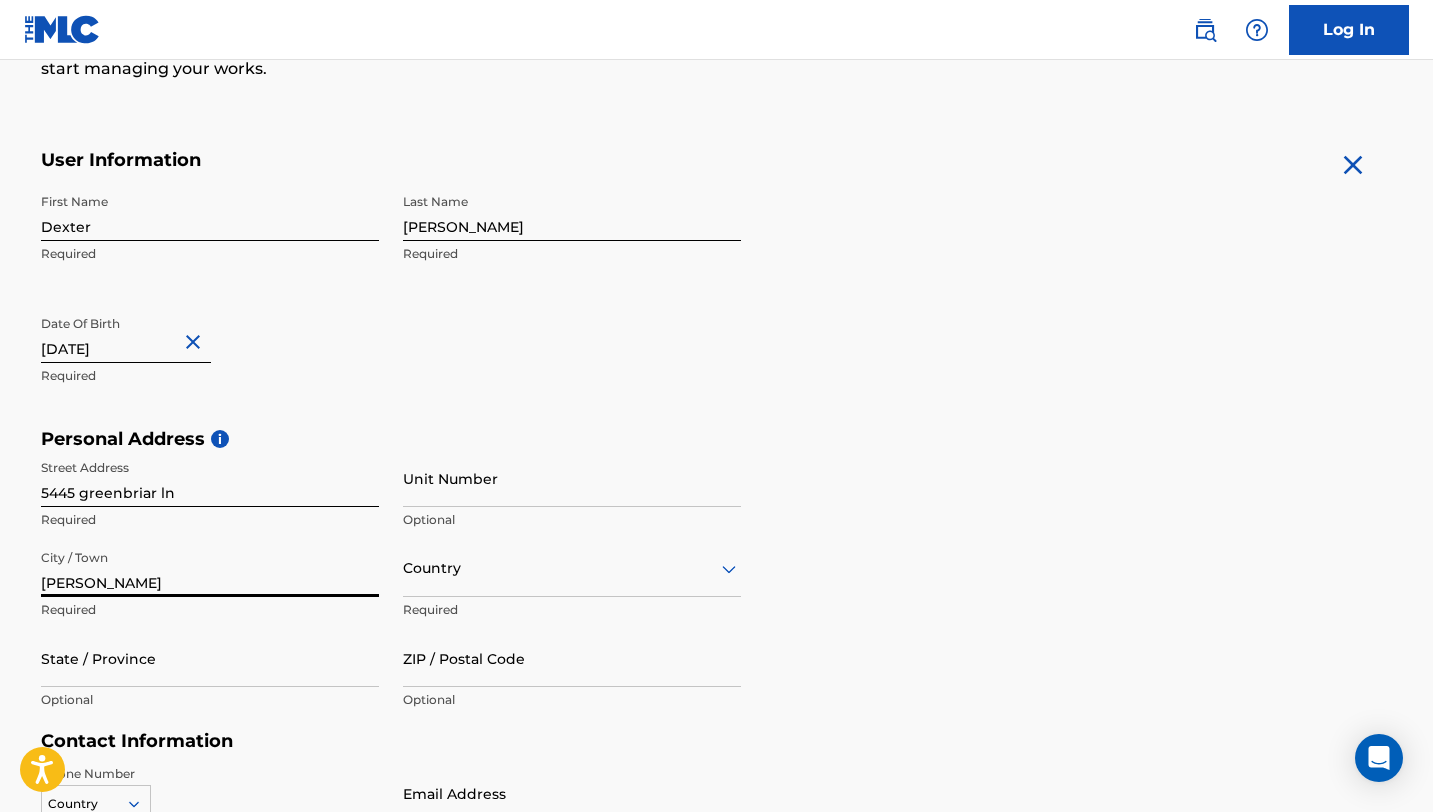 type on "[PERSON_NAME]" 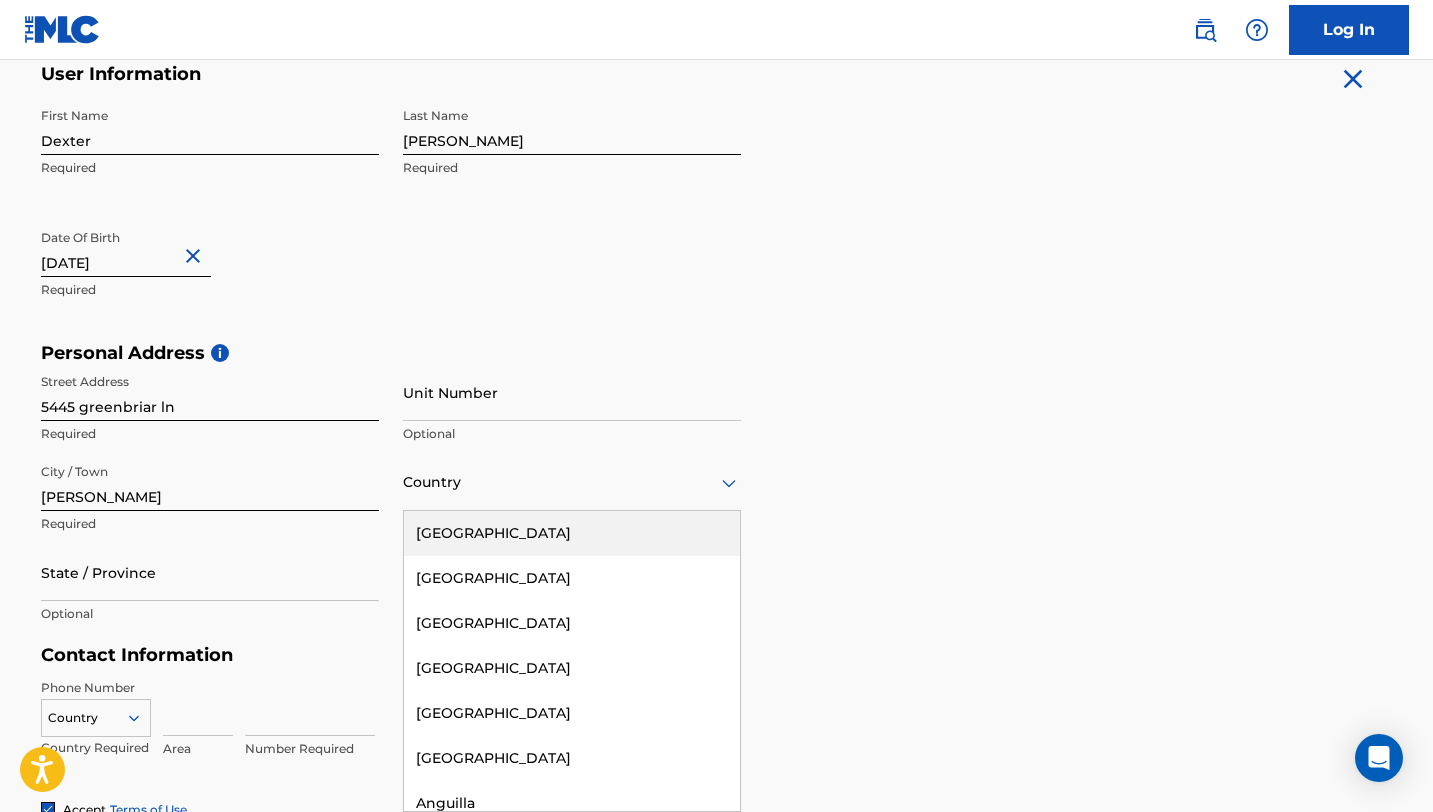 click on "[GEOGRAPHIC_DATA]" at bounding box center [572, 533] 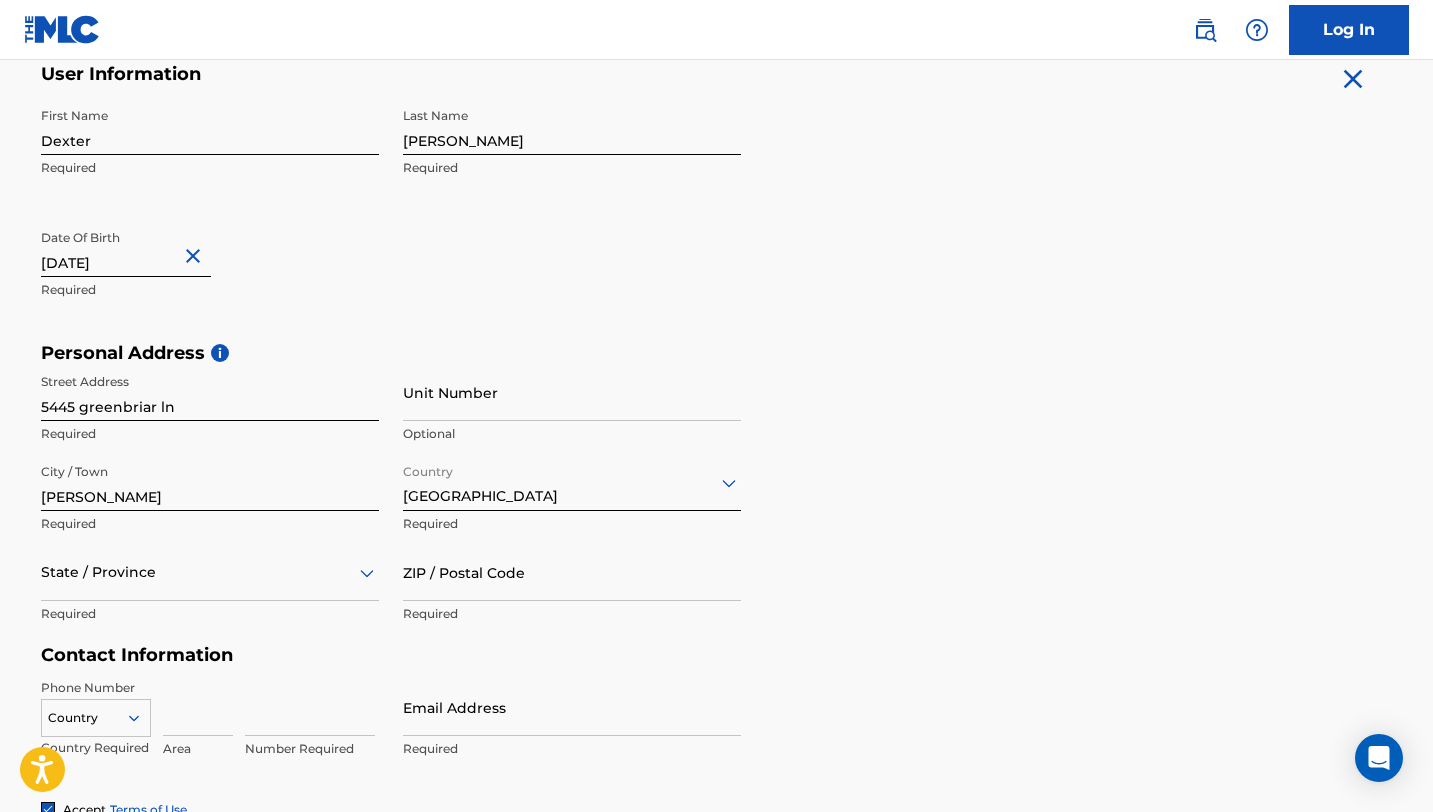 click on "State / Province" at bounding box center [210, 572] 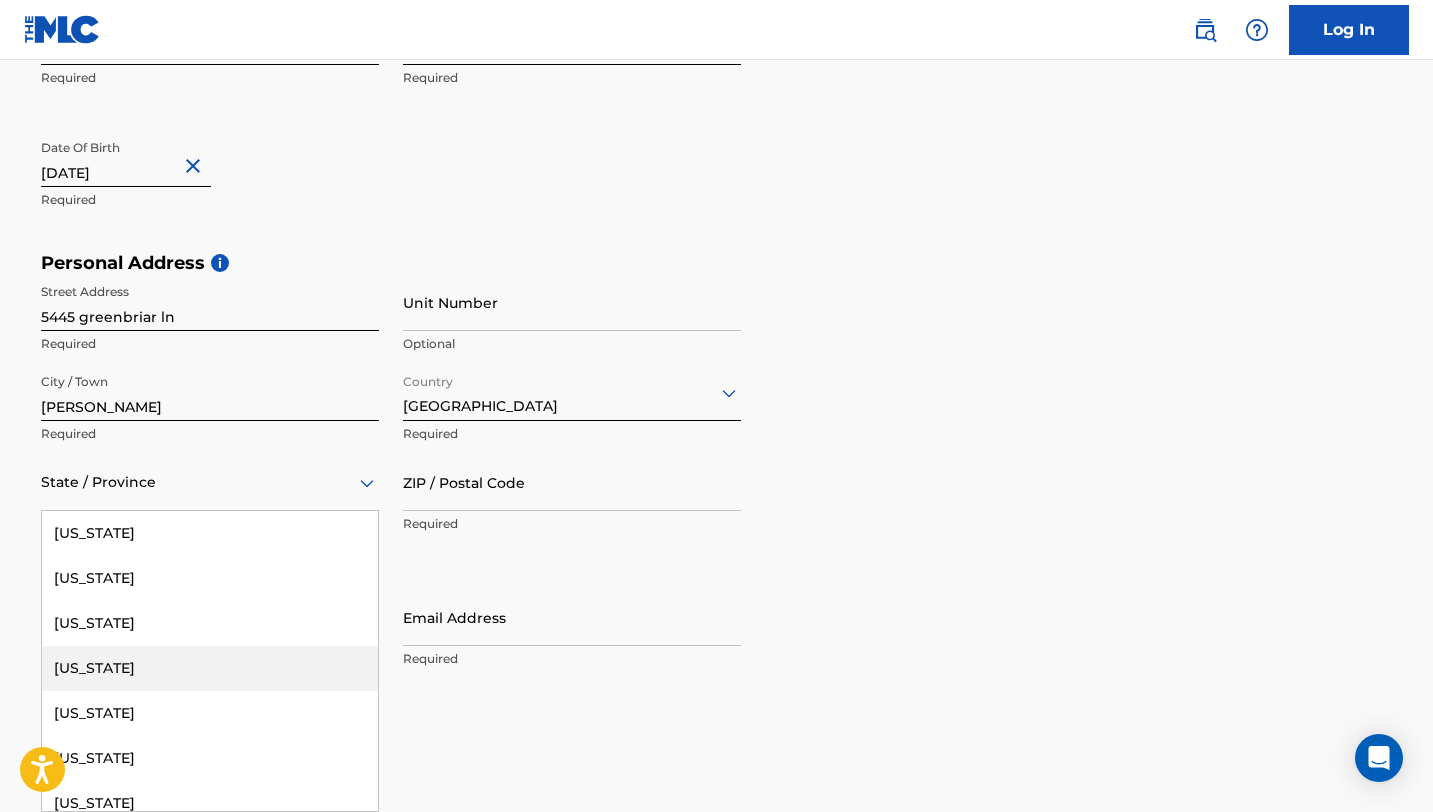 click on "Phone Number Country Country Required Area Number Required Email Address Required" at bounding box center [391, 650] 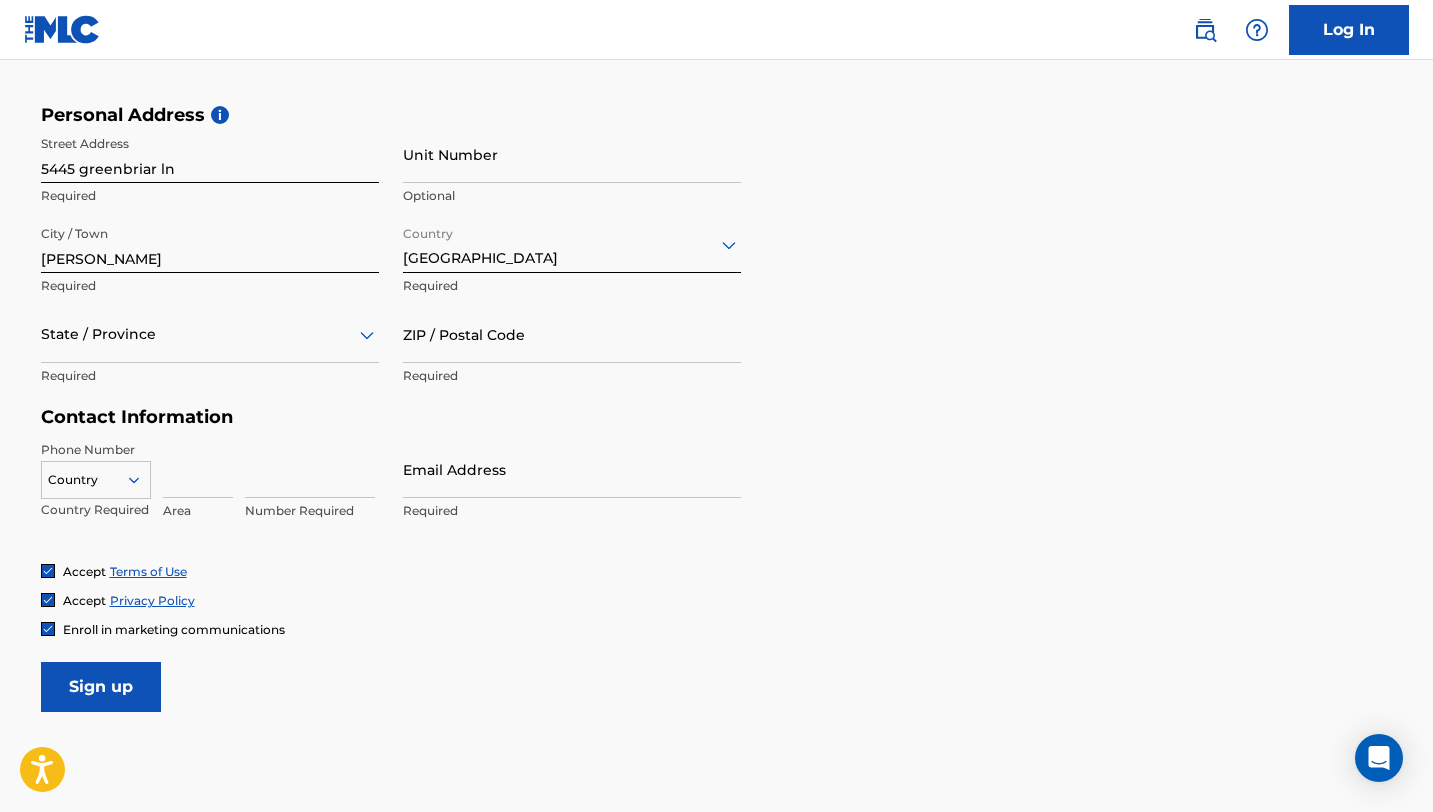 scroll, scrollTop: 656, scrollLeft: 0, axis: vertical 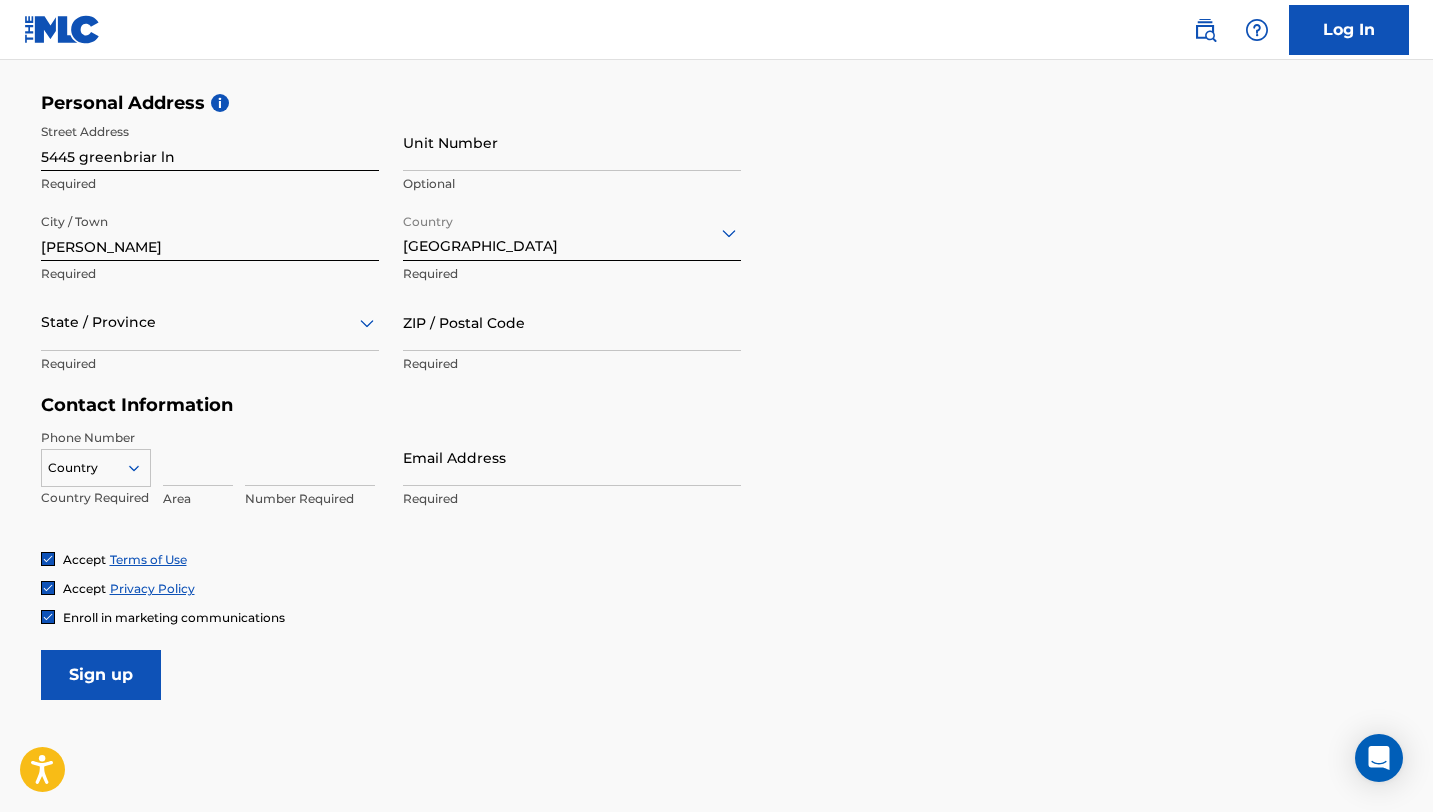 click at bounding box center (210, 322) 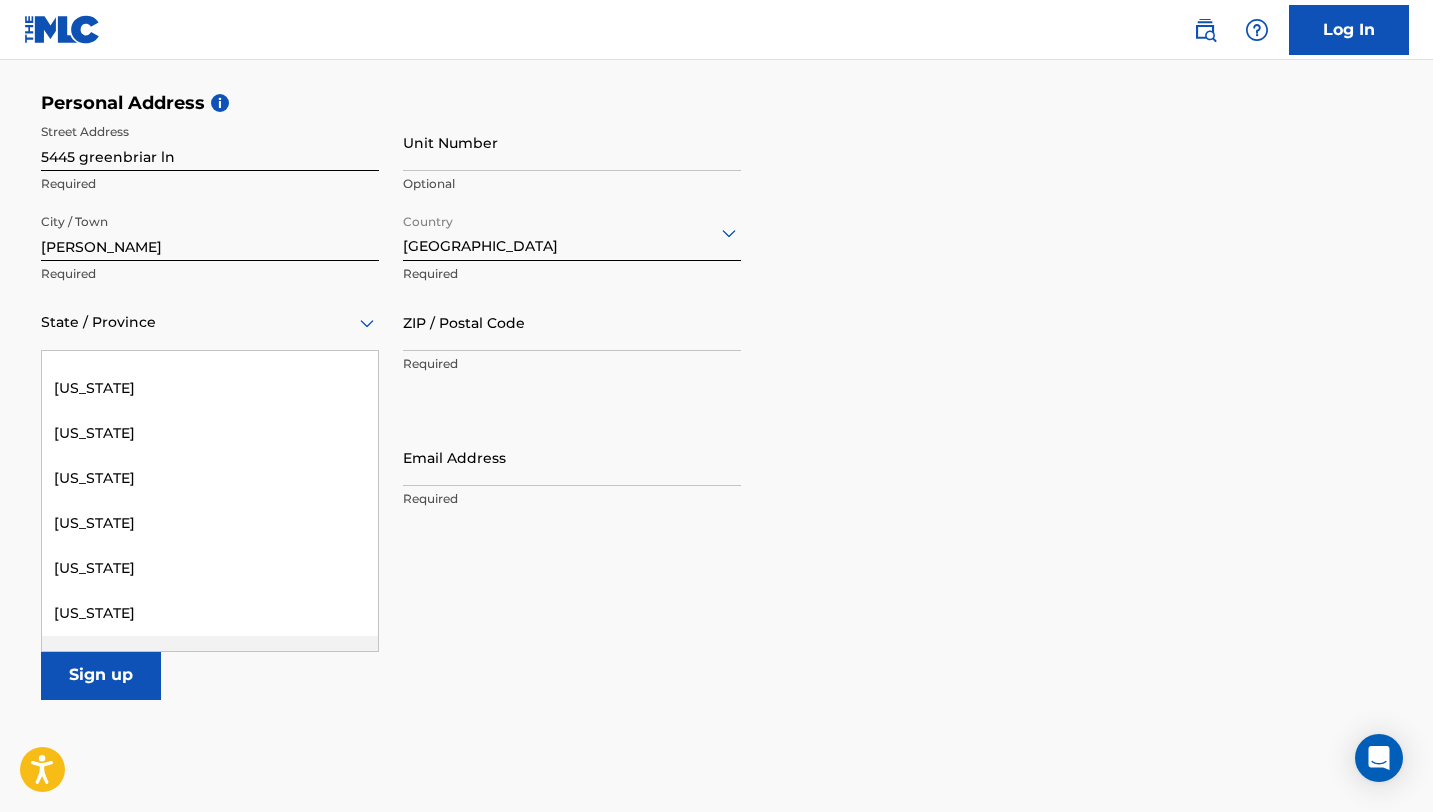 scroll, scrollTop: 1965, scrollLeft: 0, axis: vertical 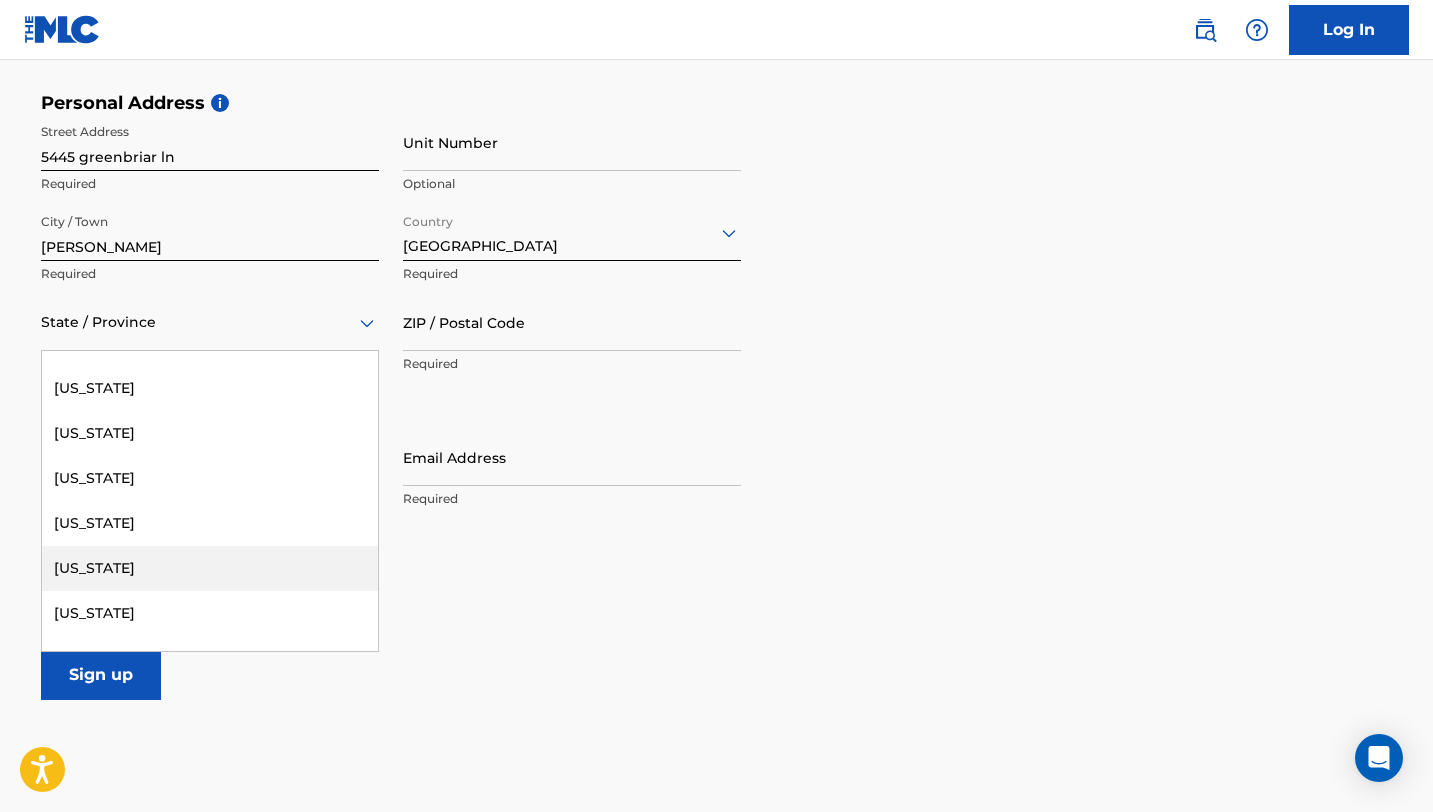 drag, startPoint x: 202, startPoint y: 597, endPoint x: 203, endPoint y: 557, distance: 40.012497 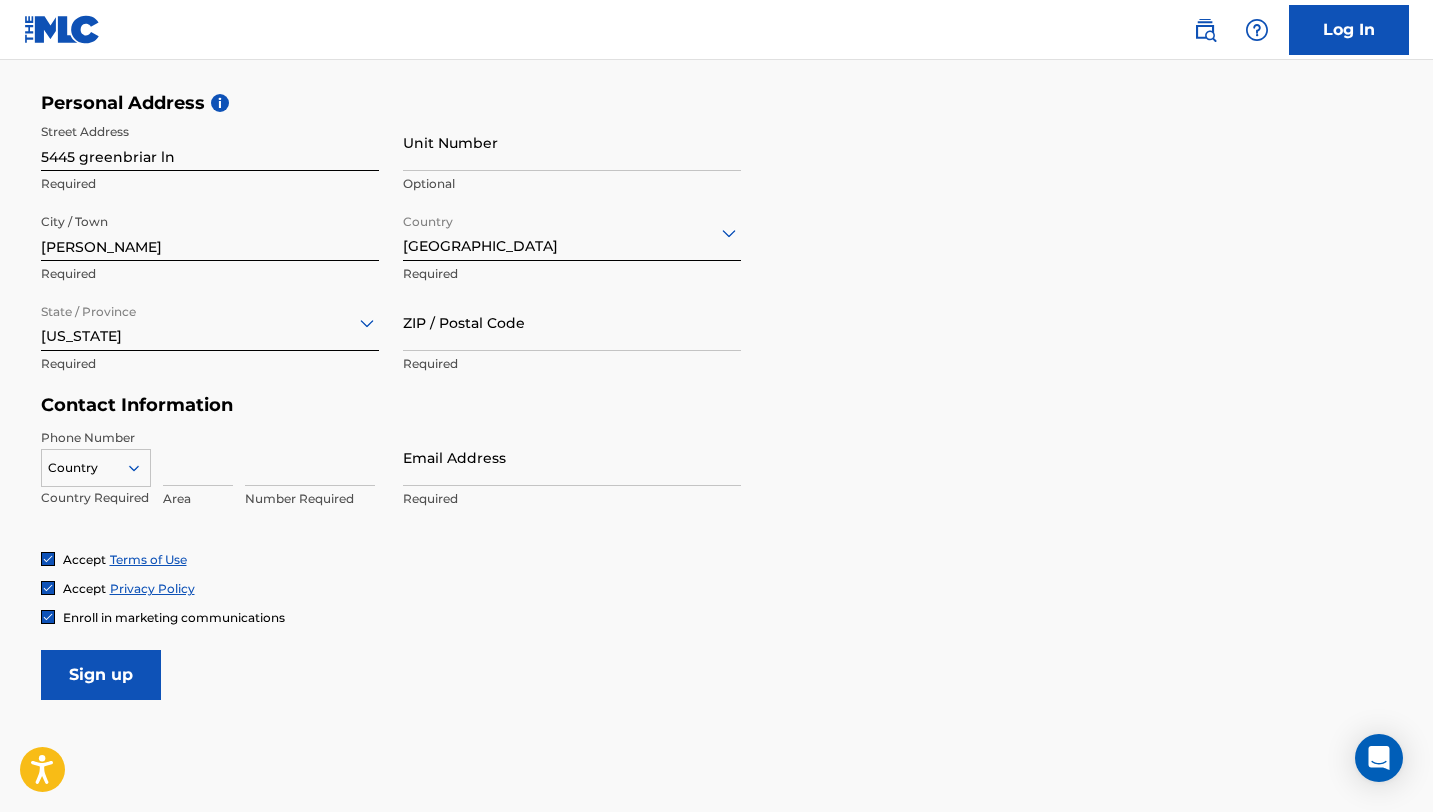 click on "ZIP / Postal Code" at bounding box center (572, 322) 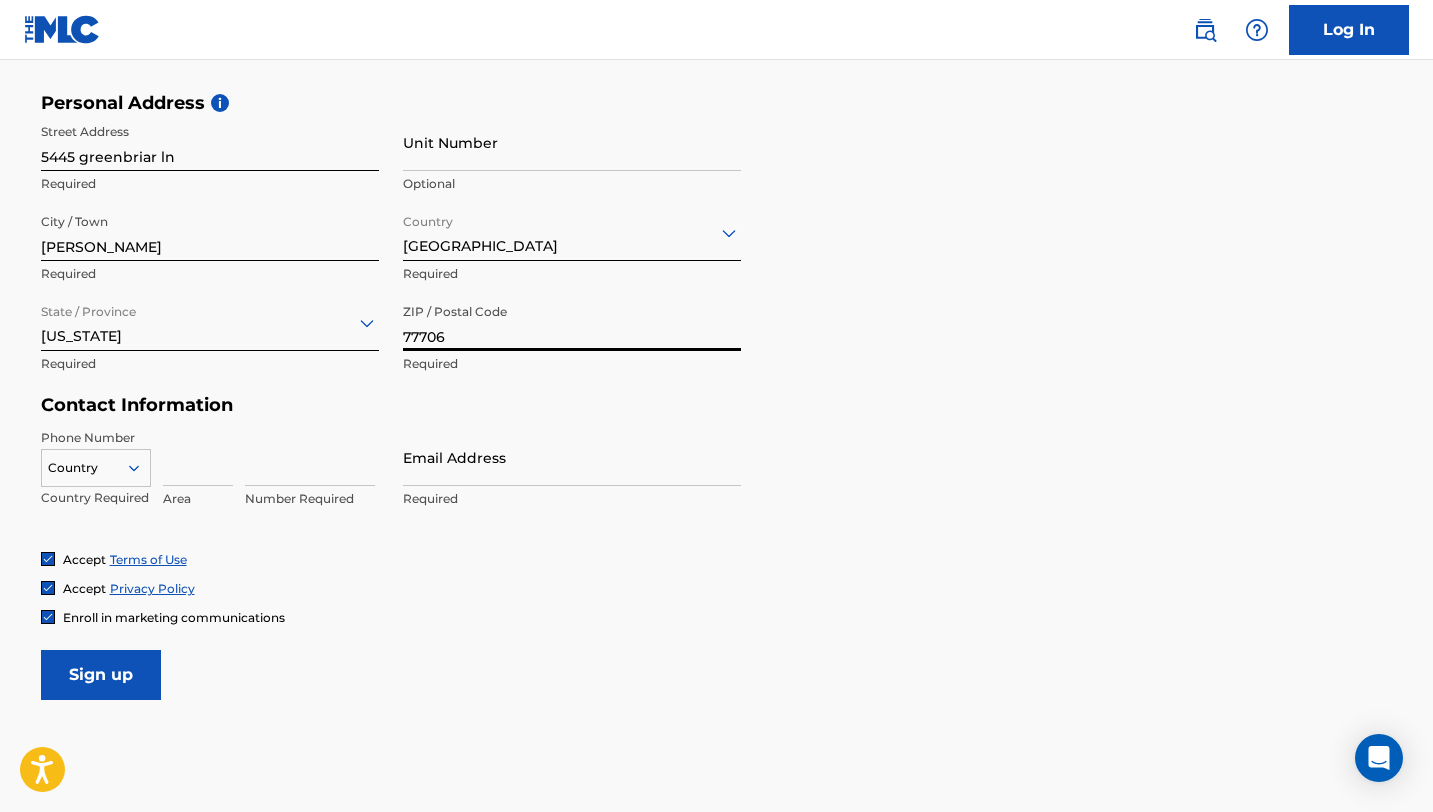 type on "77706" 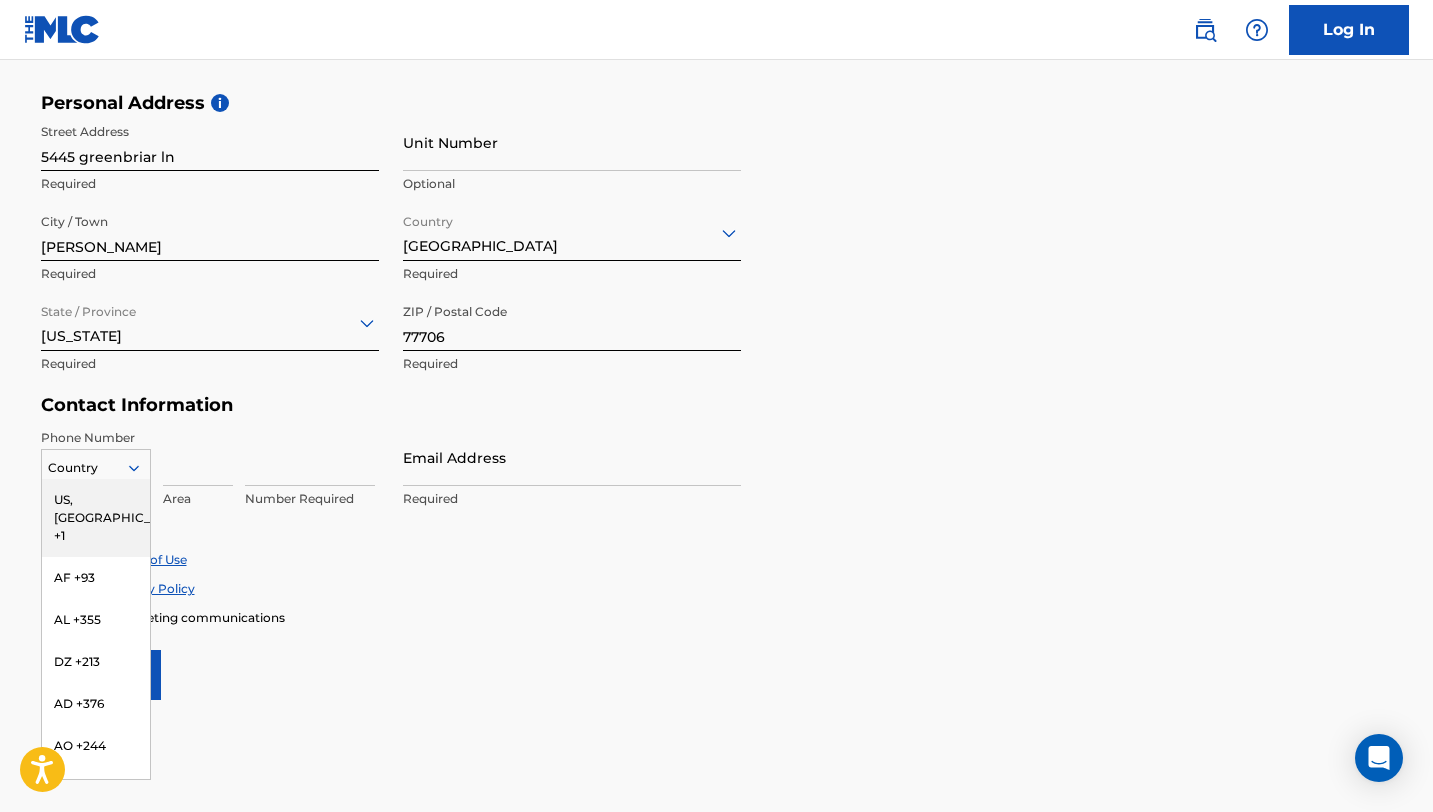 click at bounding box center [198, 457] 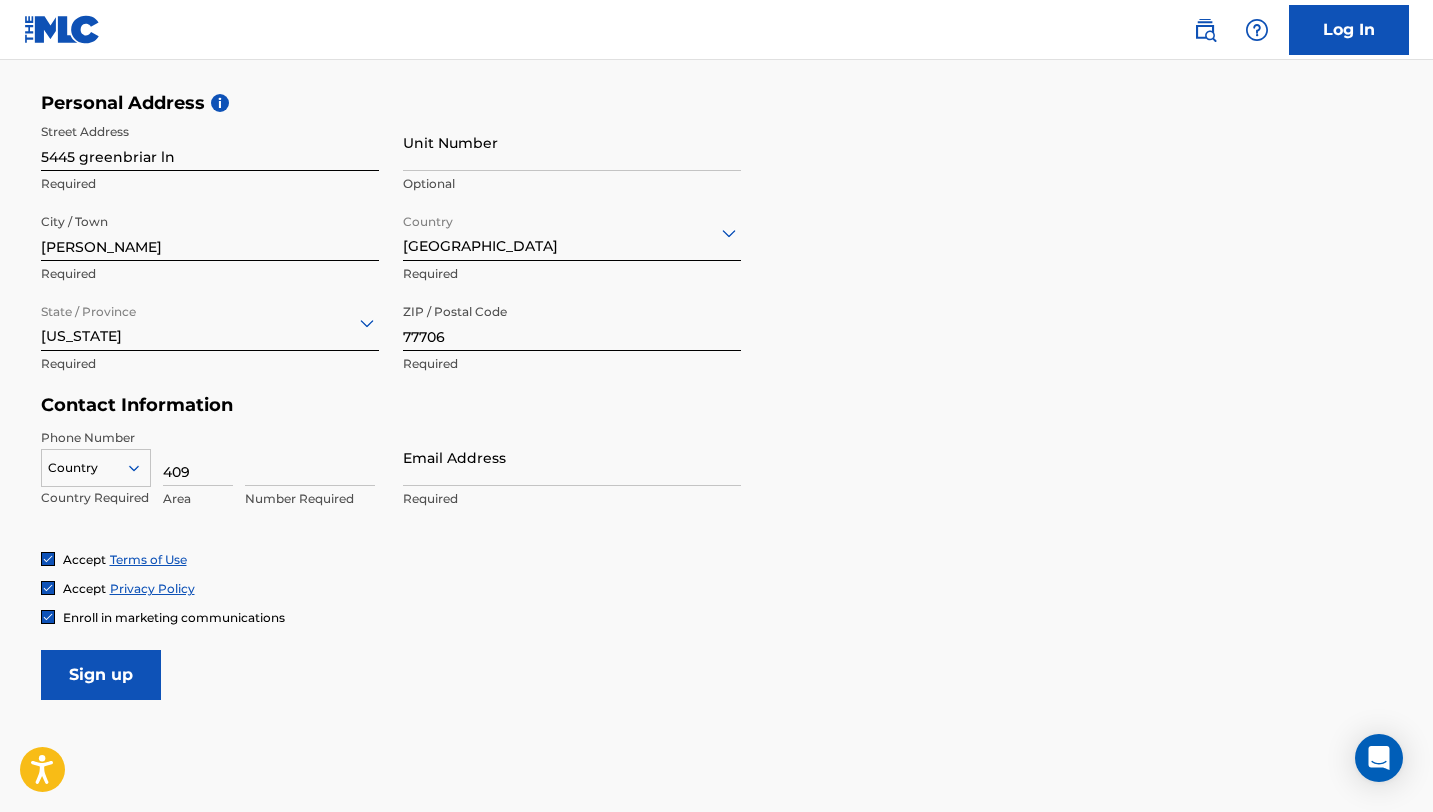 type on "409" 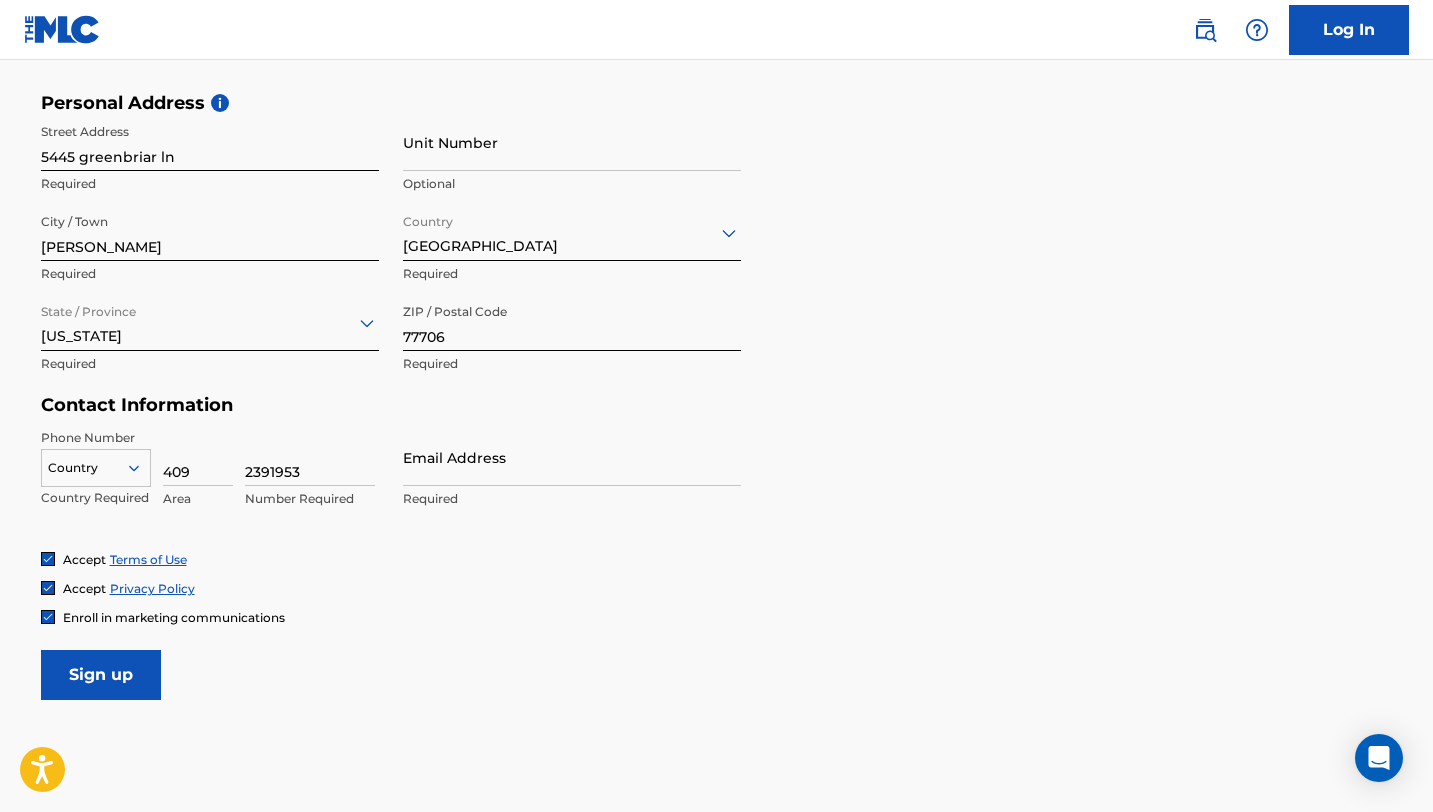 type on "2391953" 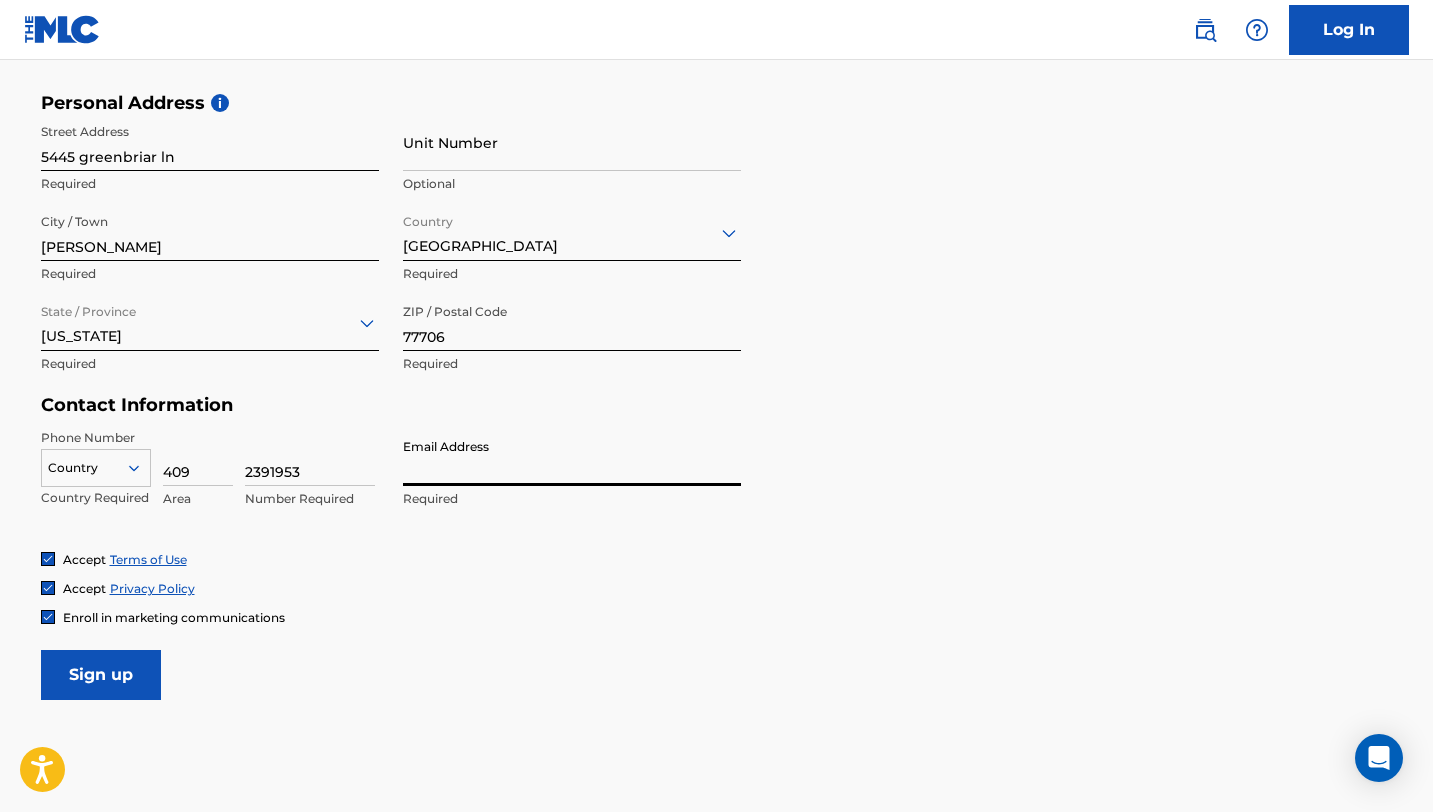 type on "[EMAIL_ADDRESS][DOMAIN_NAME]" 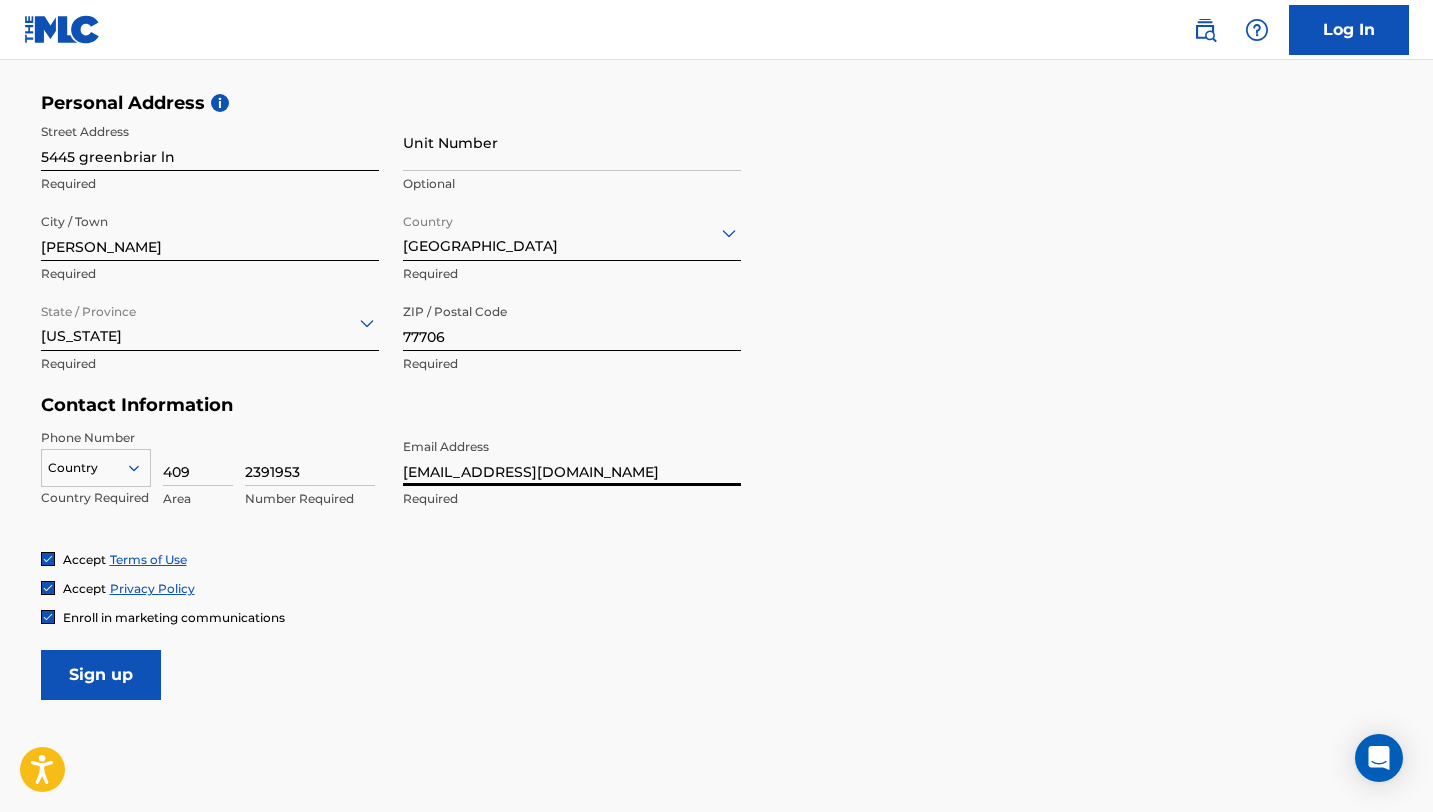 click on "Sign up" at bounding box center [101, 675] 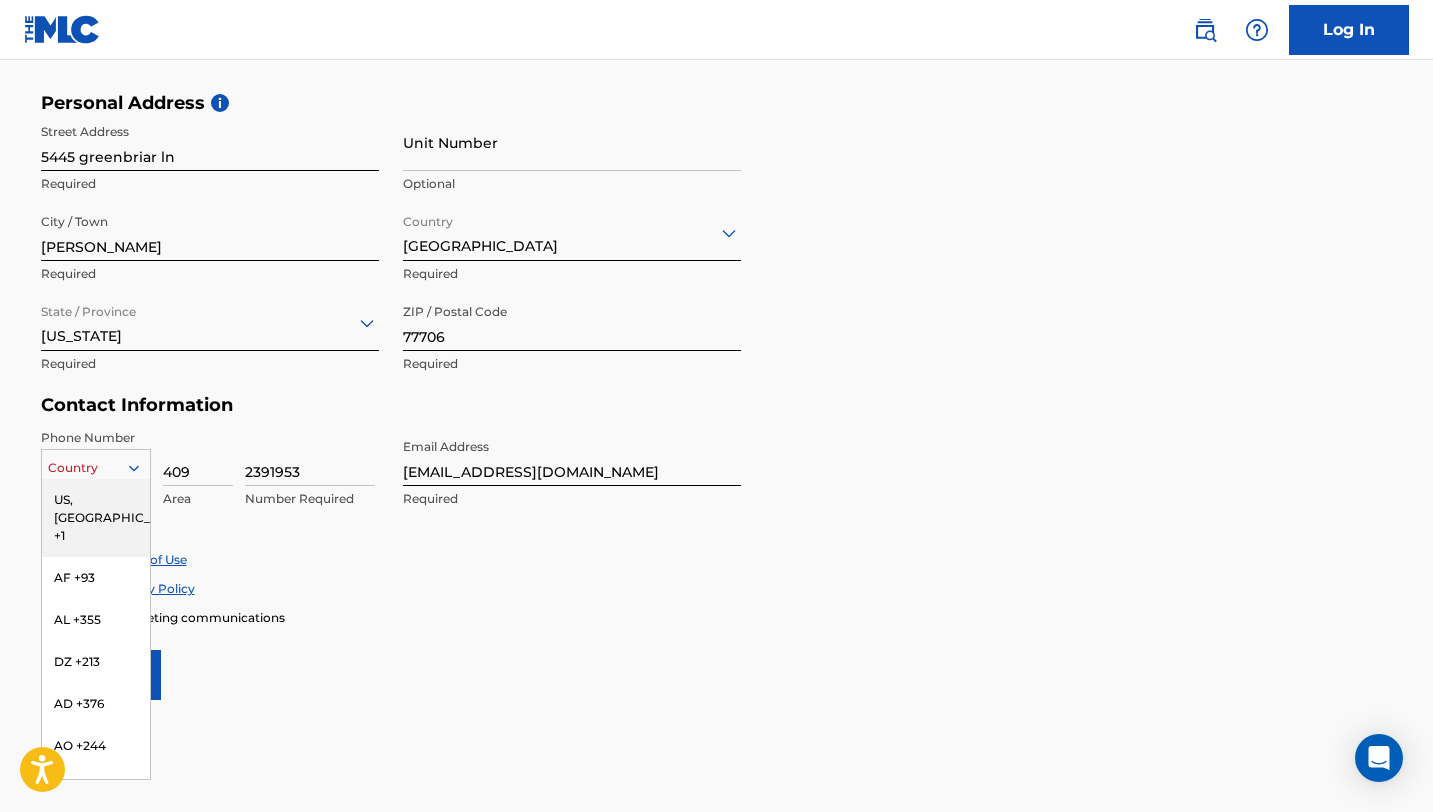 click 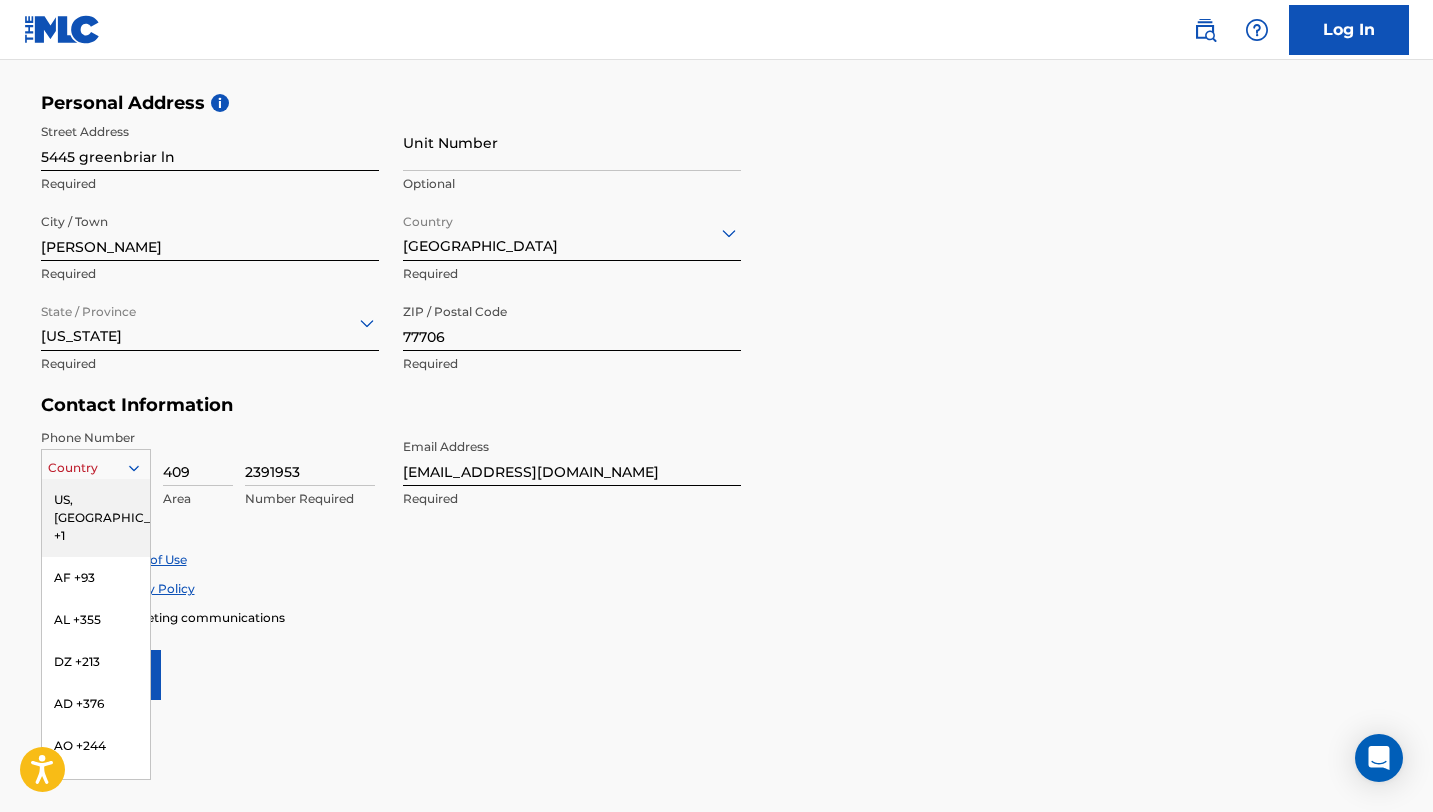 click on "US, [GEOGRAPHIC_DATA] +1" at bounding box center (96, 518) 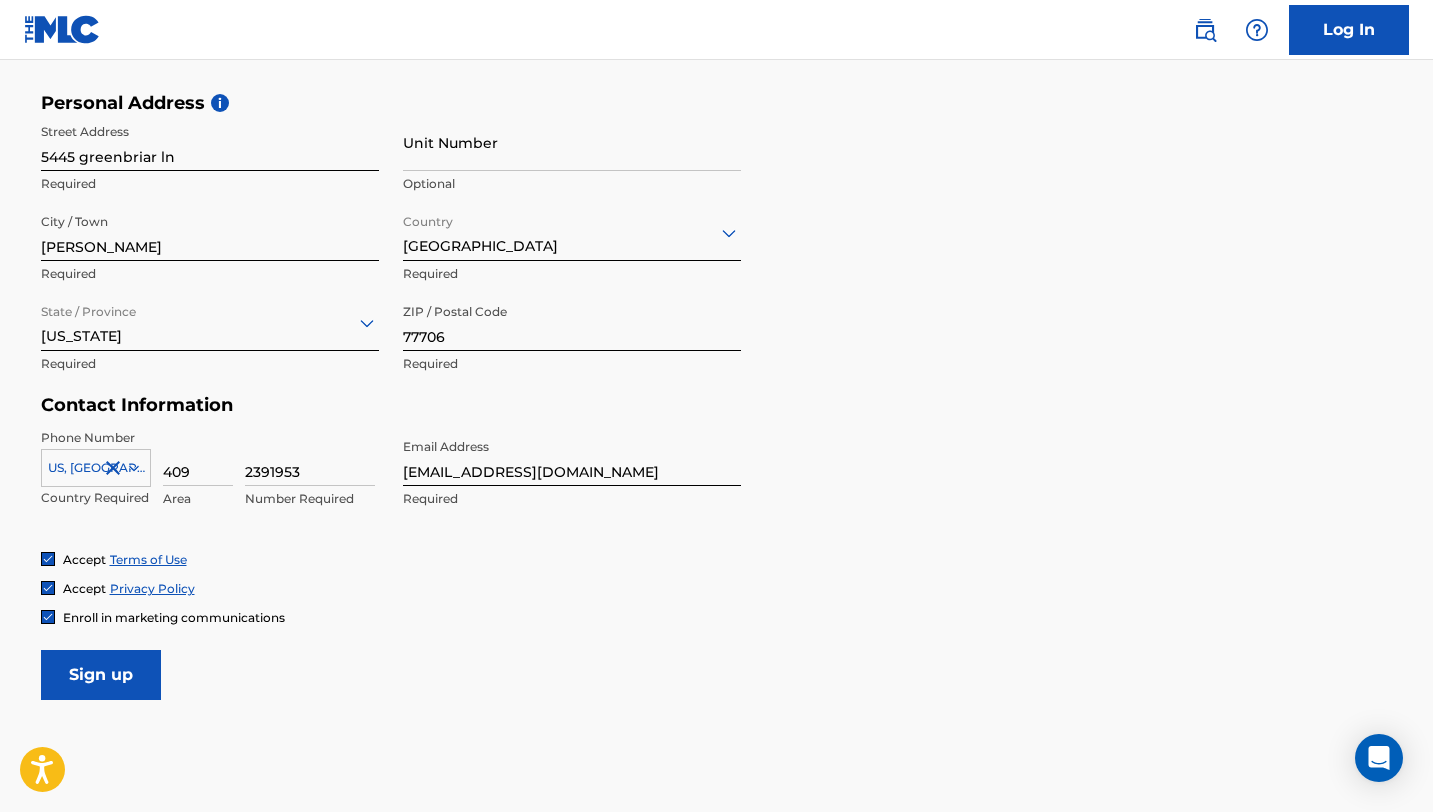 click on "User Information First Name [PERSON_NAME] Required Last Name [PERSON_NAME] Required Date Of Birth [DEMOGRAPHIC_DATA] Required Personal Address i Street Address [GEOGRAPHIC_DATA] Required Unit Number Optional City / Town [GEOGRAPHIC_DATA] Required Country [GEOGRAPHIC_DATA] Required State / Province [US_STATE] Required ZIP / Postal Code 77706 Required Contact Information Phone Number [GEOGRAPHIC_DATA] +1 Country Required 409 Area 2391953 Number Required Email Address [EMAIL_ADDRESS][DOMAIN_NAME] Required Accept Terms of Use Accept Privacy Policy Enroll in marketing communications Sign up" at bounding box center (717, 256) 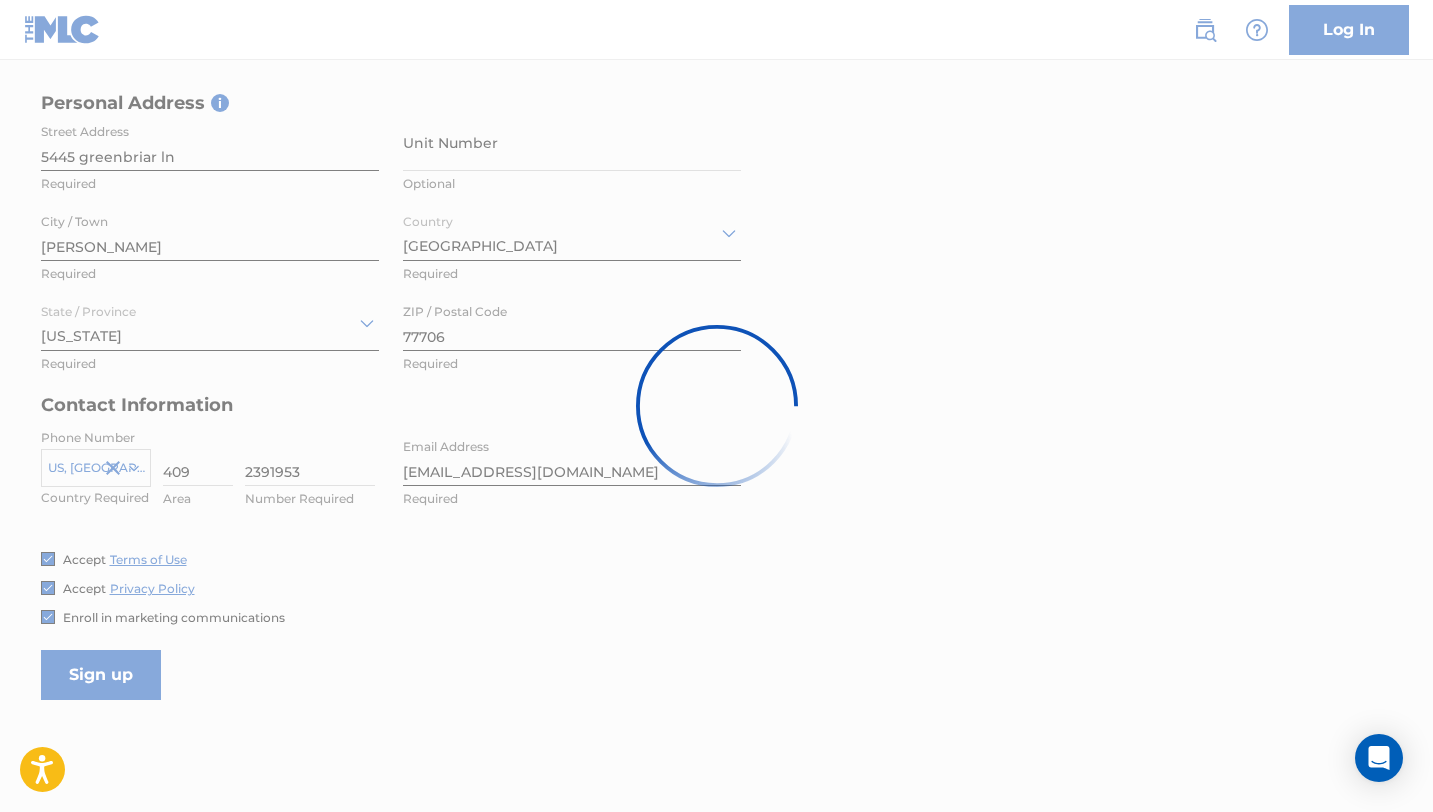 scroll, scrollTop: 0, scrollLeft: 0, axis: both 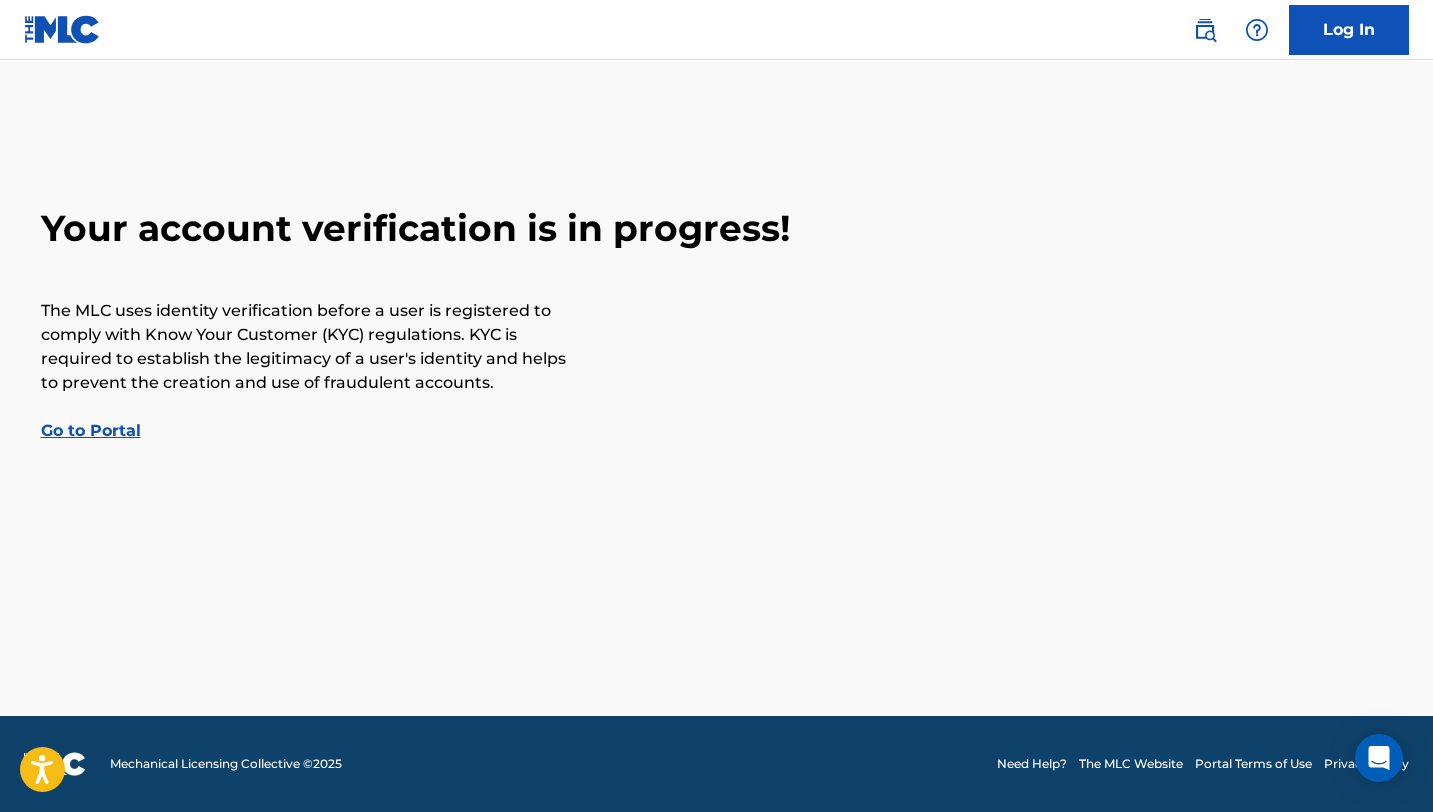 click on "Go to Portal" at bounding box center [91, 430] 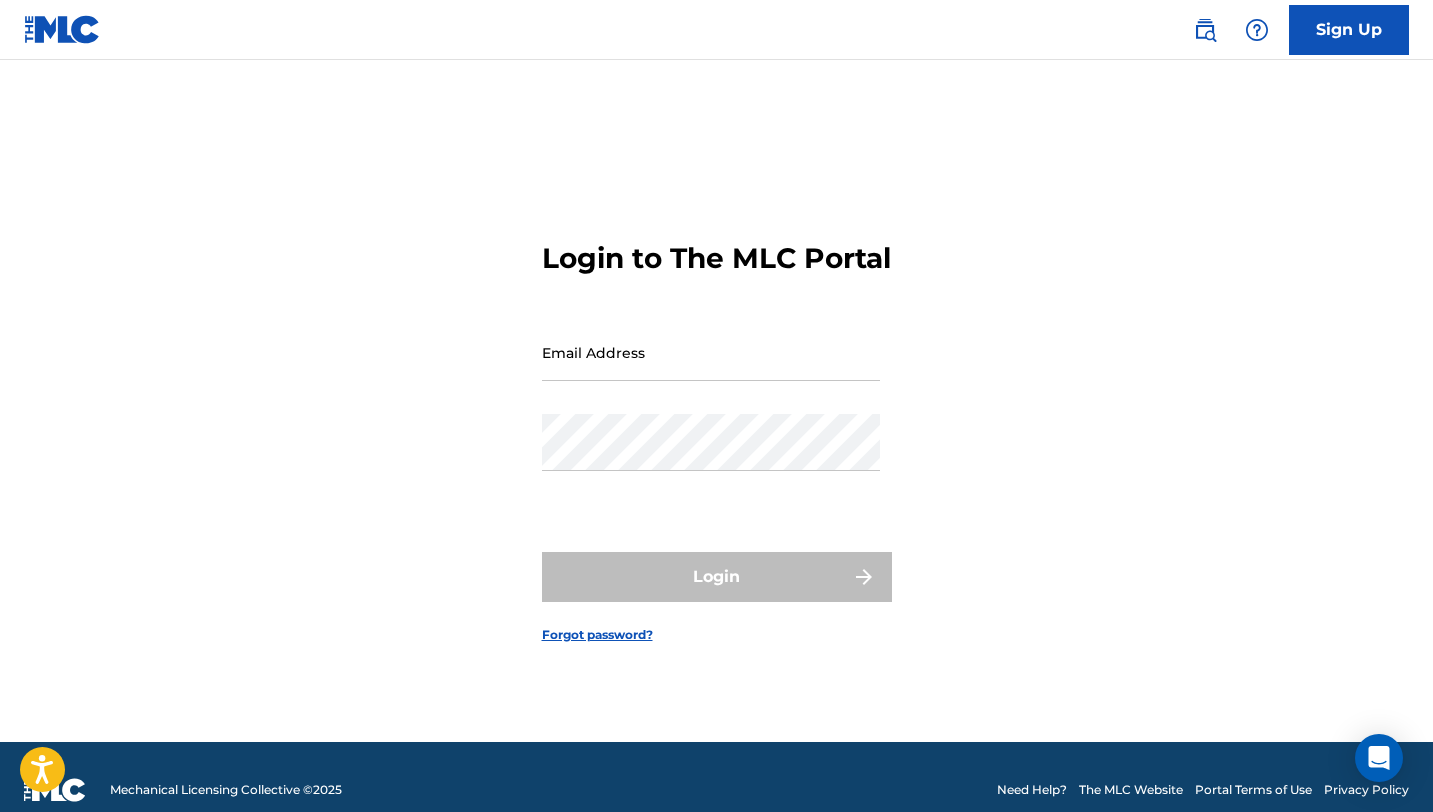 click on "Email Address" at bounding box center (711, 352) 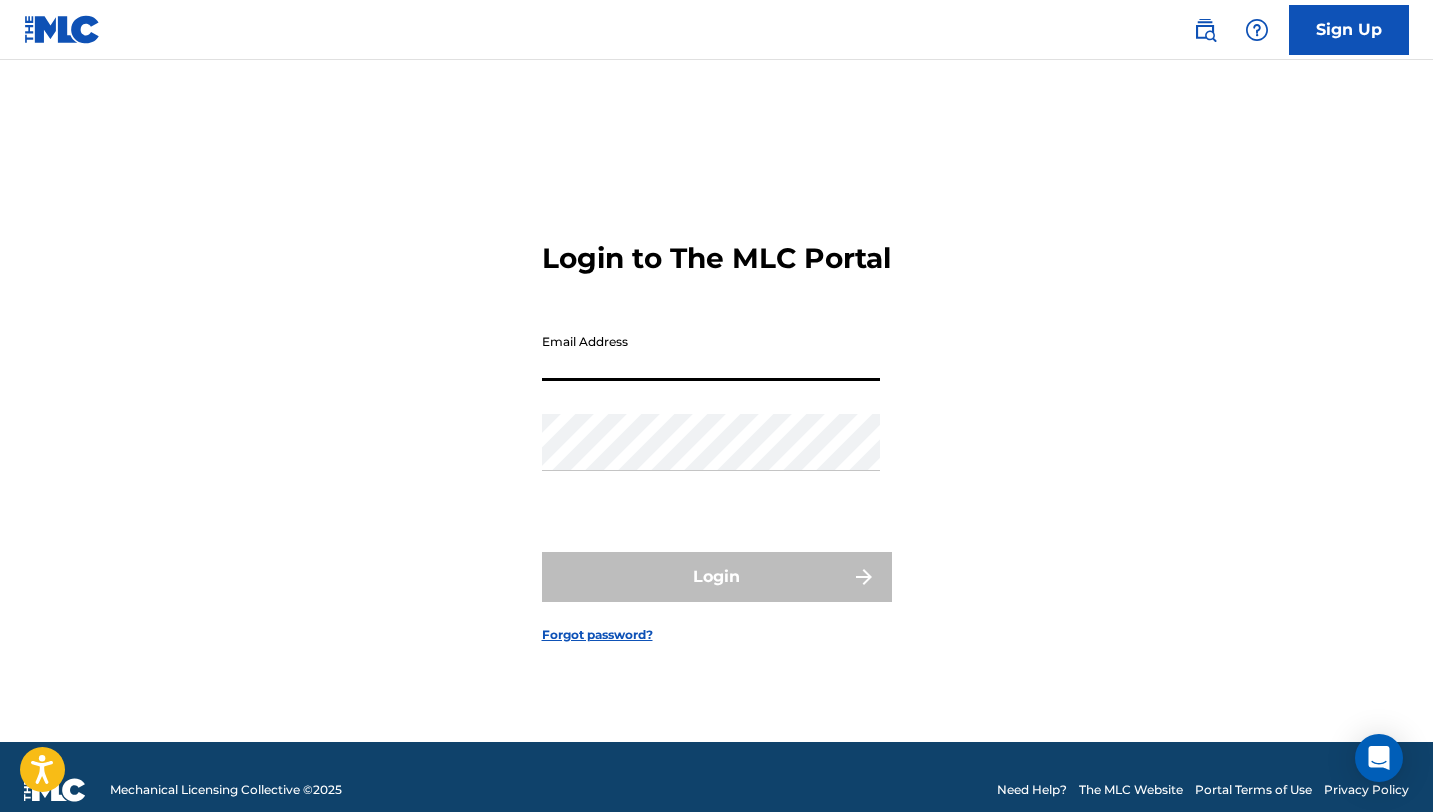 type on "[EMAIL_ADDRESS][DOMAIN_NAME]" 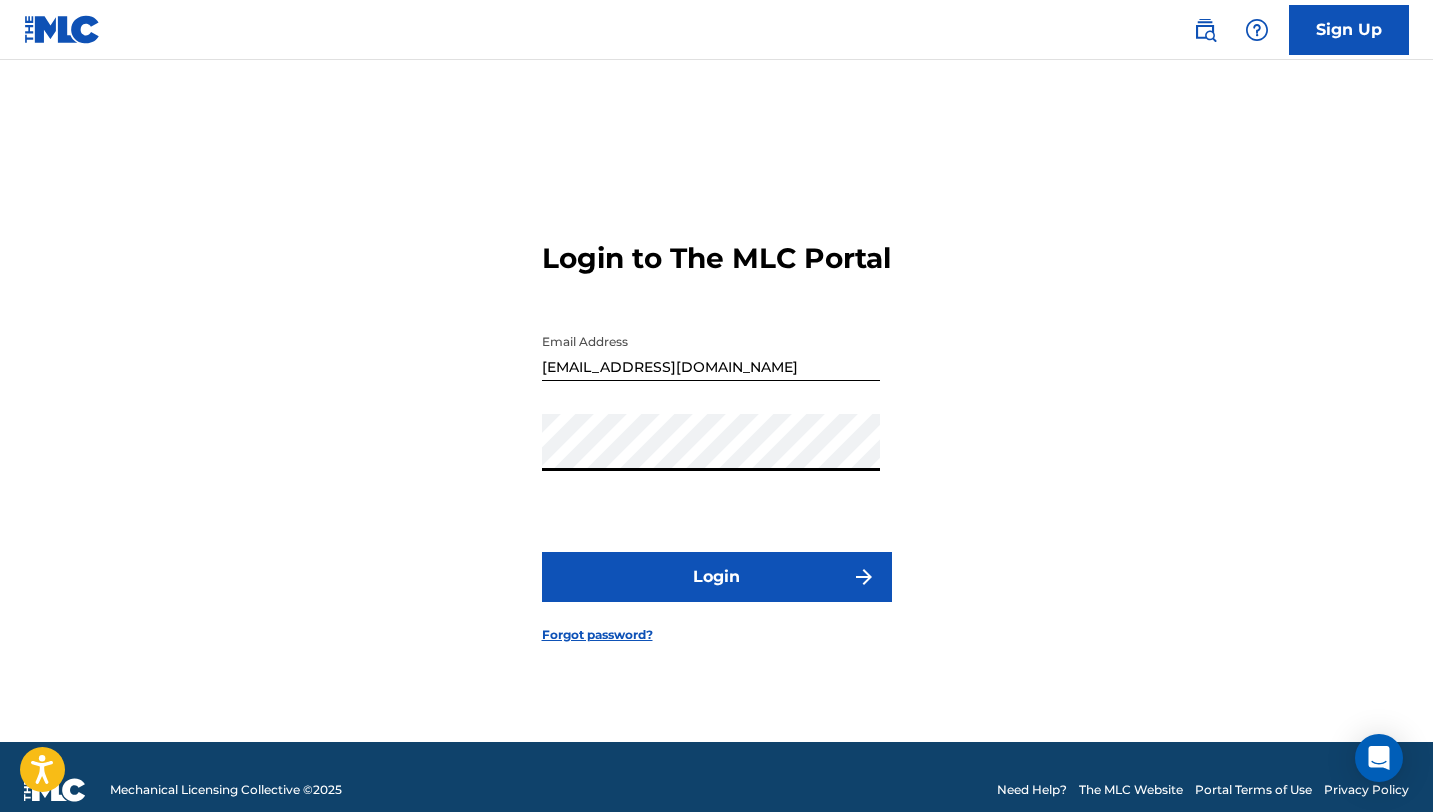 click on "Login" at bounding box center [717, 577] 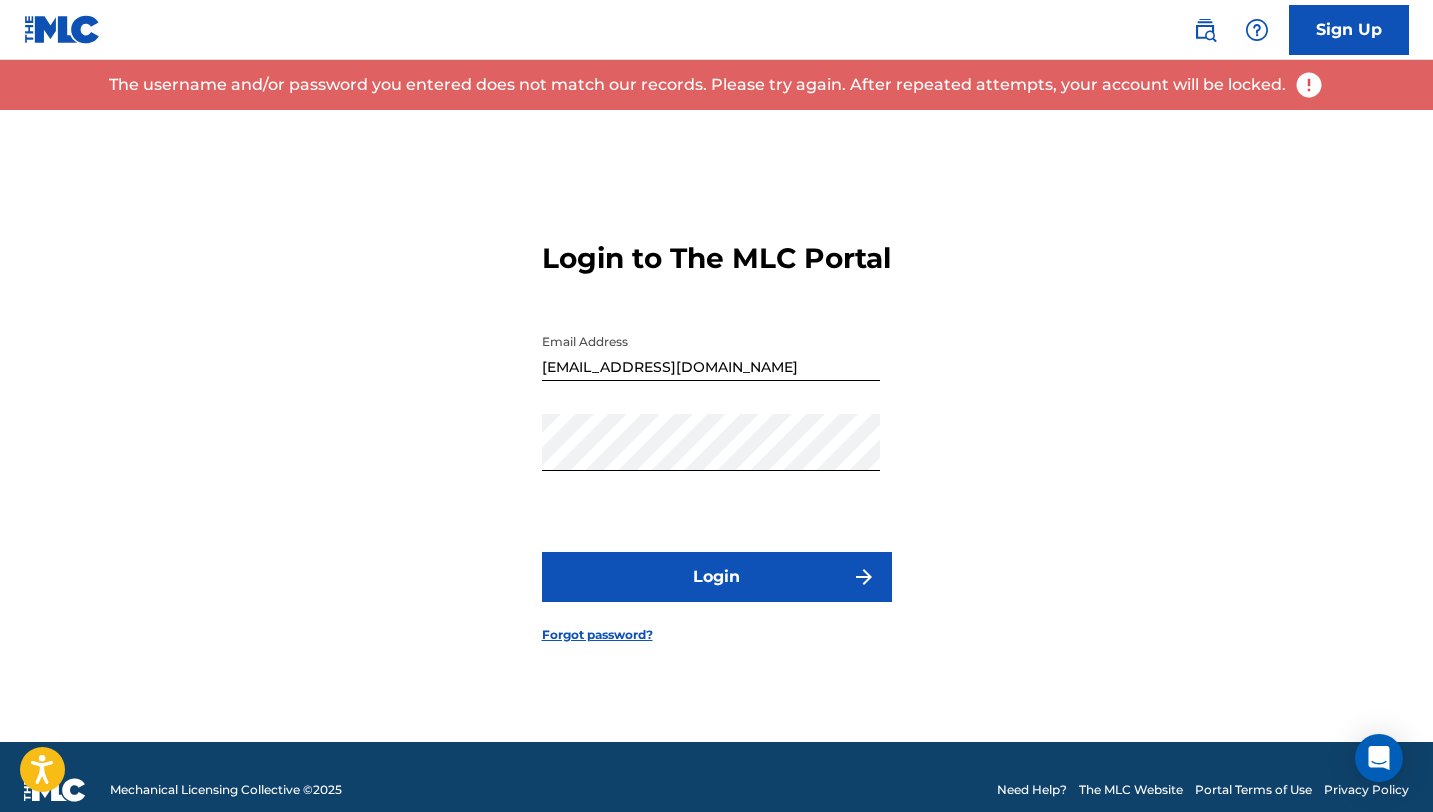 click on "Forgot password?" at bounding box center [597, 635] 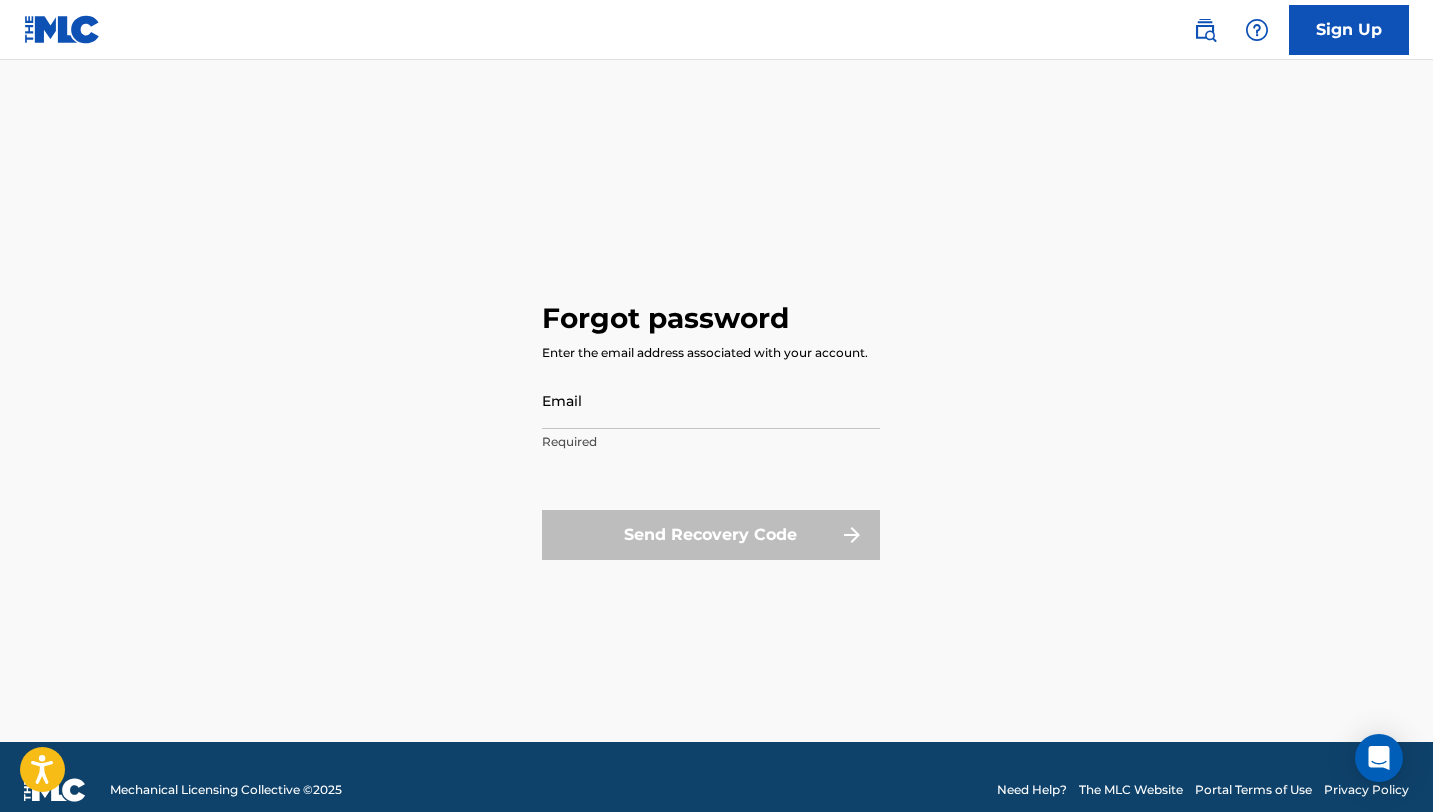 click on "Email" at bounding box center (711, 400) 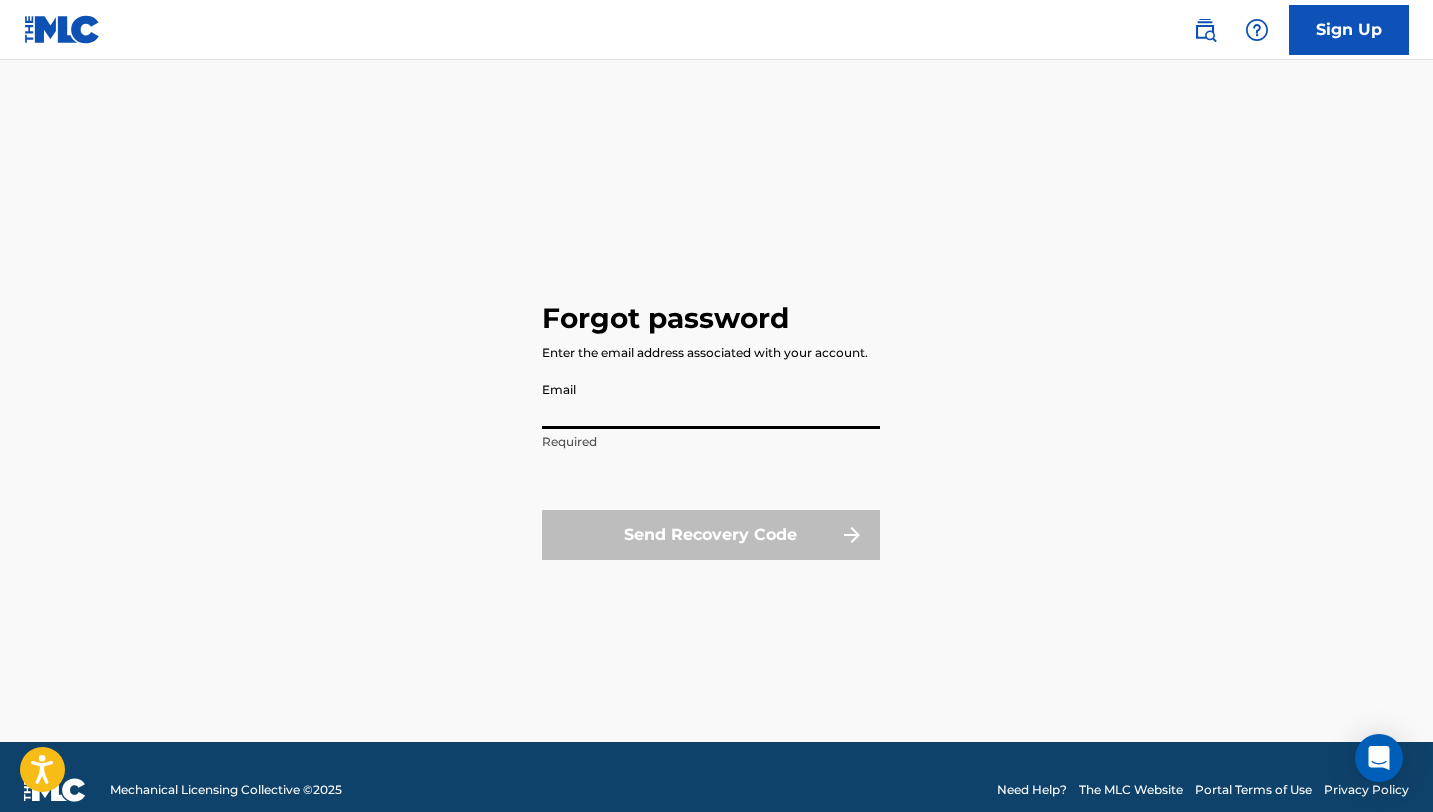 type on "[EMAIL_ADDRESS][DOMAIN_NAME]" 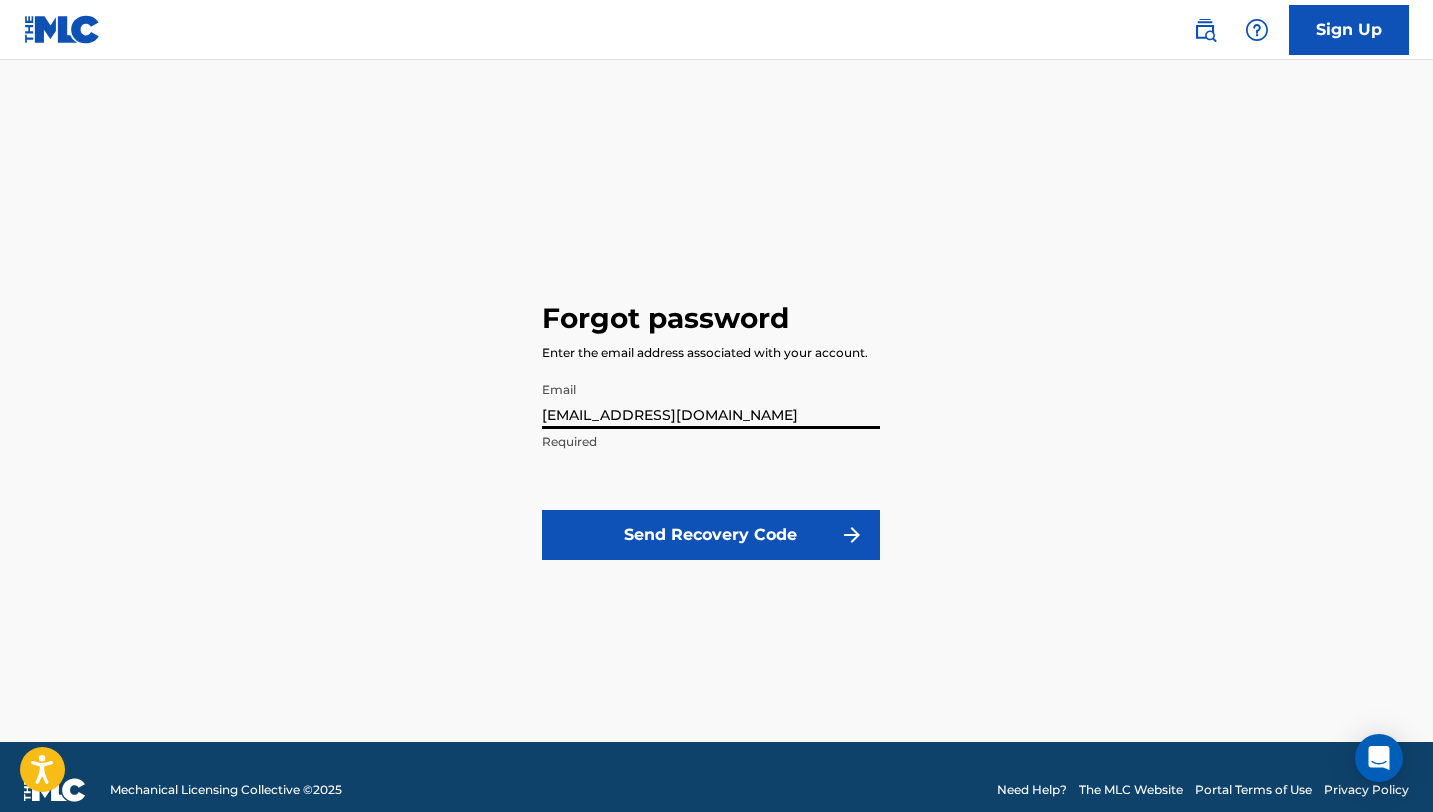 click on "Email [EMAIL_ADDRESS][DOMAIN_NAME] Required Send Recovery Code" at bounding box center [711, 478] 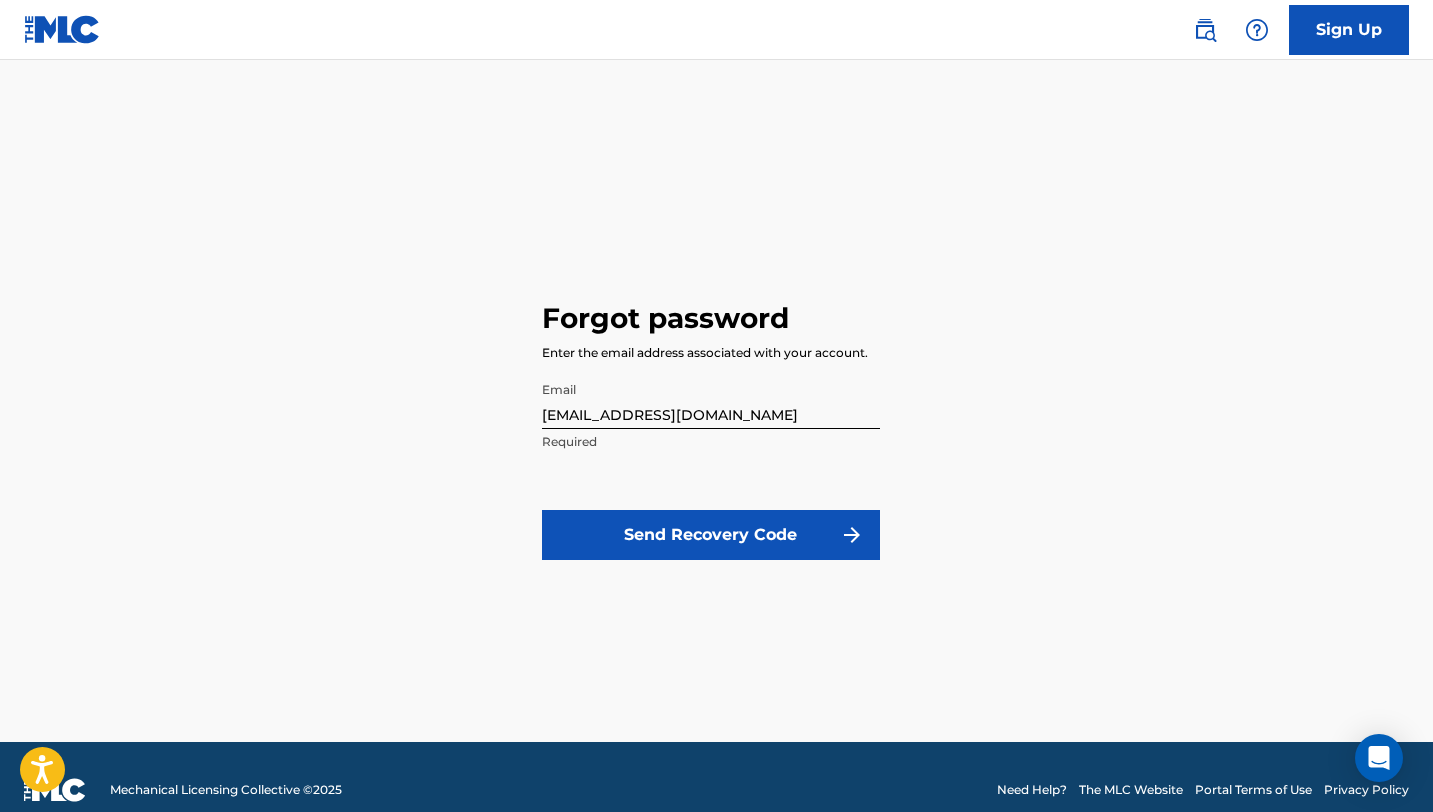 click on "Send Recovery Code" at bounding box center [711, 535] 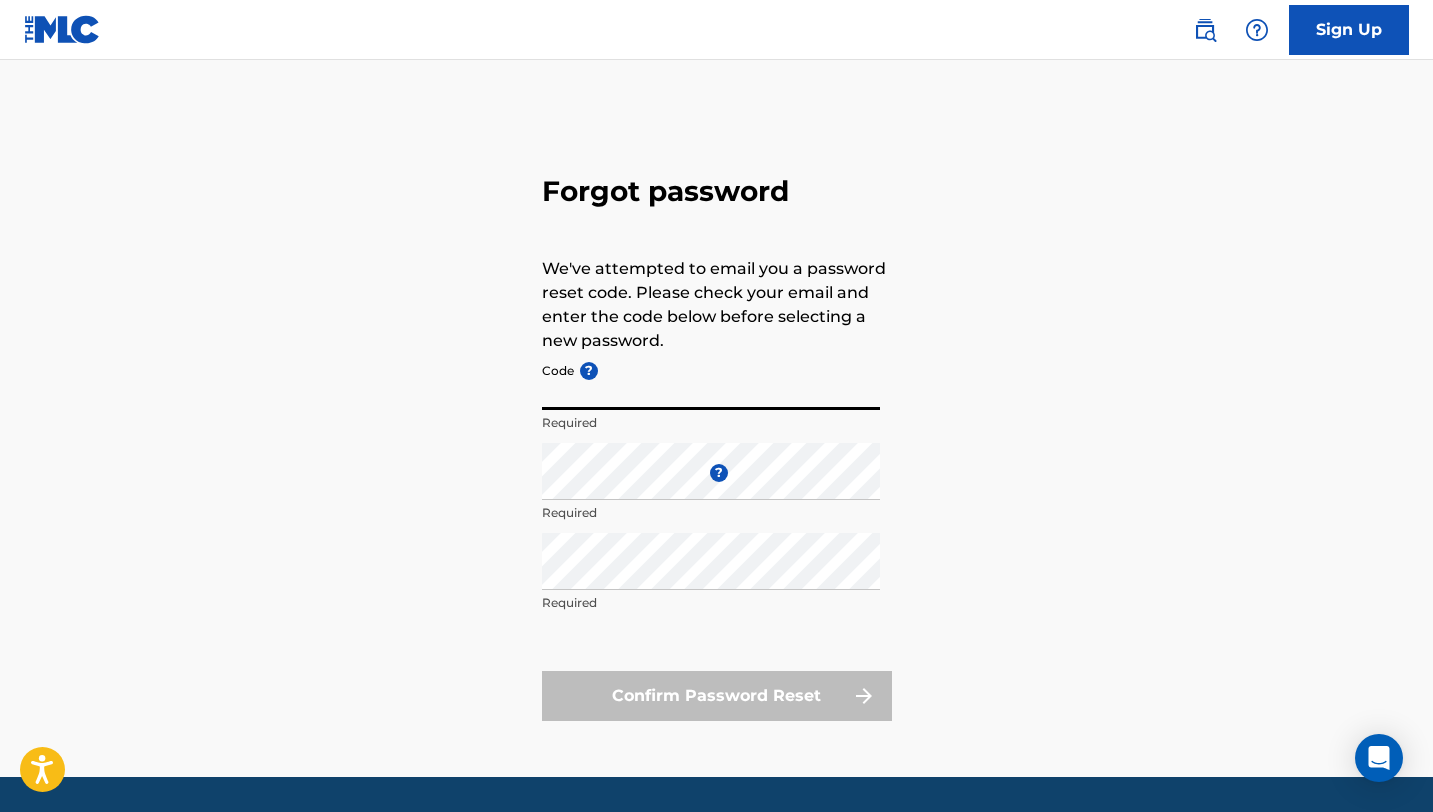 click on "Code ?" at bounding box center [711, 381] 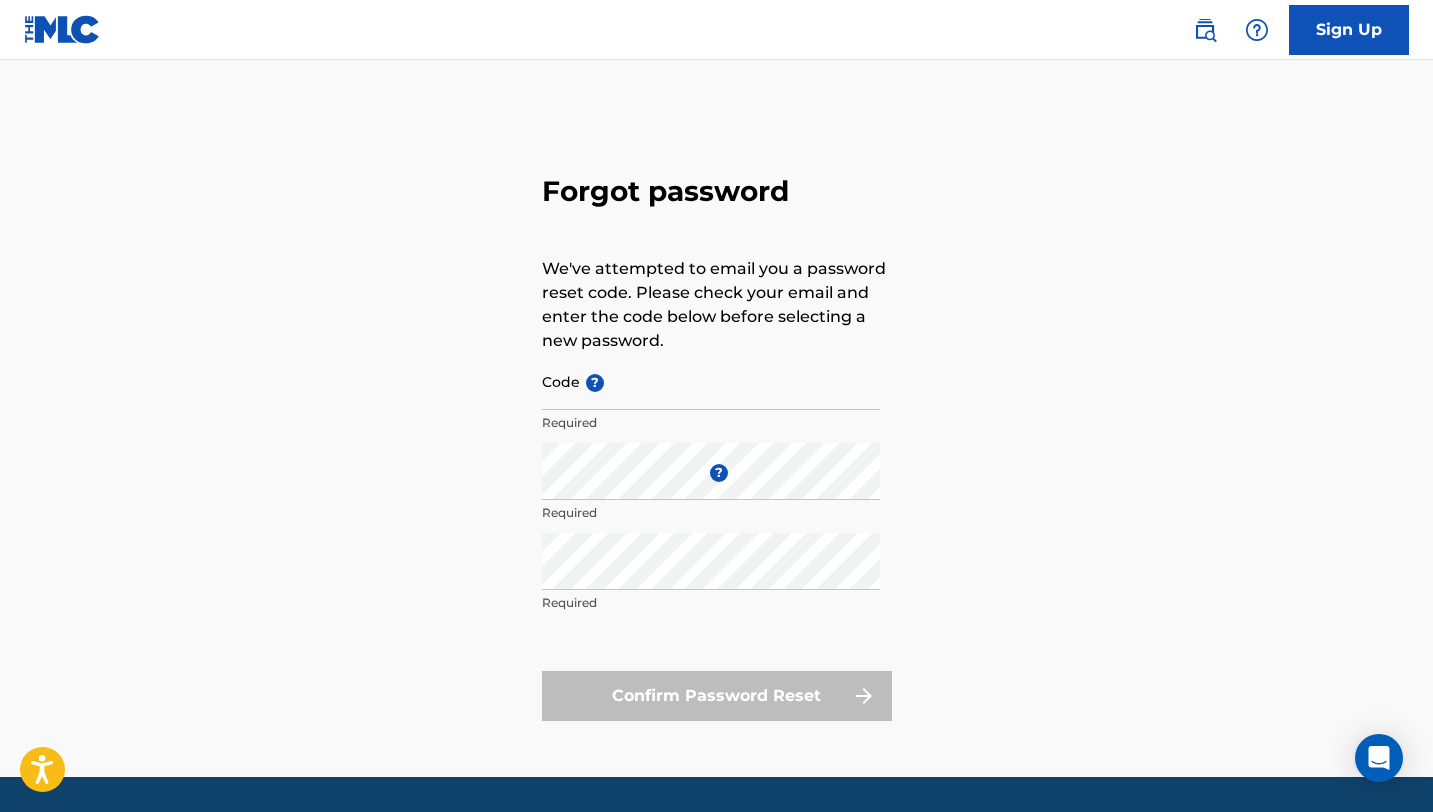 click on "Forgot password We've attempted to email you a password reset code. Please check your email and enter the code below before selecting a new password. Code ? Required Enter a new password ? Required Repeat the password Required Confirm Password Reset" at bounding box center [717, 443] 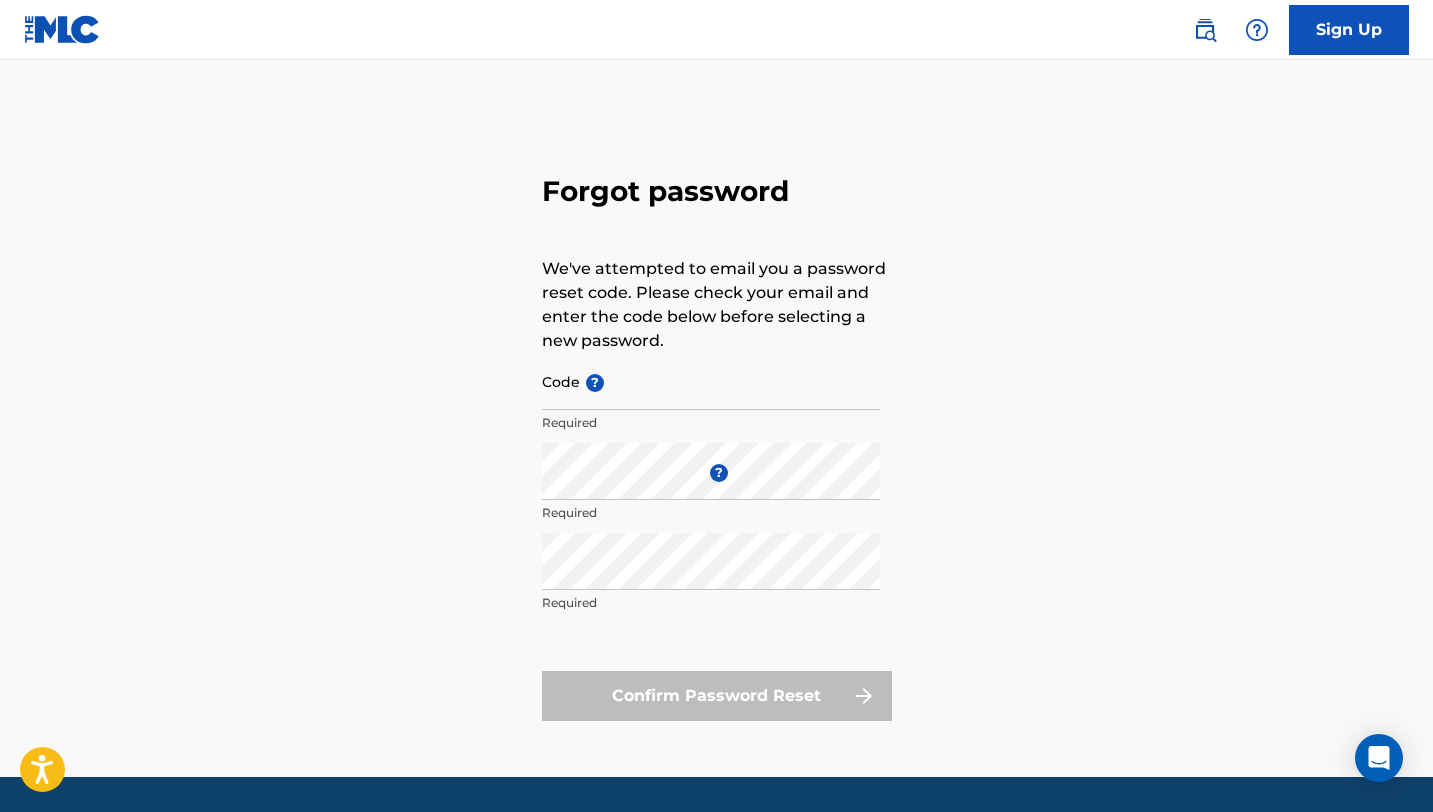click on "Code ?" at bounding box center [711, 381] 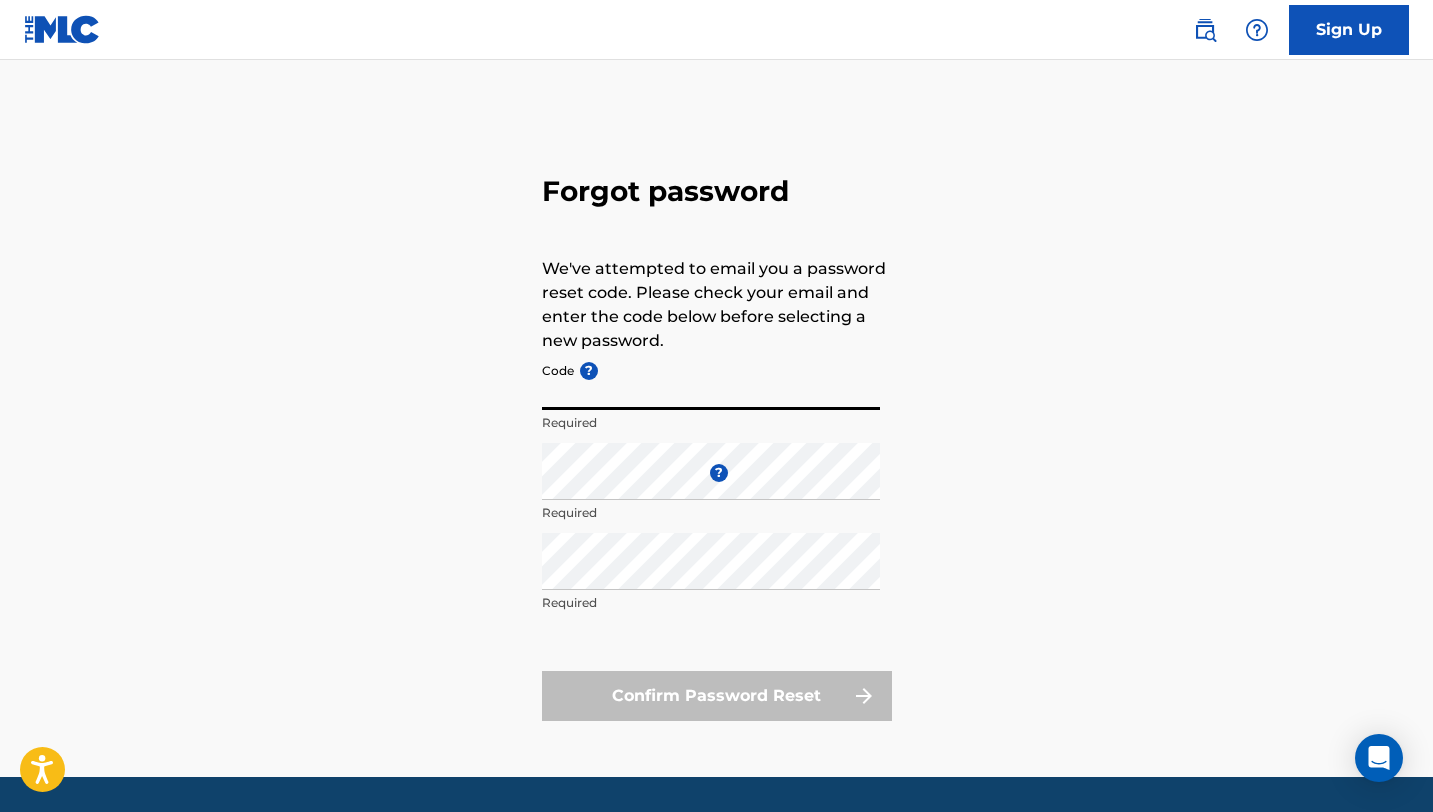 paste on "FP_ed288f8b9496e681b70f6ab773cc" 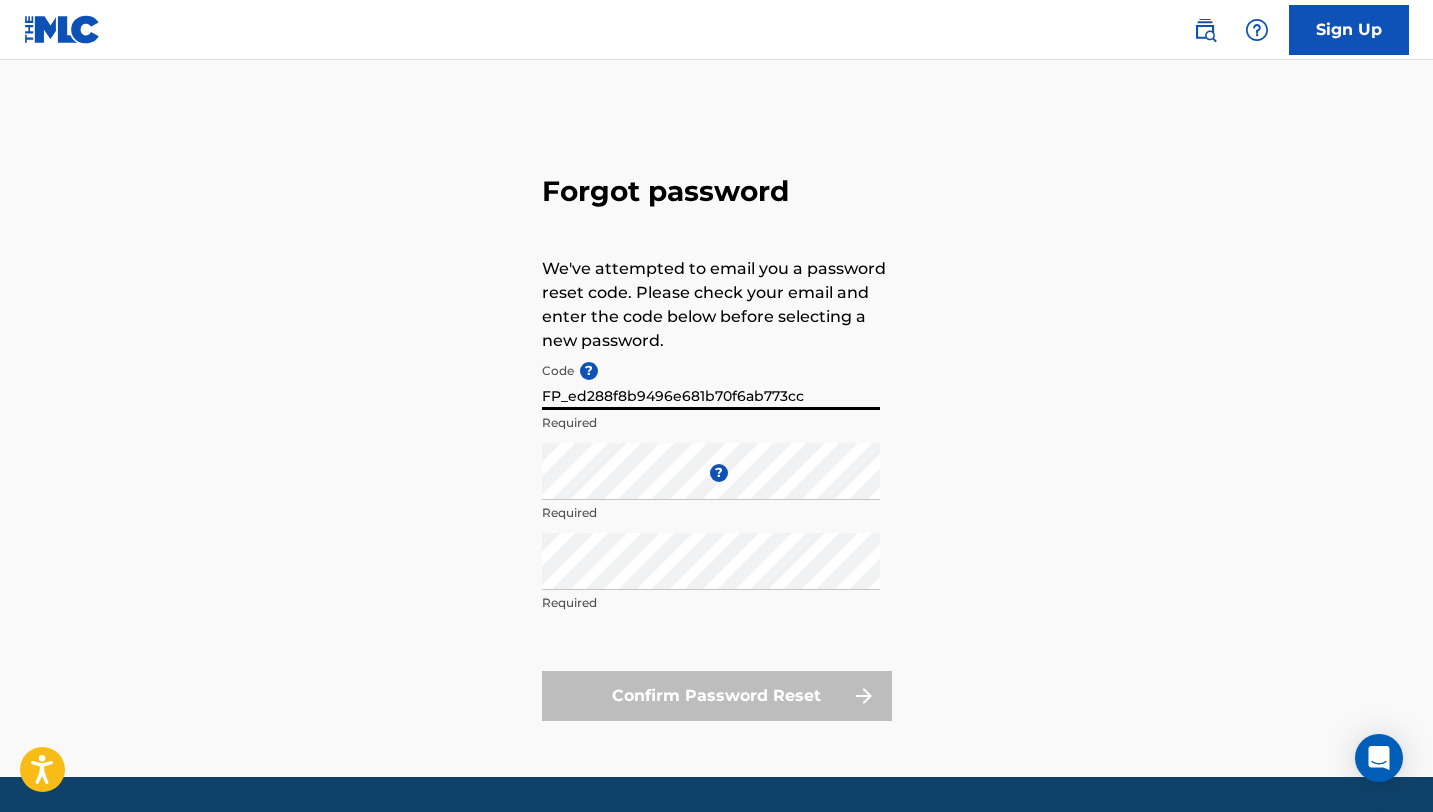 type on "FP_ed288f8b9496e681b70f6ab773cc" 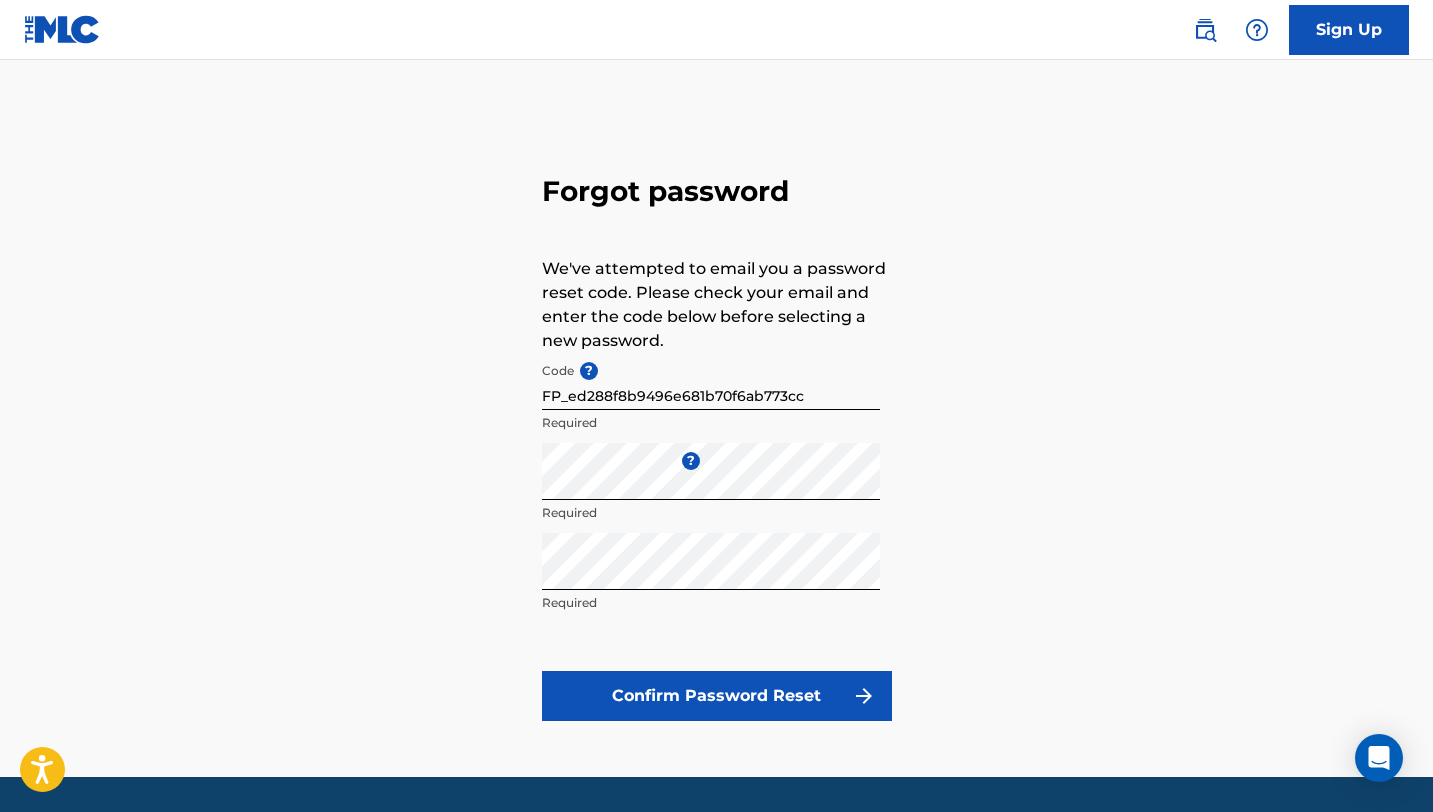 click on "Confirm Password Reset" at bounding box center (717, 696) 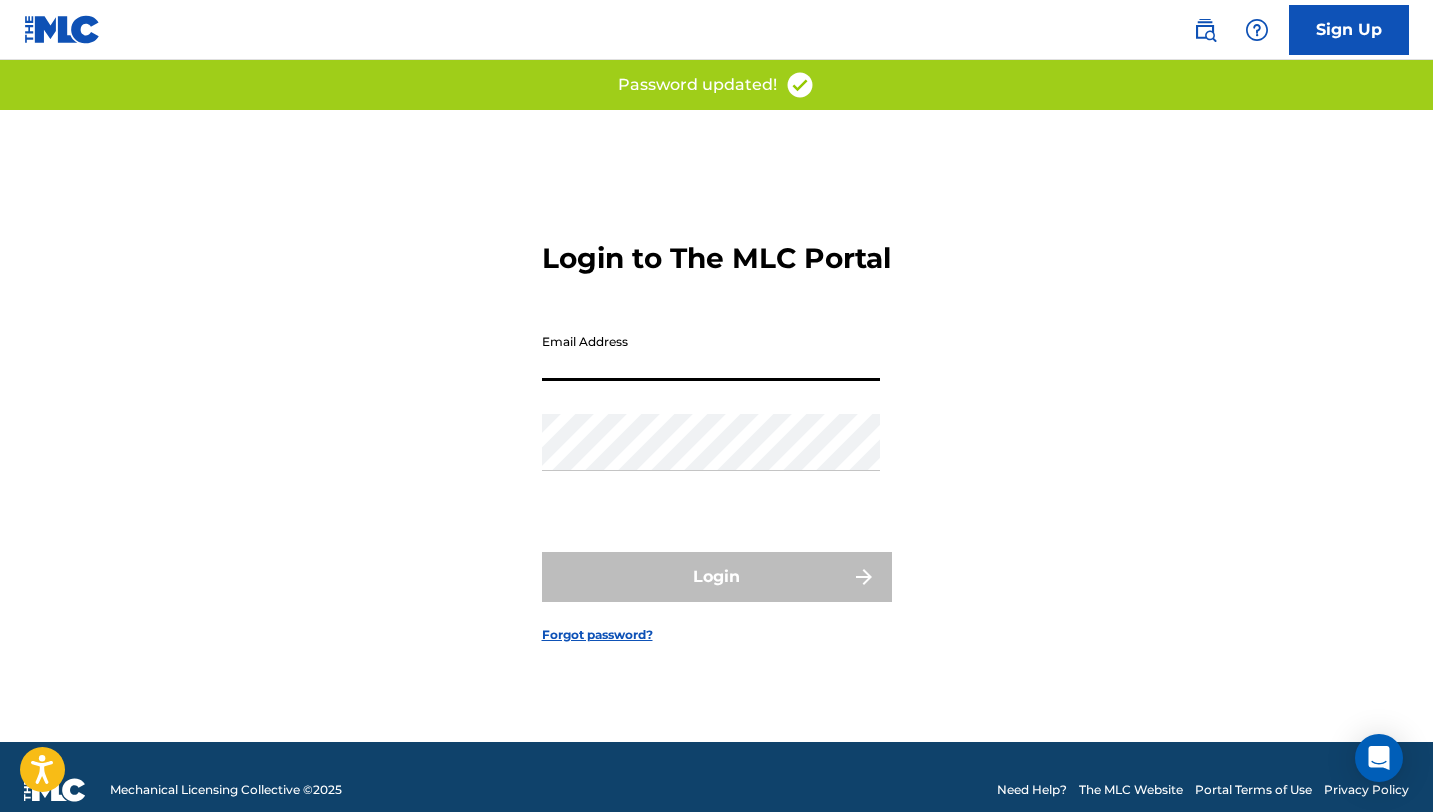click on "Email Address" at bounding box center (711, 352) 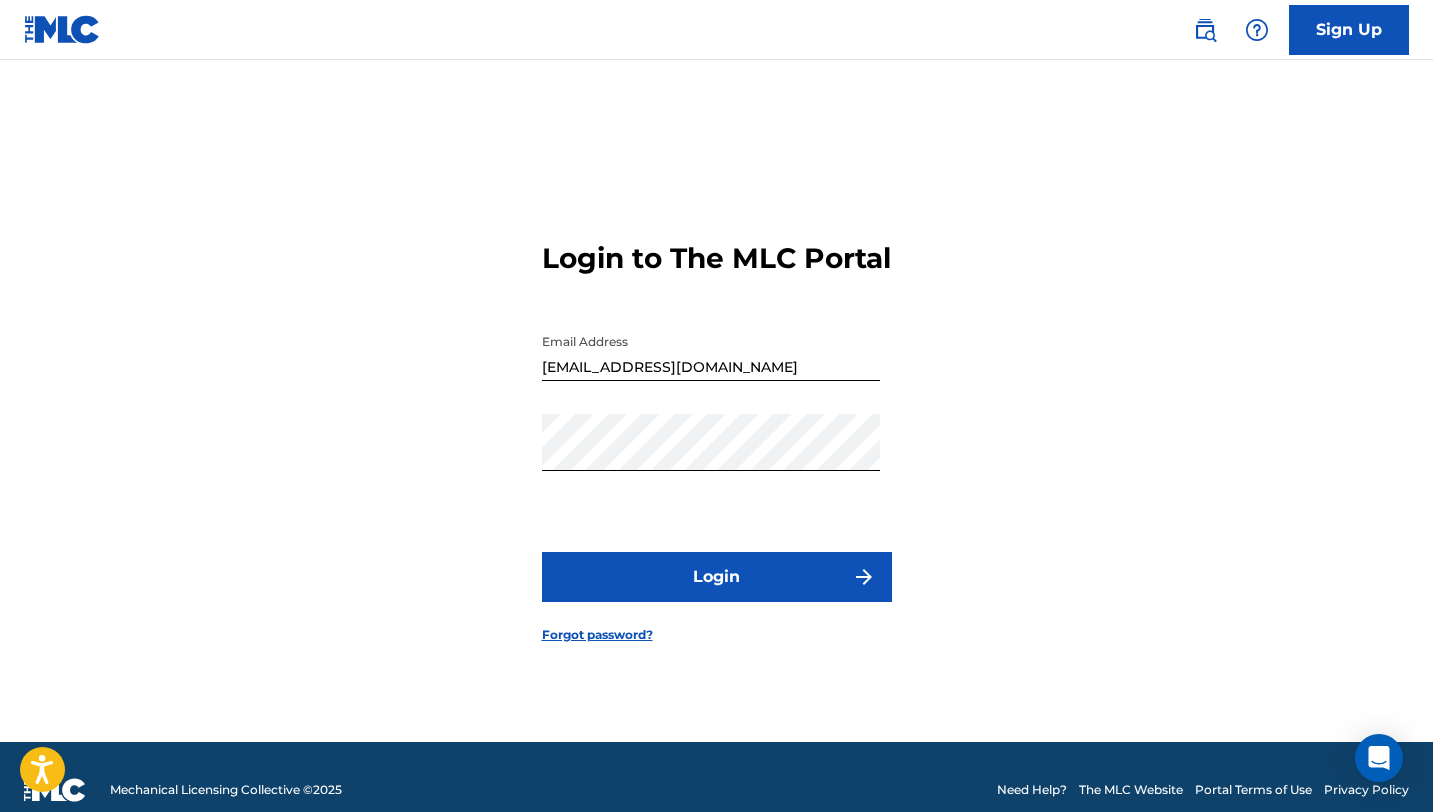 click on "Login" at bounding box center [717, 577] 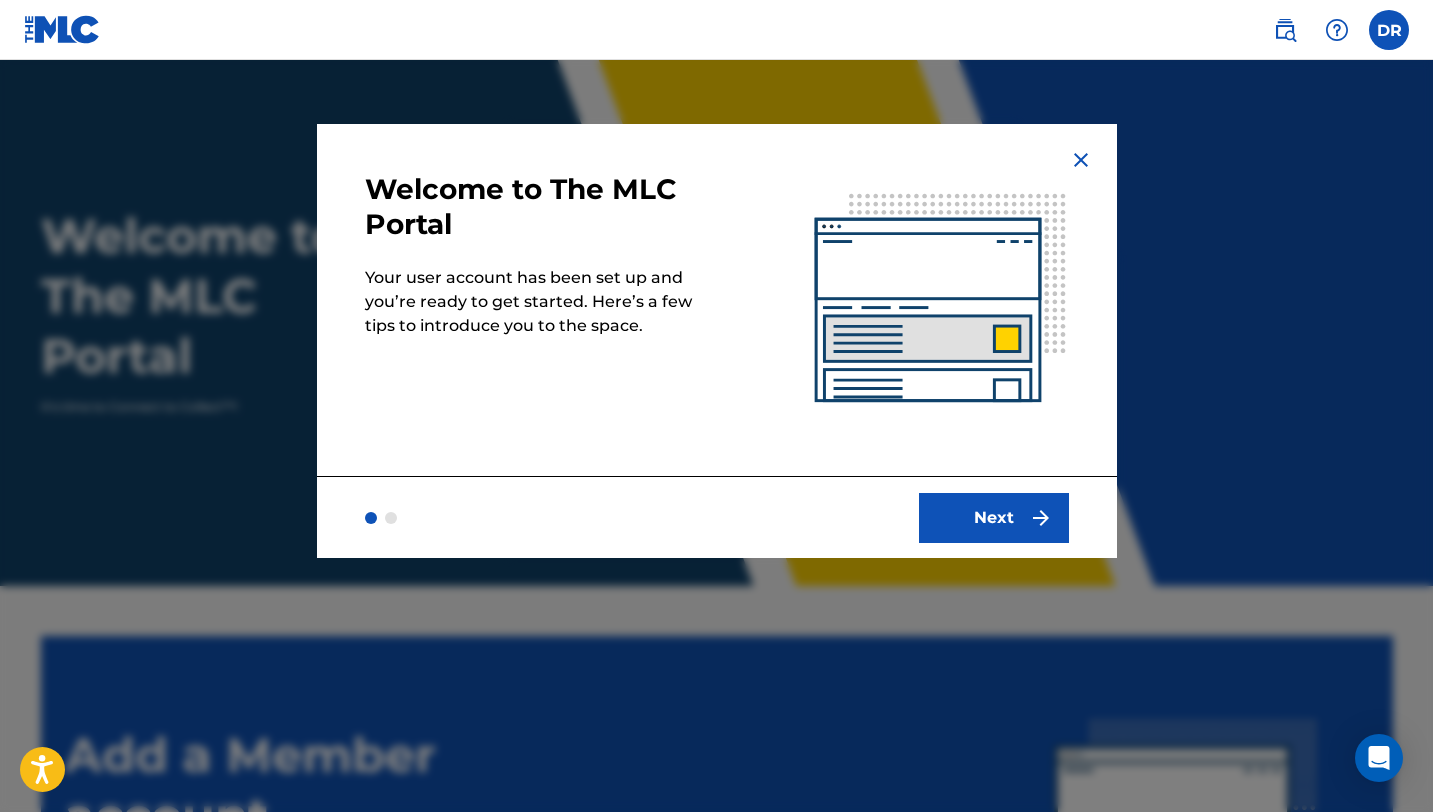 scroll, scrollTop: 0, scrollLeft: 0, axis: both 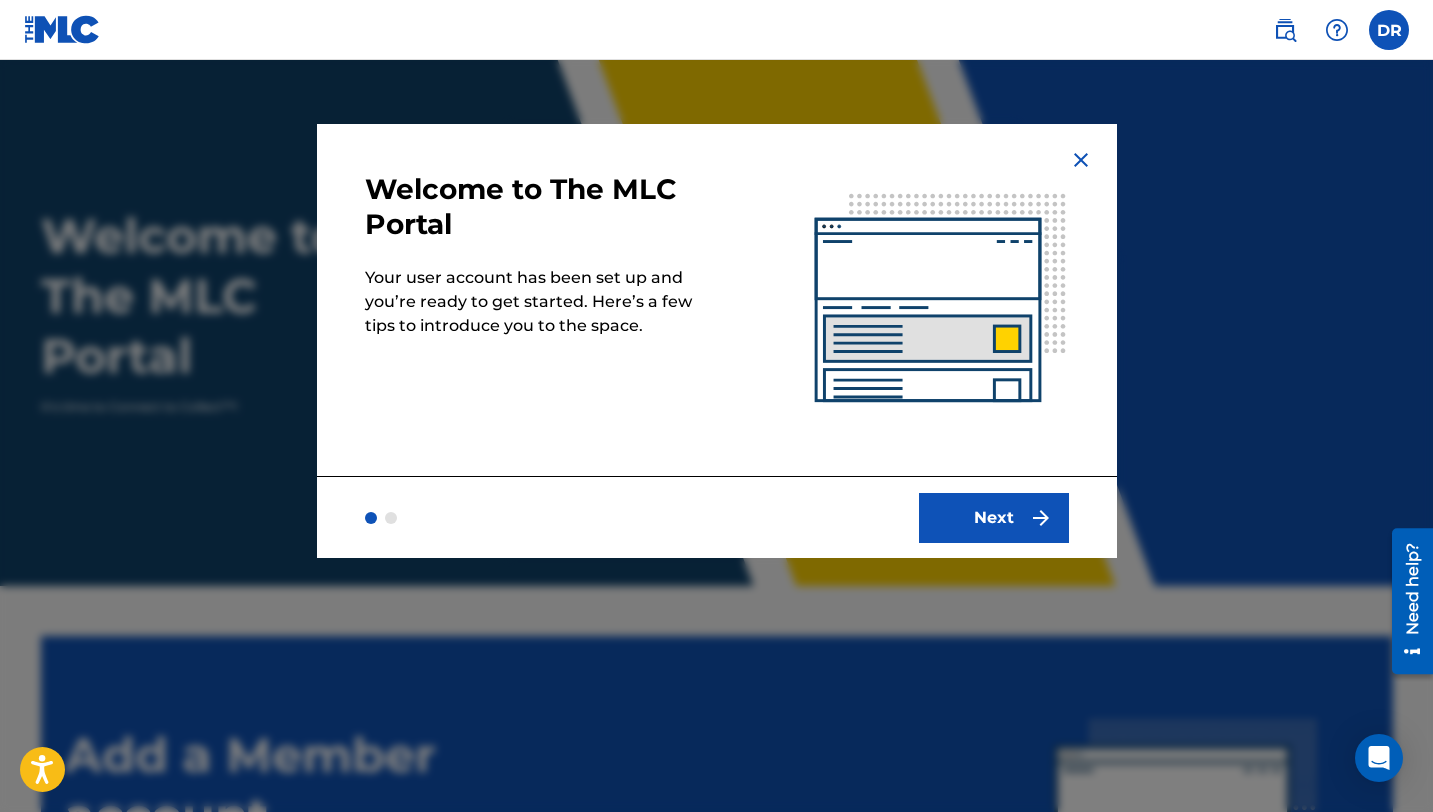 click at bounding box center (1081, 160) 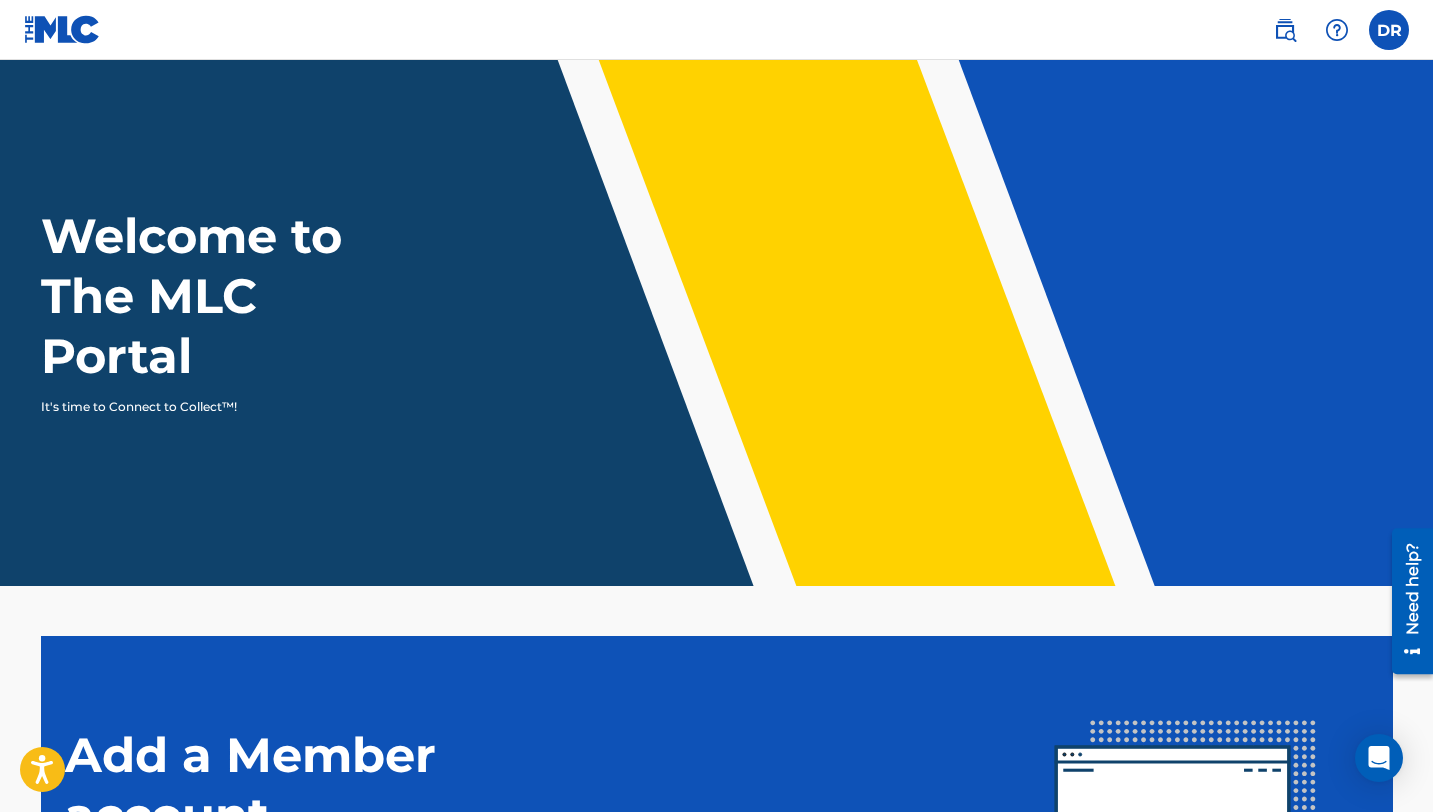 click at bounding box center [1389, 30] 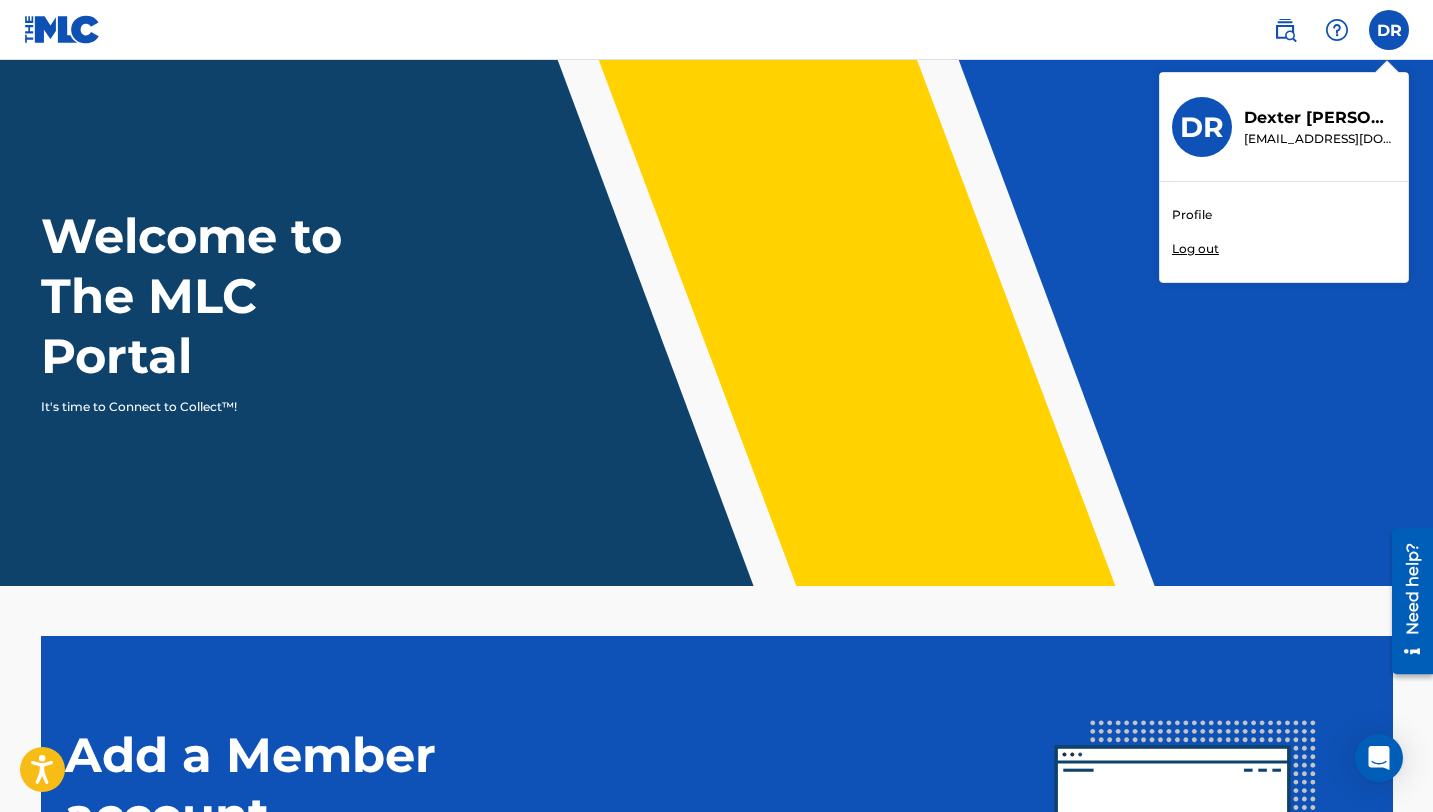click on "Welcome to The MLC Portal It's time to Connect to Collect™! Add a Member account A Member is a person or entity that administers musical works and receives the digital audio mechanical royalties from their use. Create a Member" at bounding box center (716, 555) 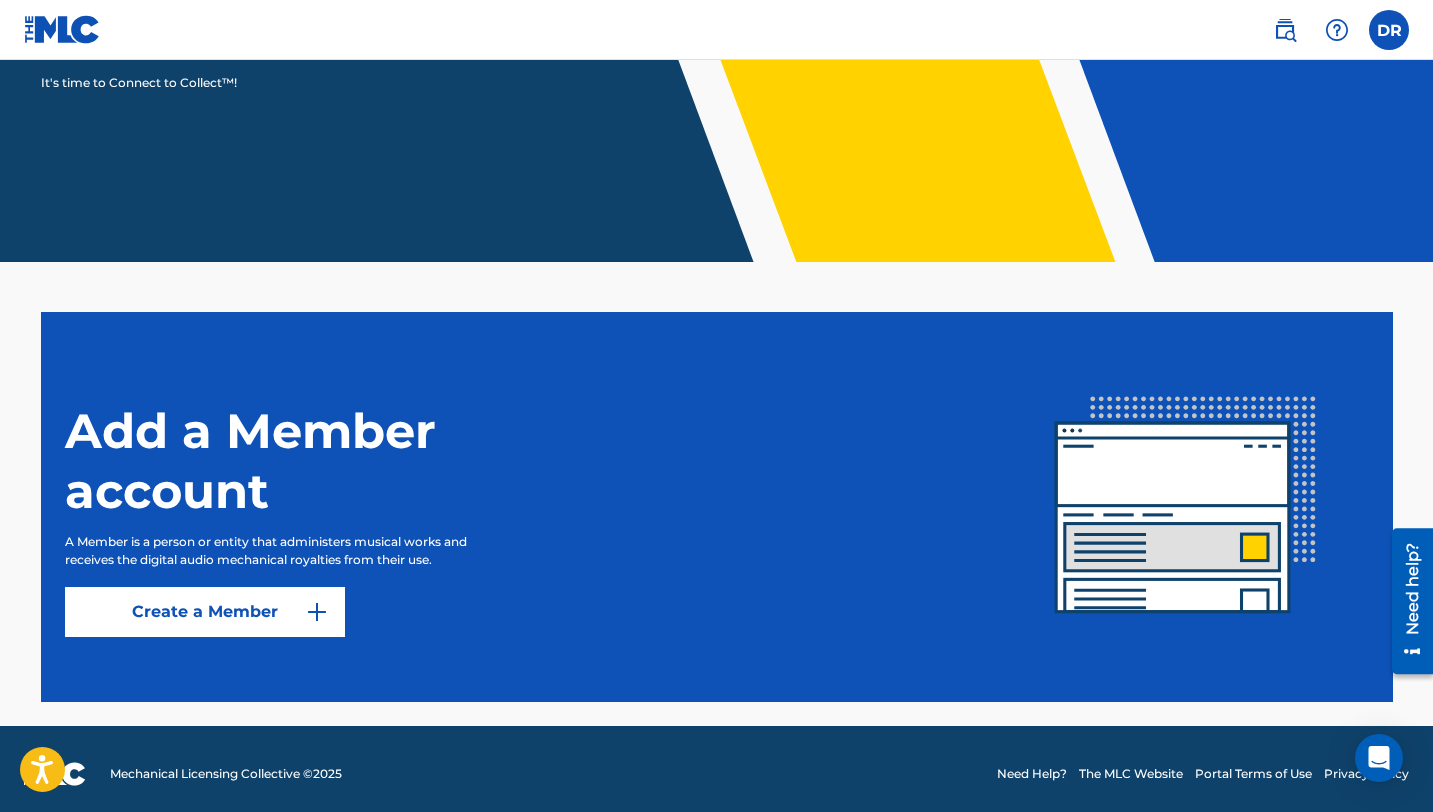 scroll, scrollTop: 334, scrollLeft: 0, axis: vertical 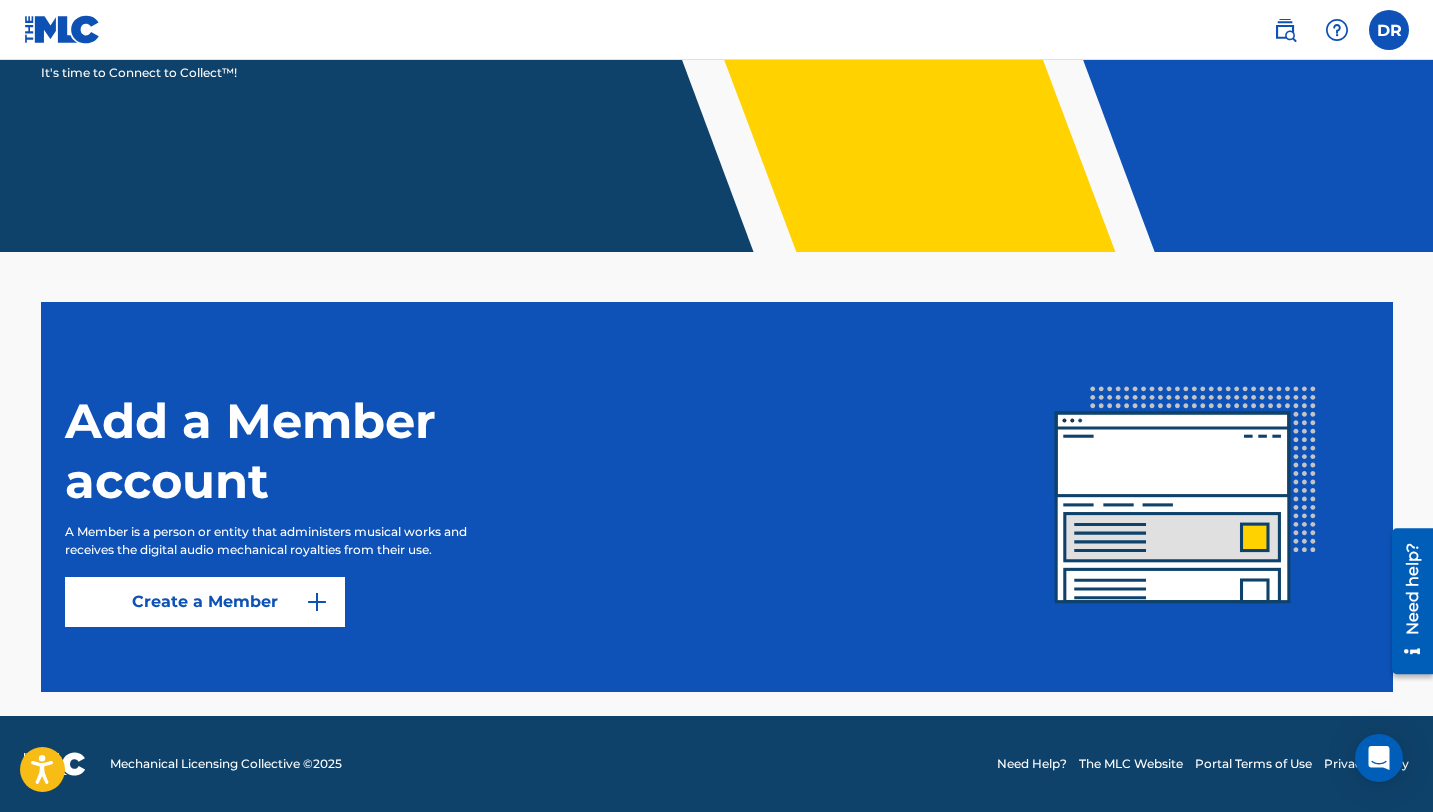 click at bounding box center (317, 602) 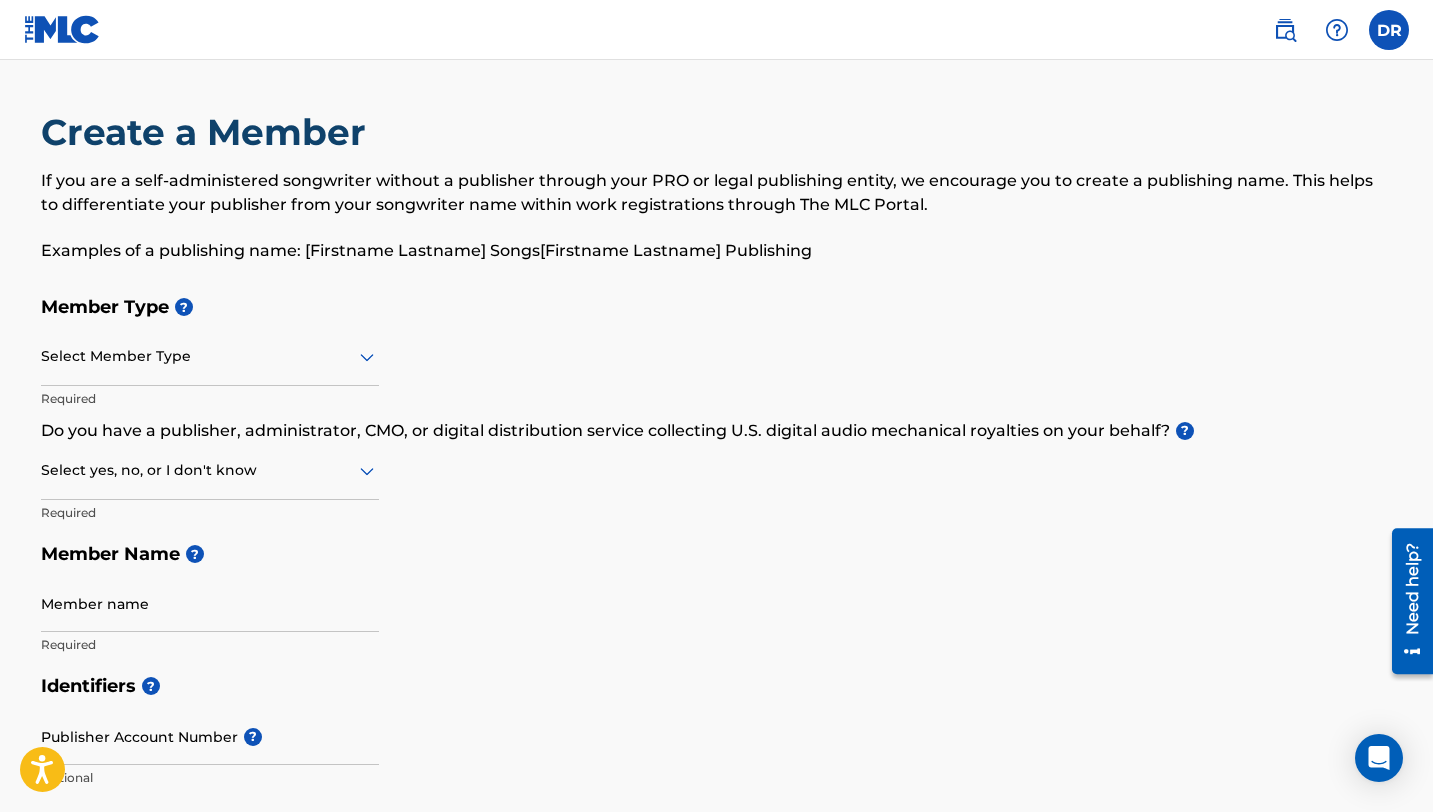 click on "Select Member Type" at bounding box center (210, 357) 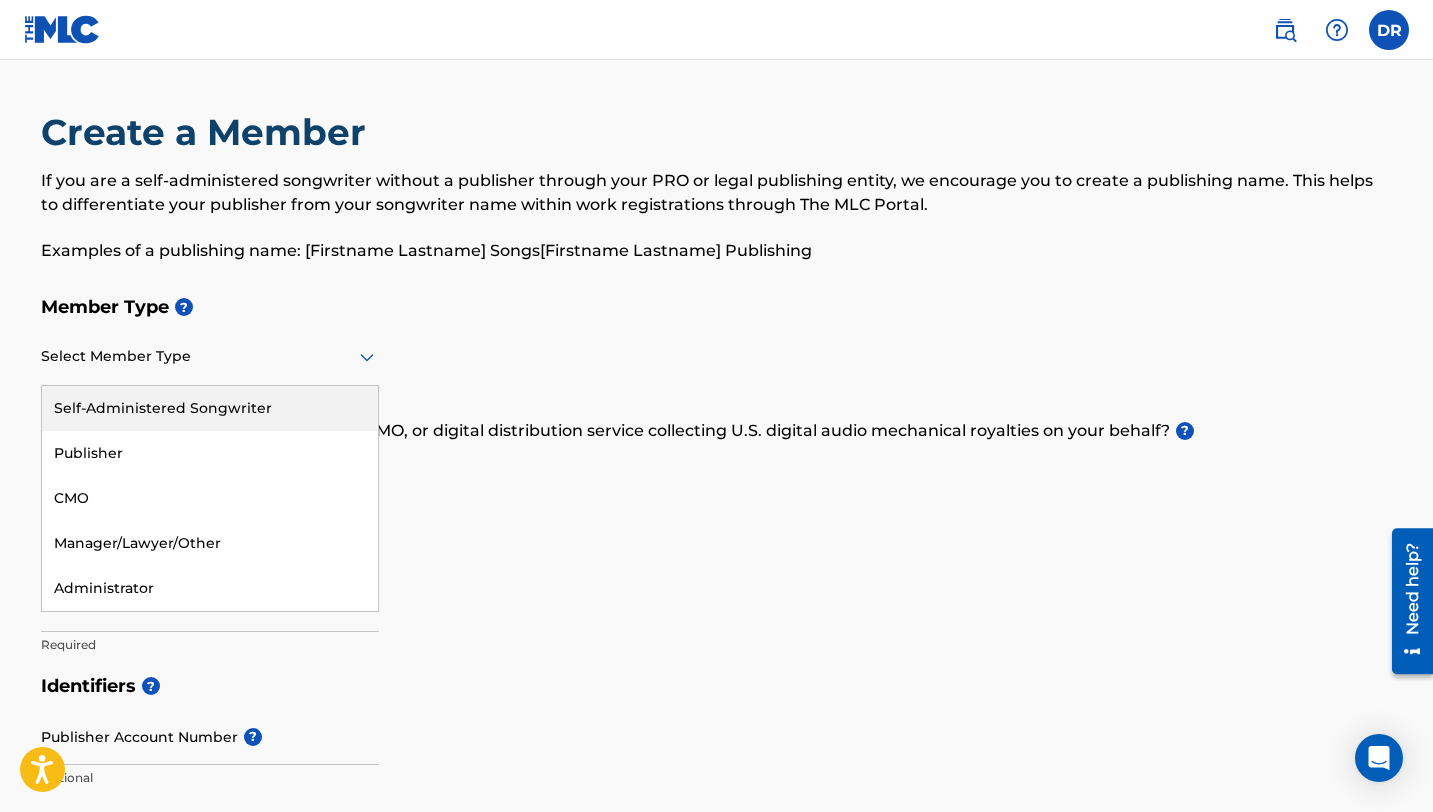 click on "Self-Administered Songwriter" at bounding box center (210, 408) 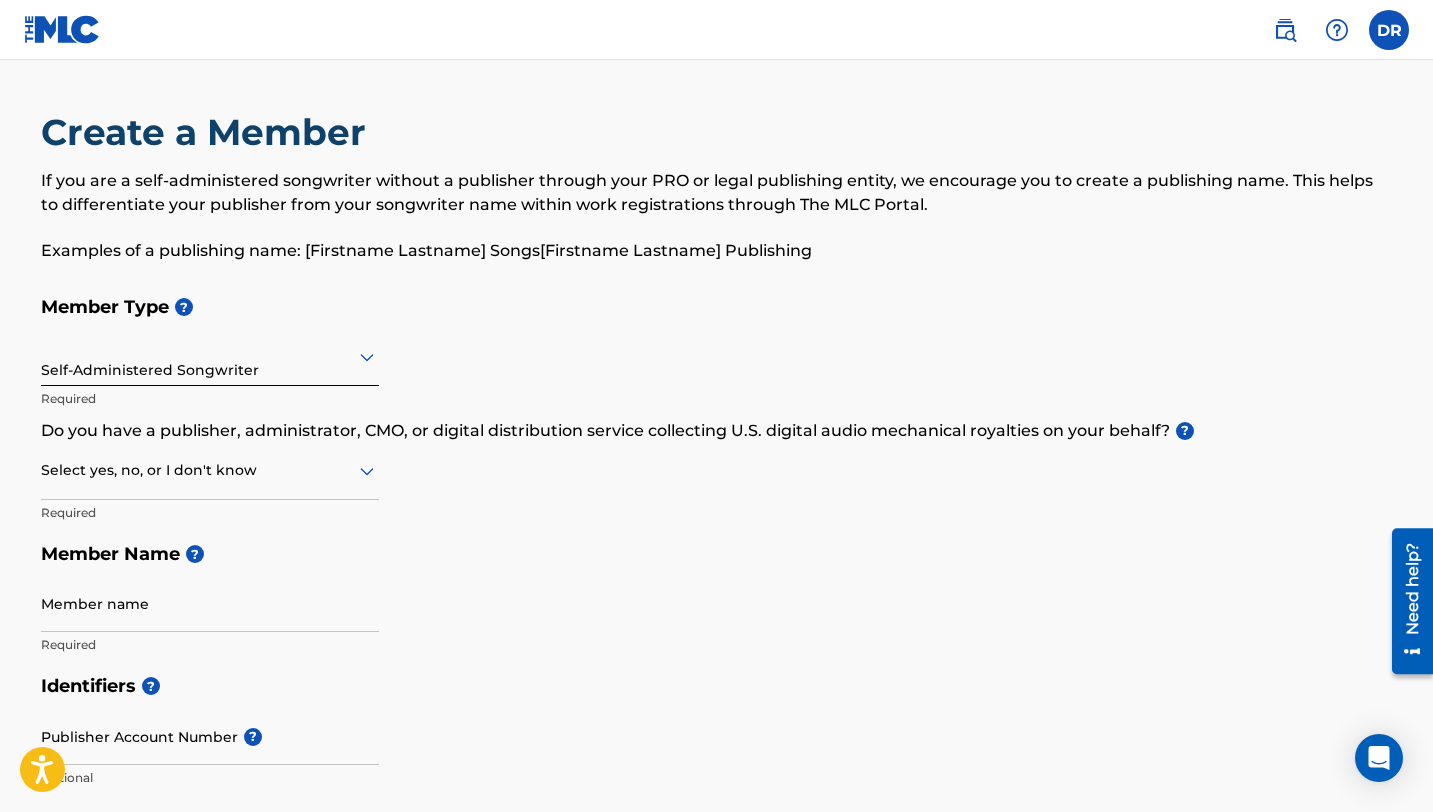 click at bounding box center [210, 470] 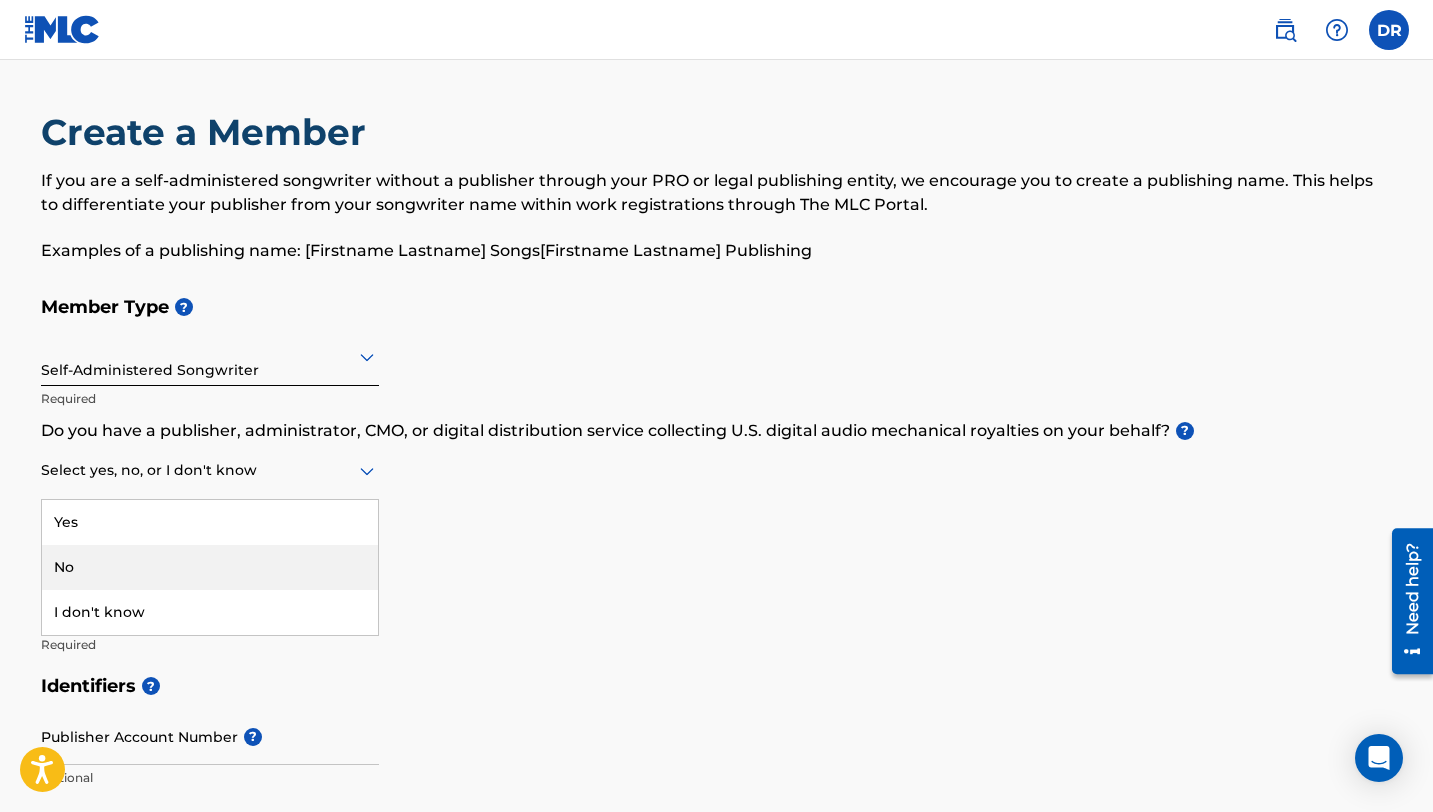 click on "No" at bounding box center (210, 567) 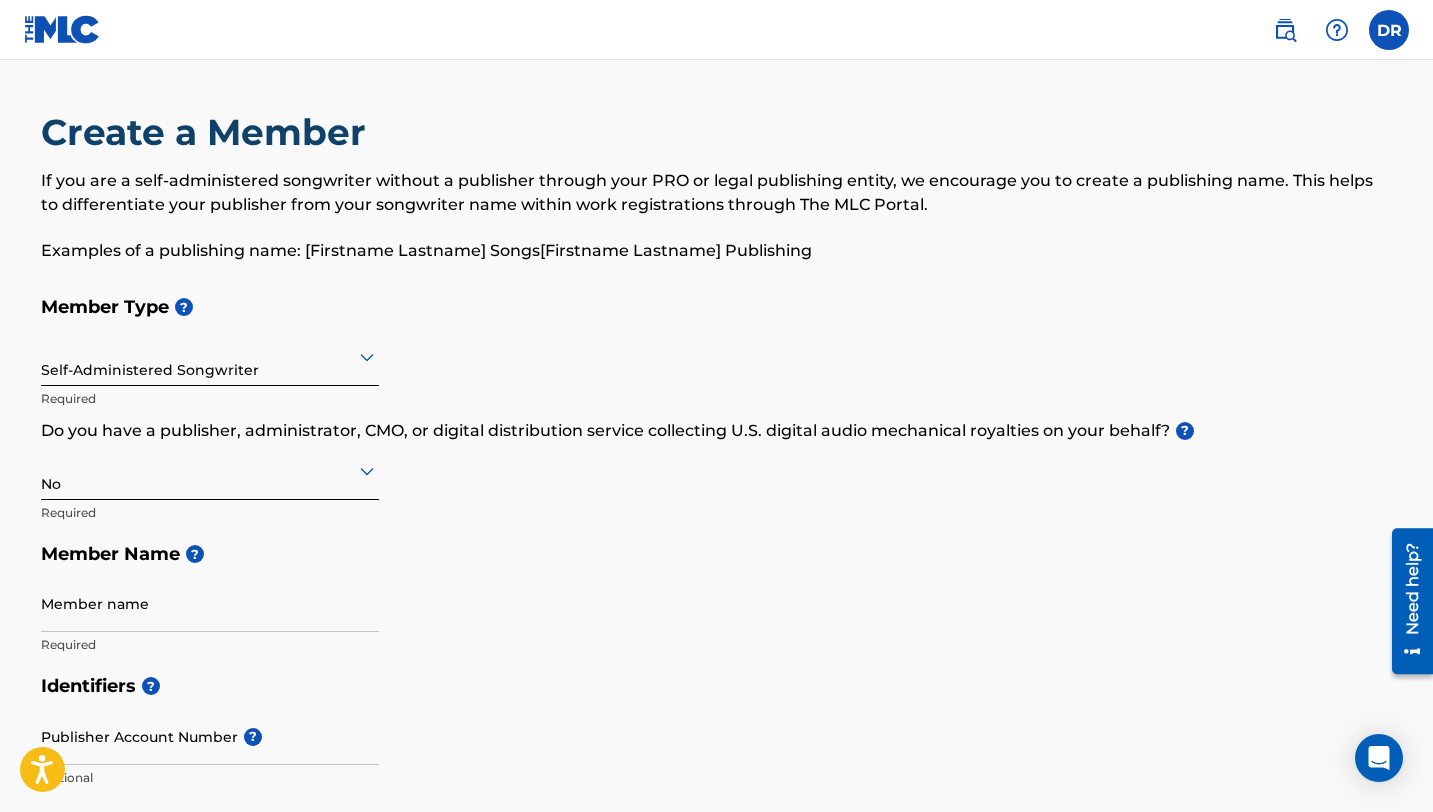click on "Member name" at bounding box center (210, 603) 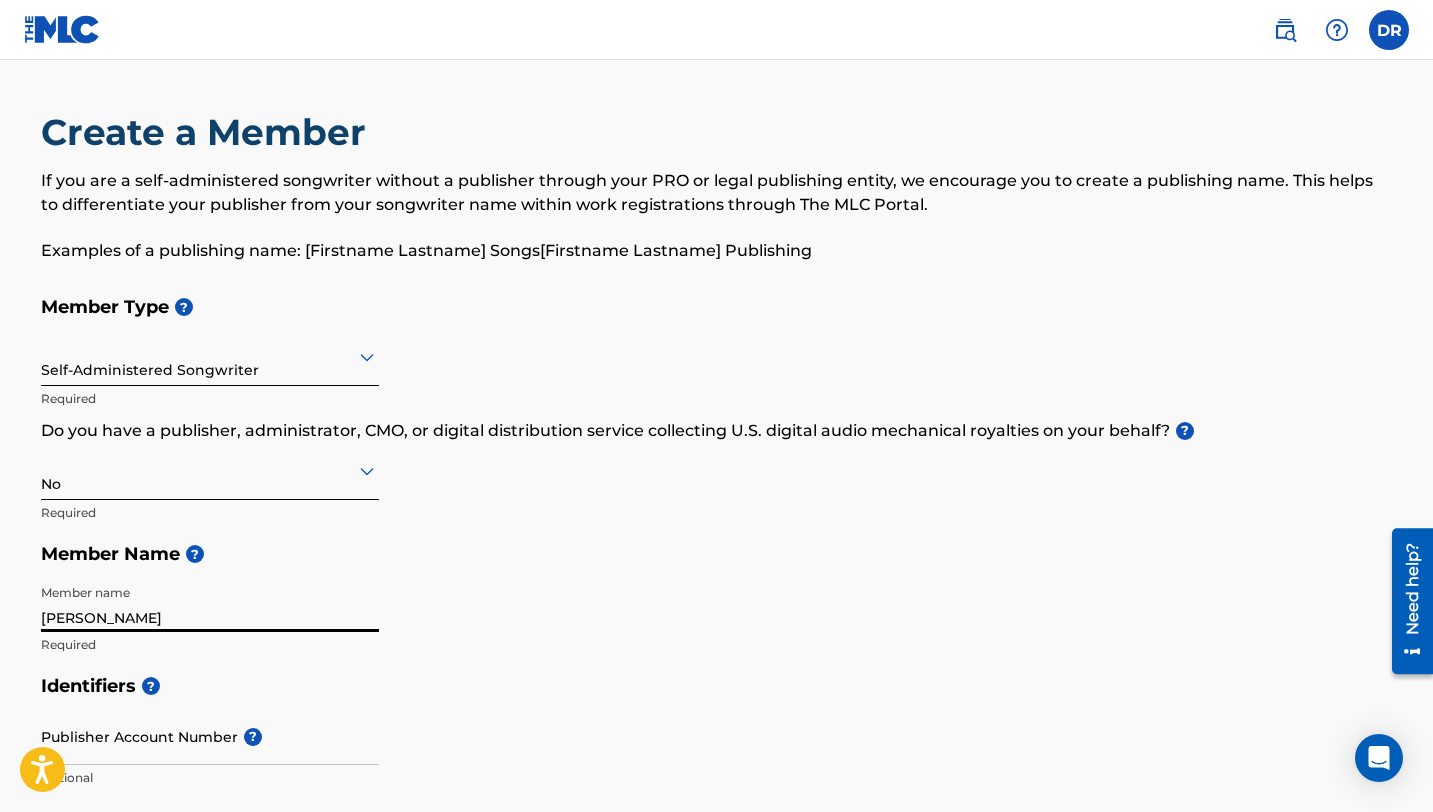 type on "[PERSON_NAME]" 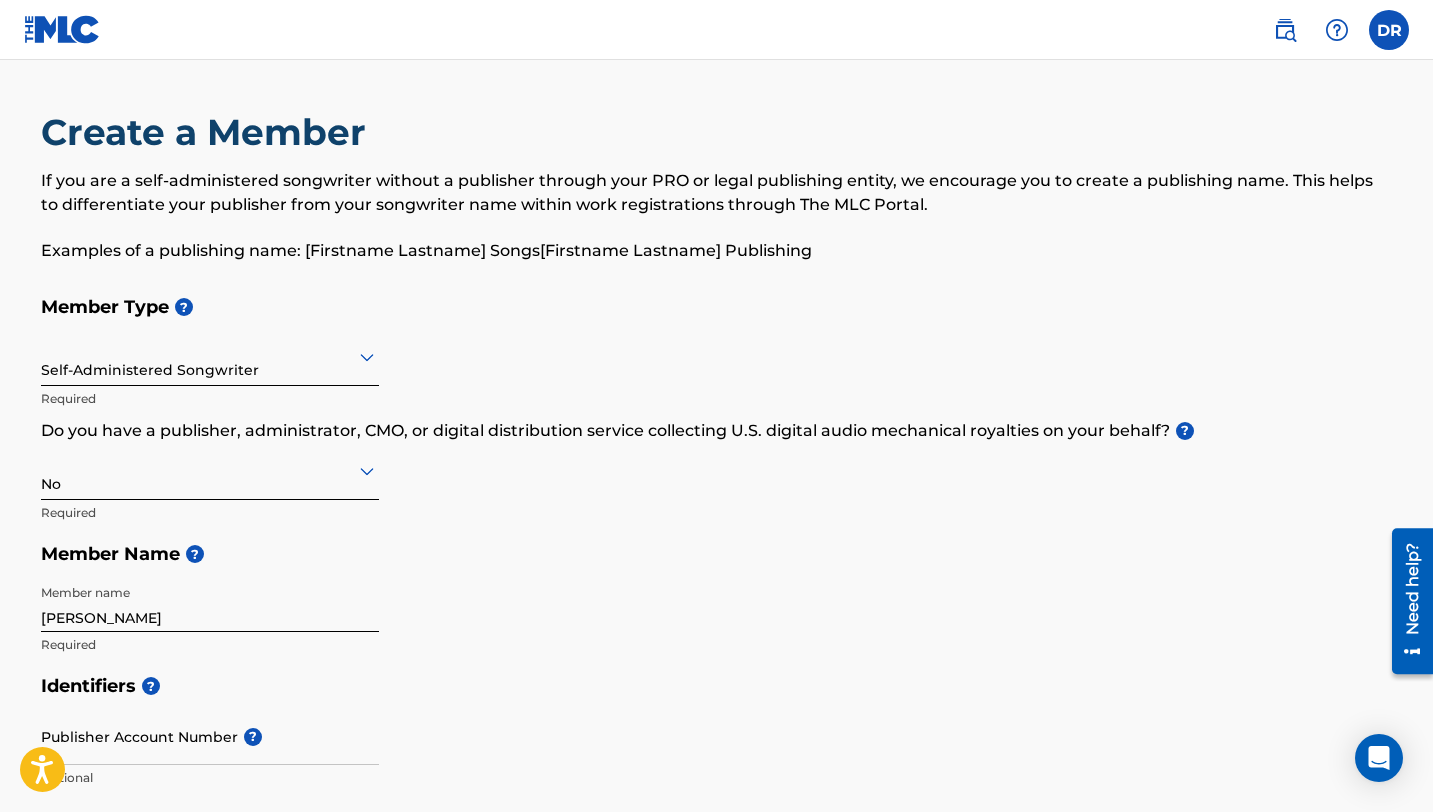 click on "Member Type ? Self-Administered Songwriter Required Do you have a publisher, administrator, CMO, or digital distribution service collecting U.S. digital audio mechanical royalties on your behalf? ? No Required Member Name ? Member name [PERSON_NAME]" at bounding box center (717, 475) 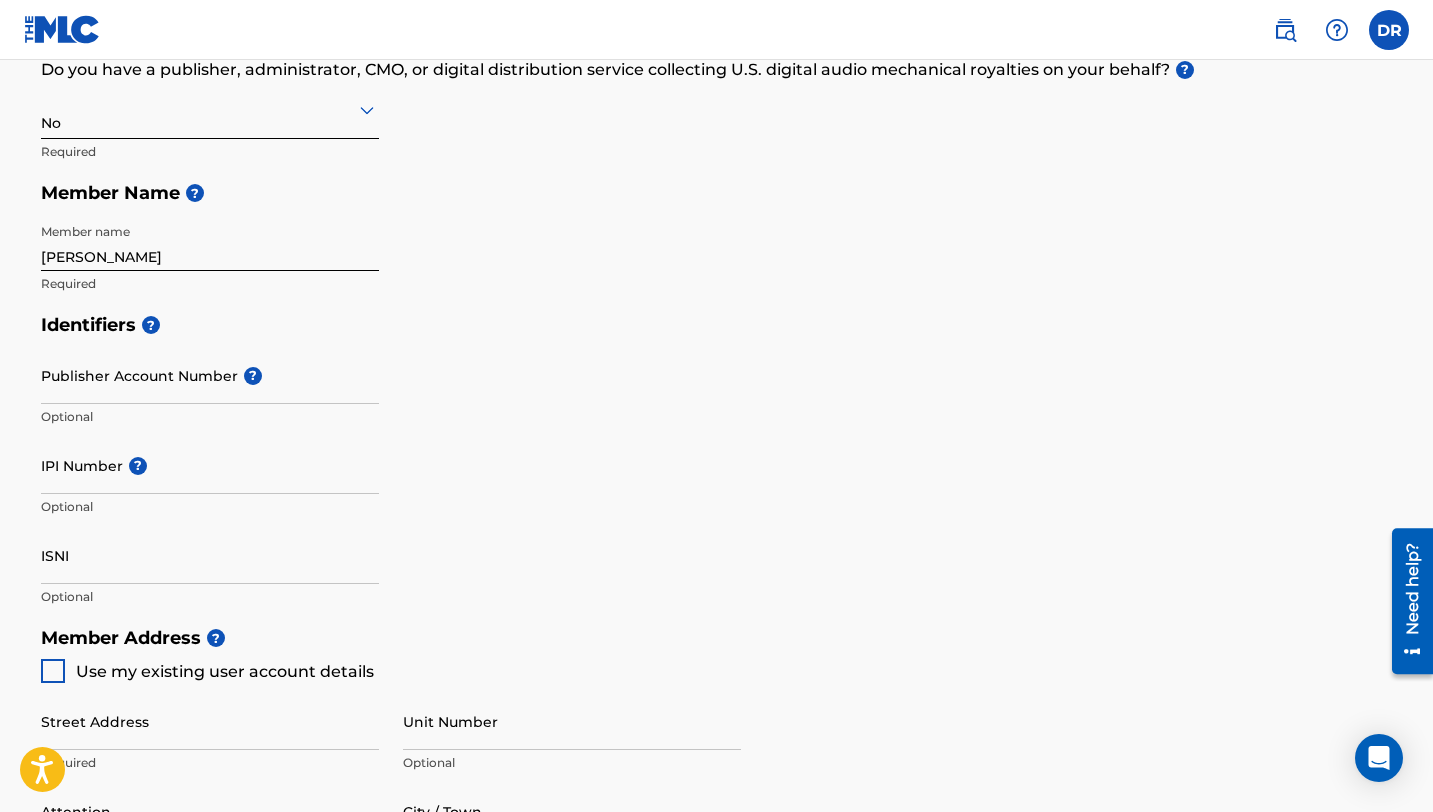scroll, scrollTop: 400, scrollLeft: 0, axis: vertical 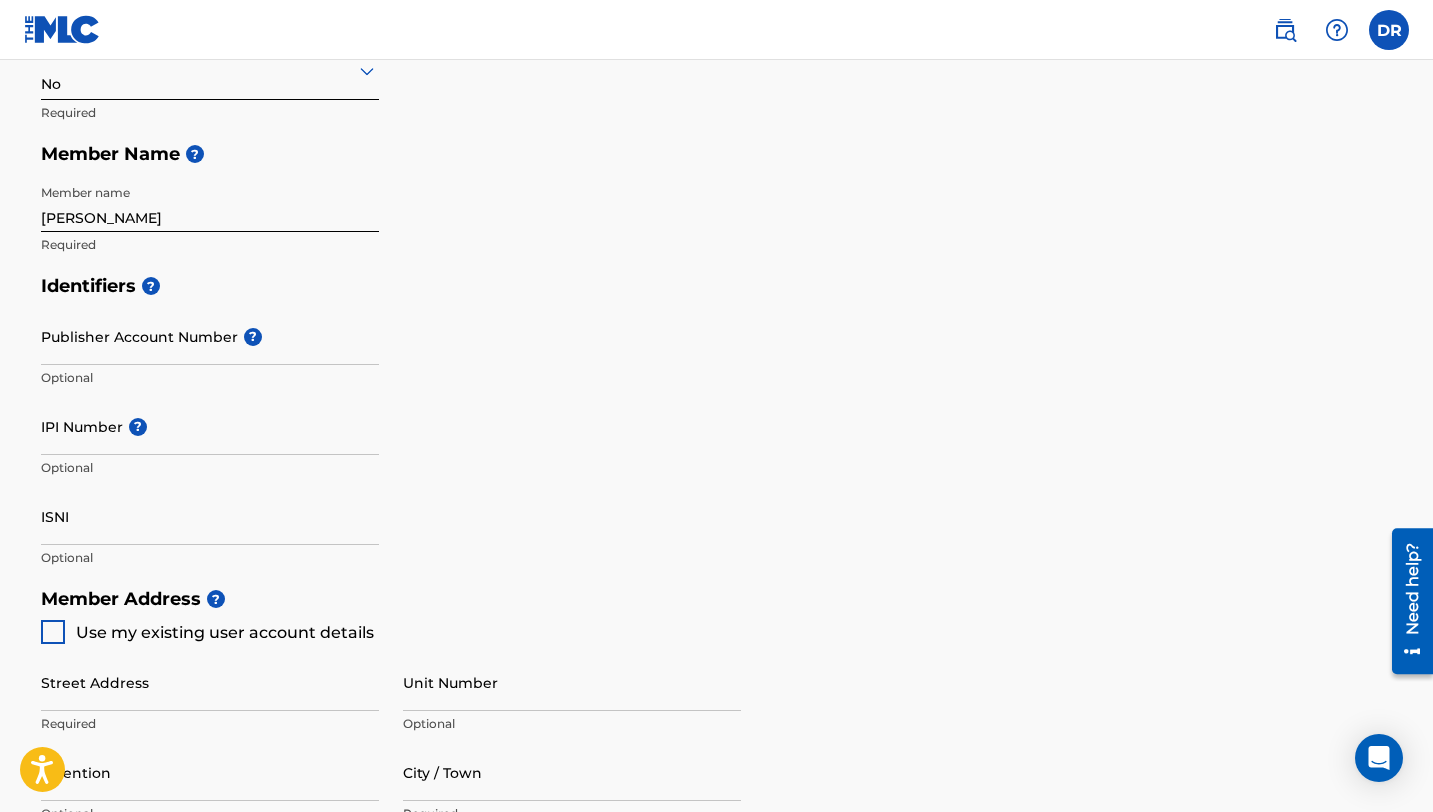 click on "Publisher Account Number ?" at bounding box center (210, 336) 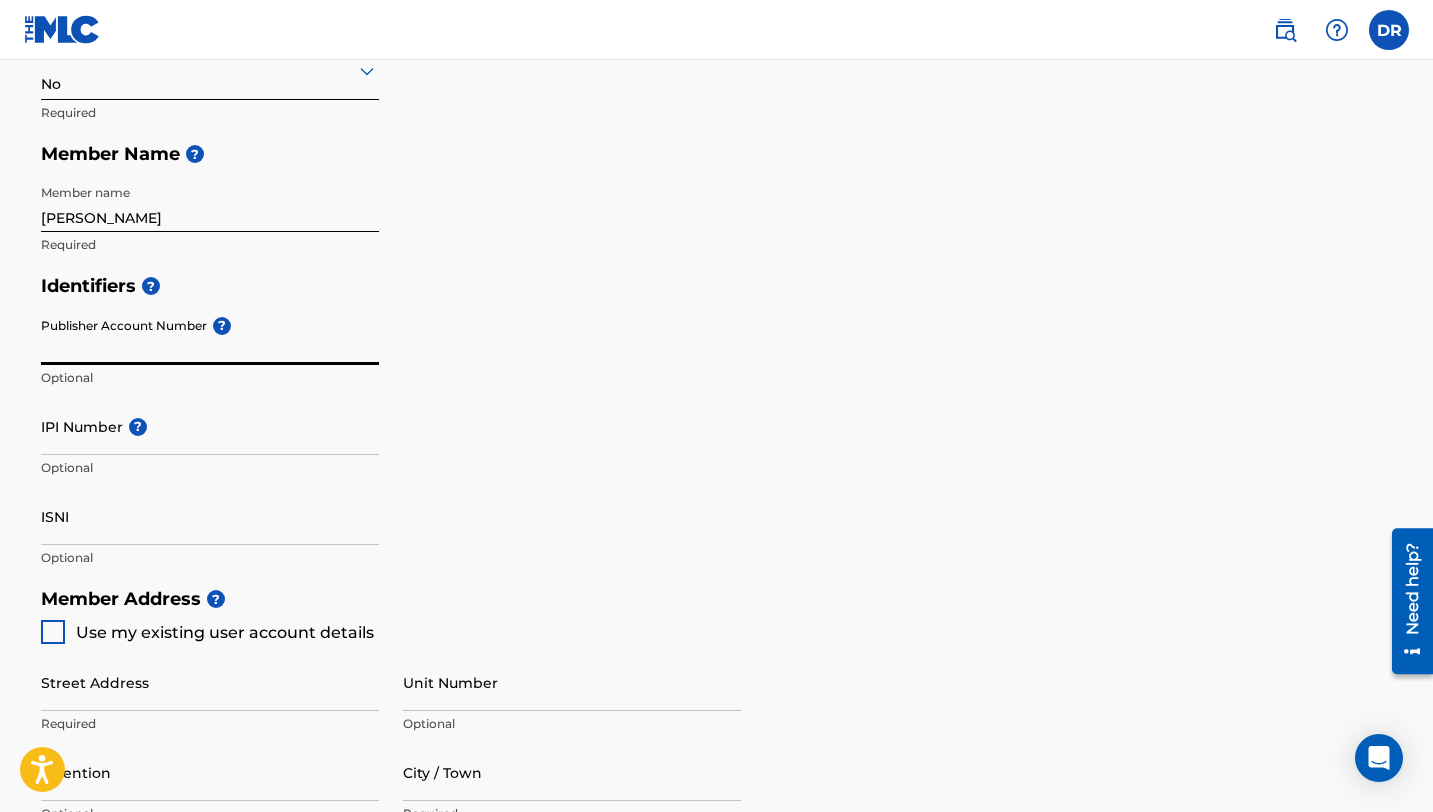 click on "Member Address ?" at bounding box center (717, 599) 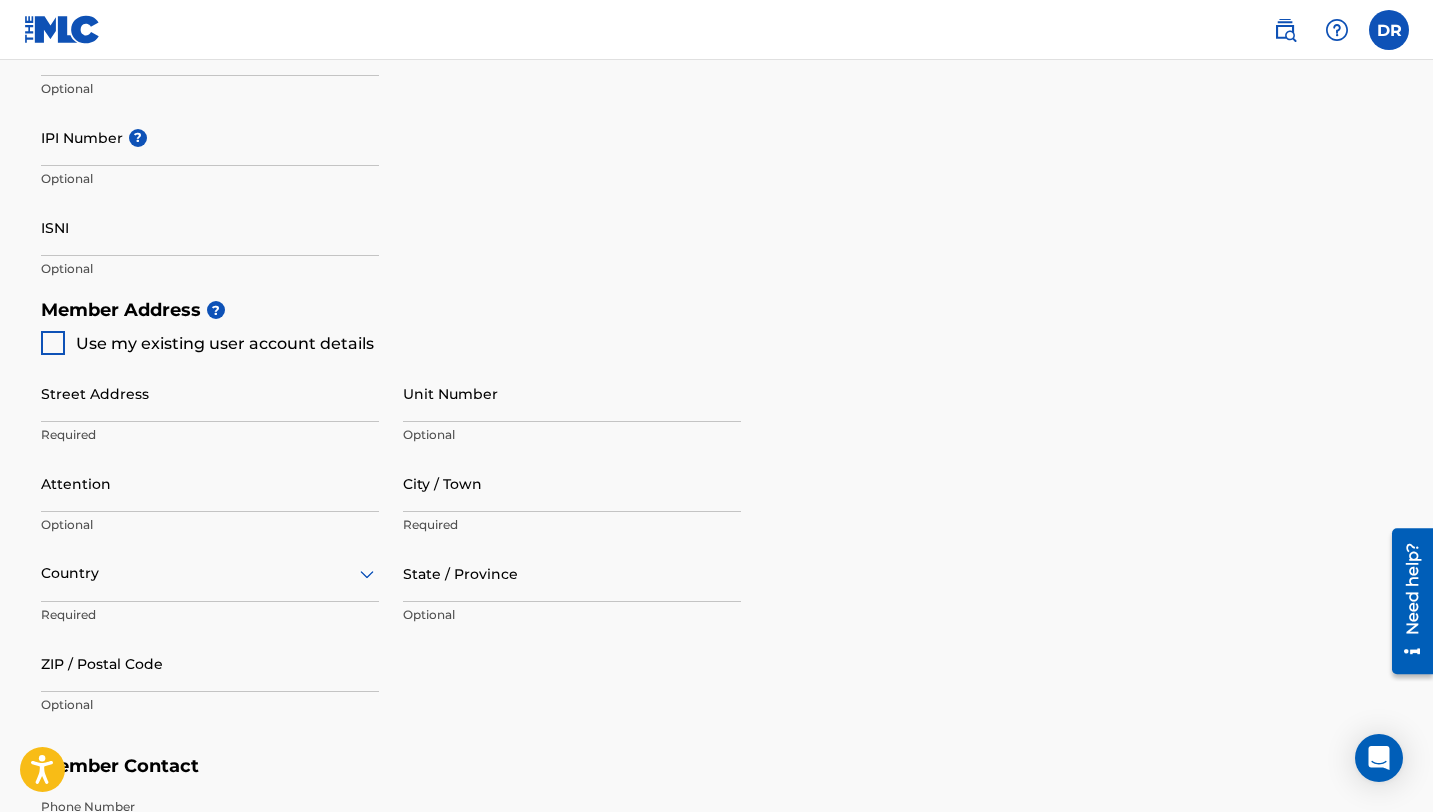 scroll, scrollTop: 720, scrollLeft: 0, axis: vertical 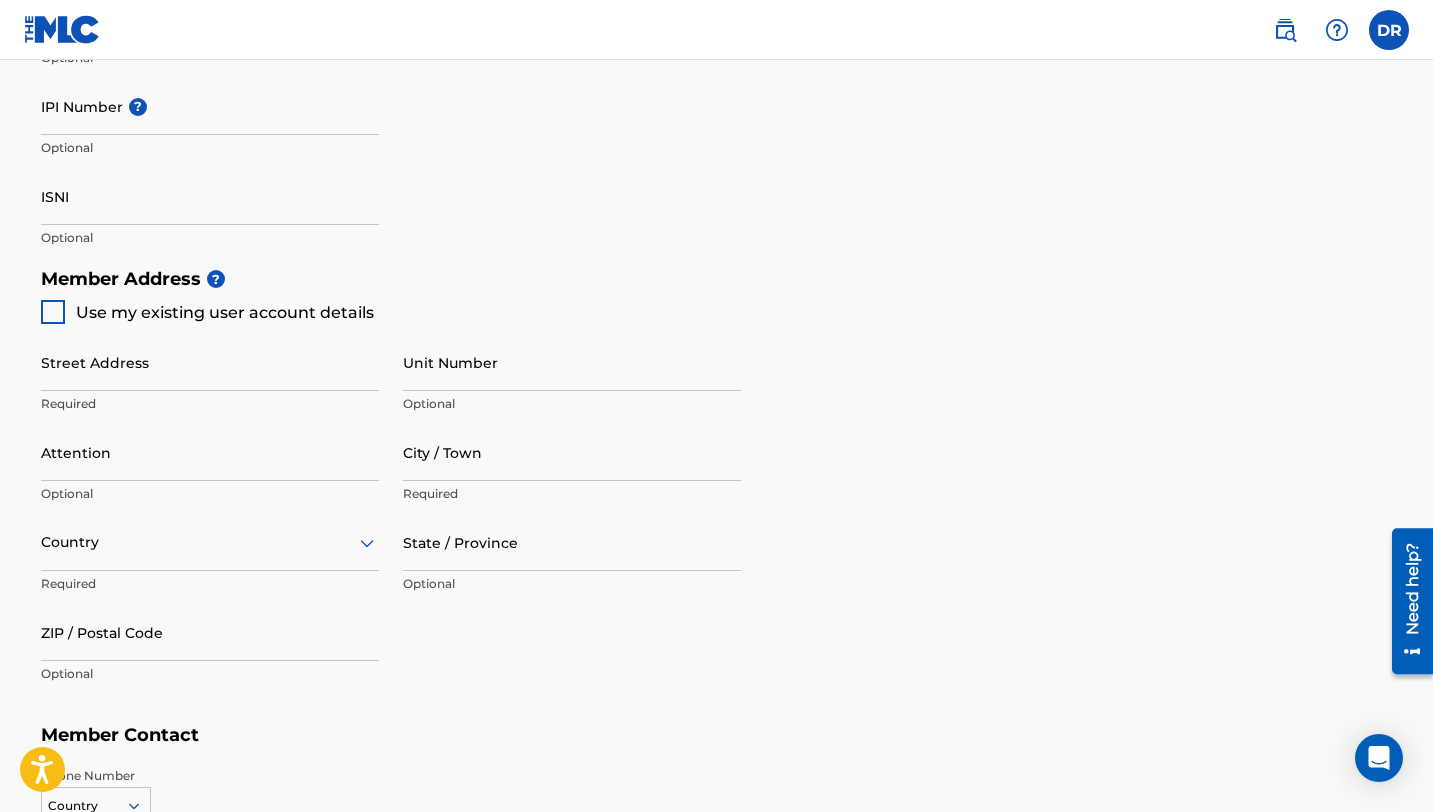 click on "Use my existing user account details" at bounding box center (207, 312) 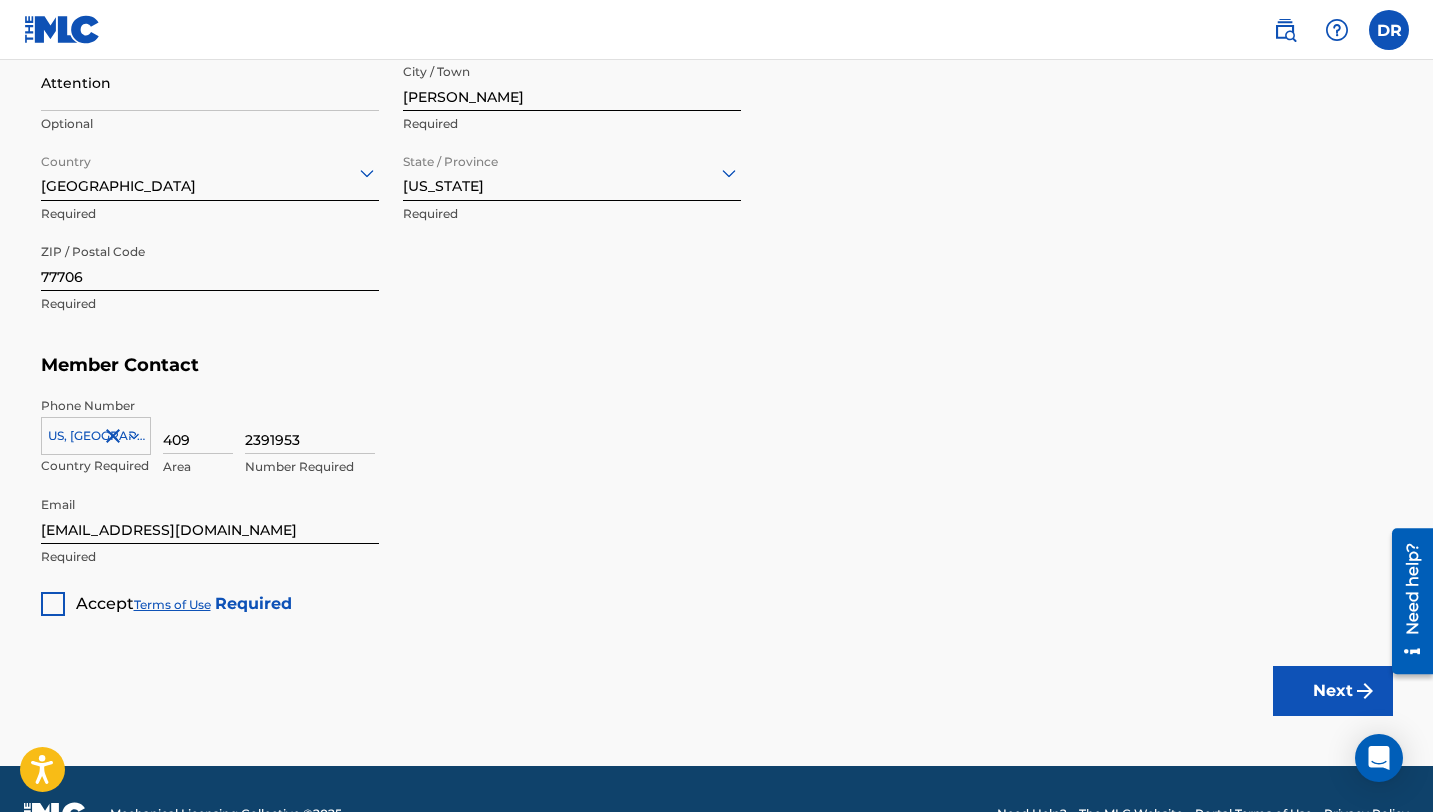 scroll, scrollTop: 1139, scrollLeft: 0, axis: vertical 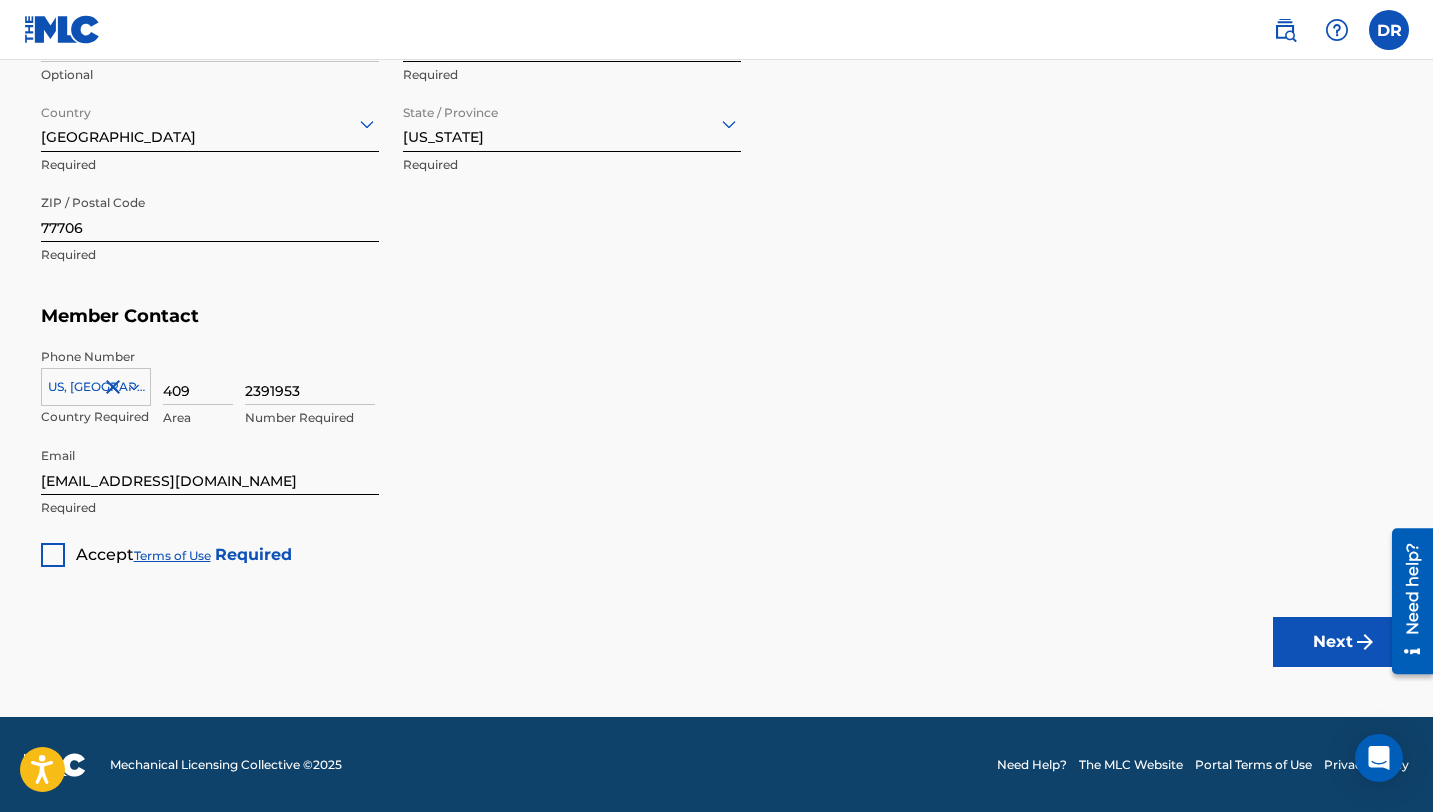 click at bounding box center (53, 555) 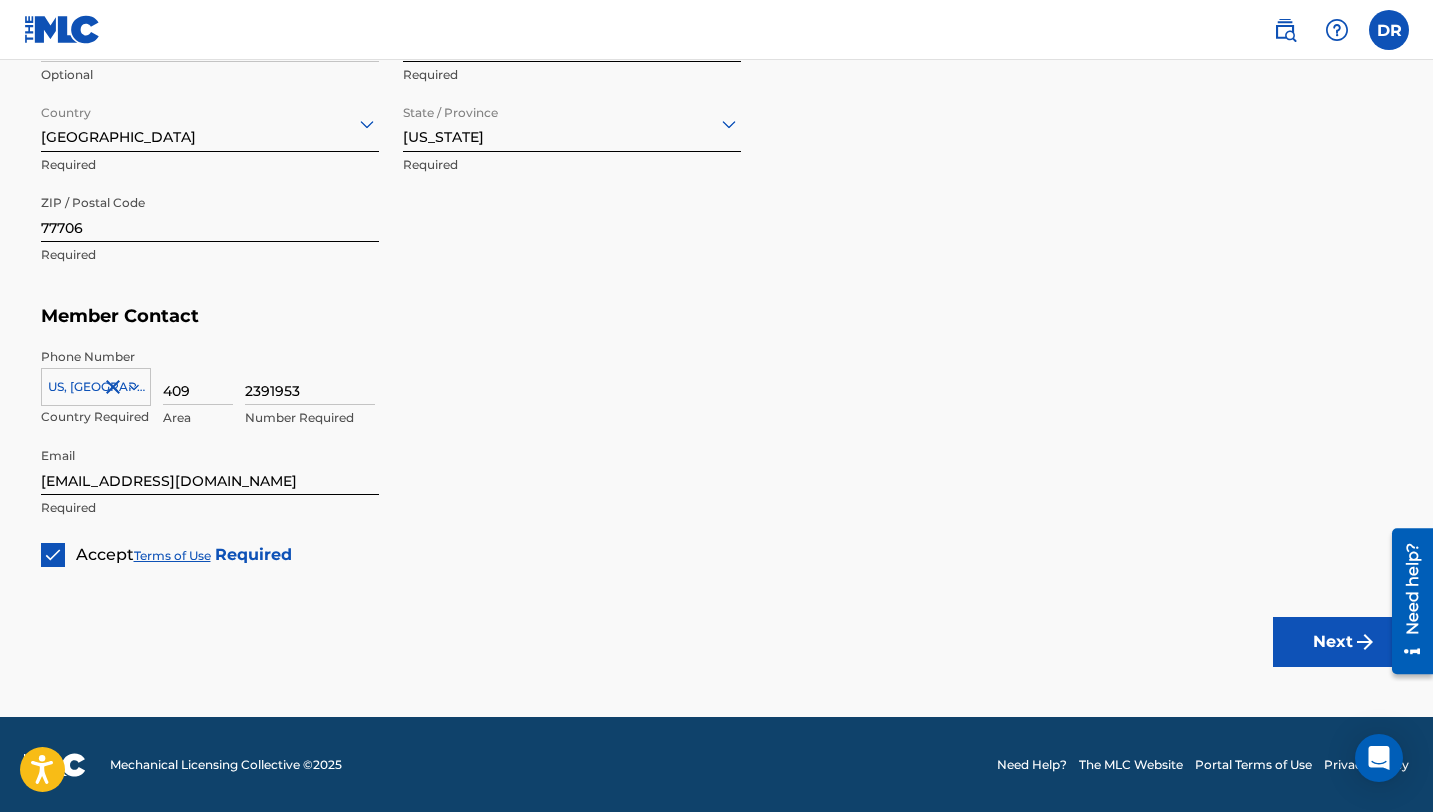 click on "Next" at bounding box center [1333, 642] 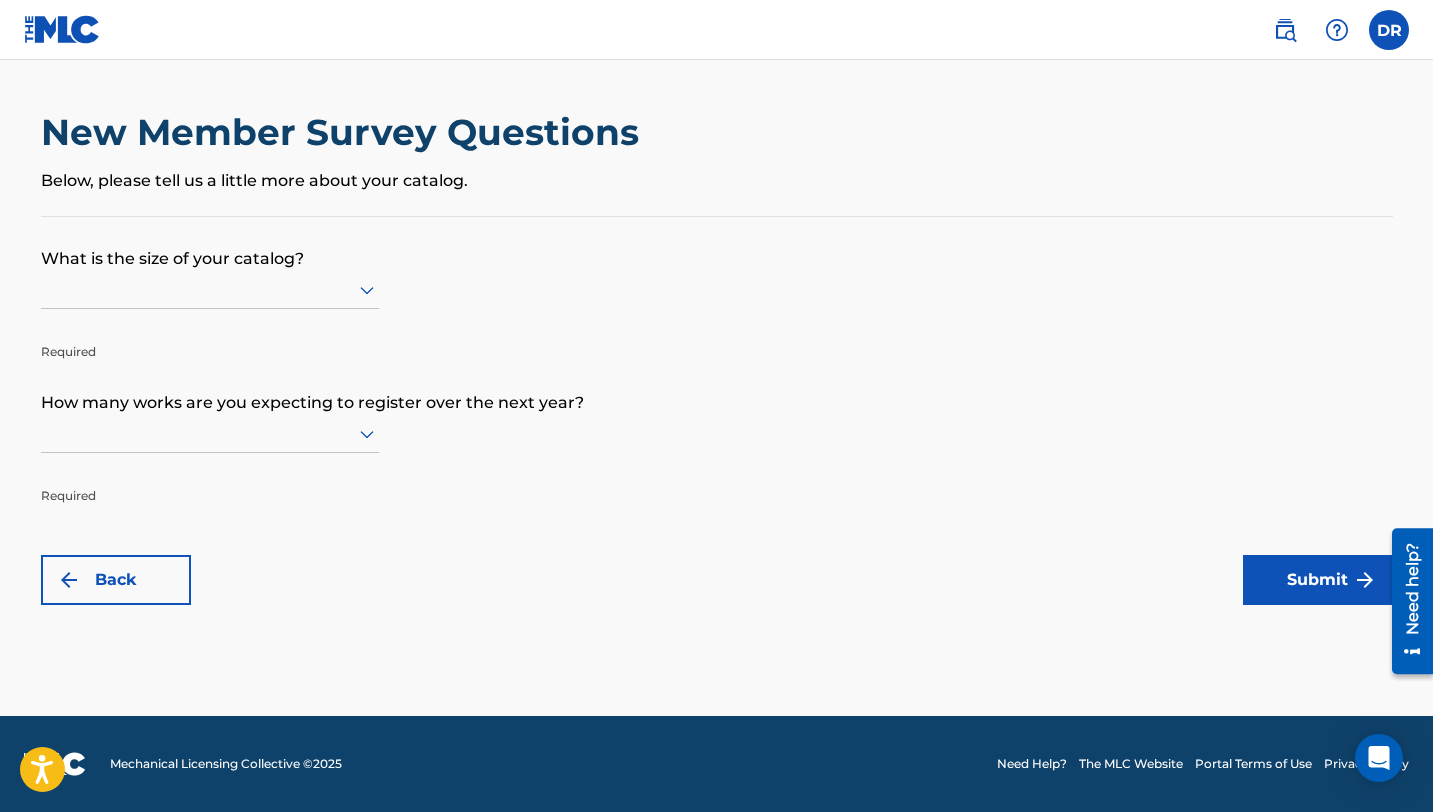 click at bounding box center [210, 290] 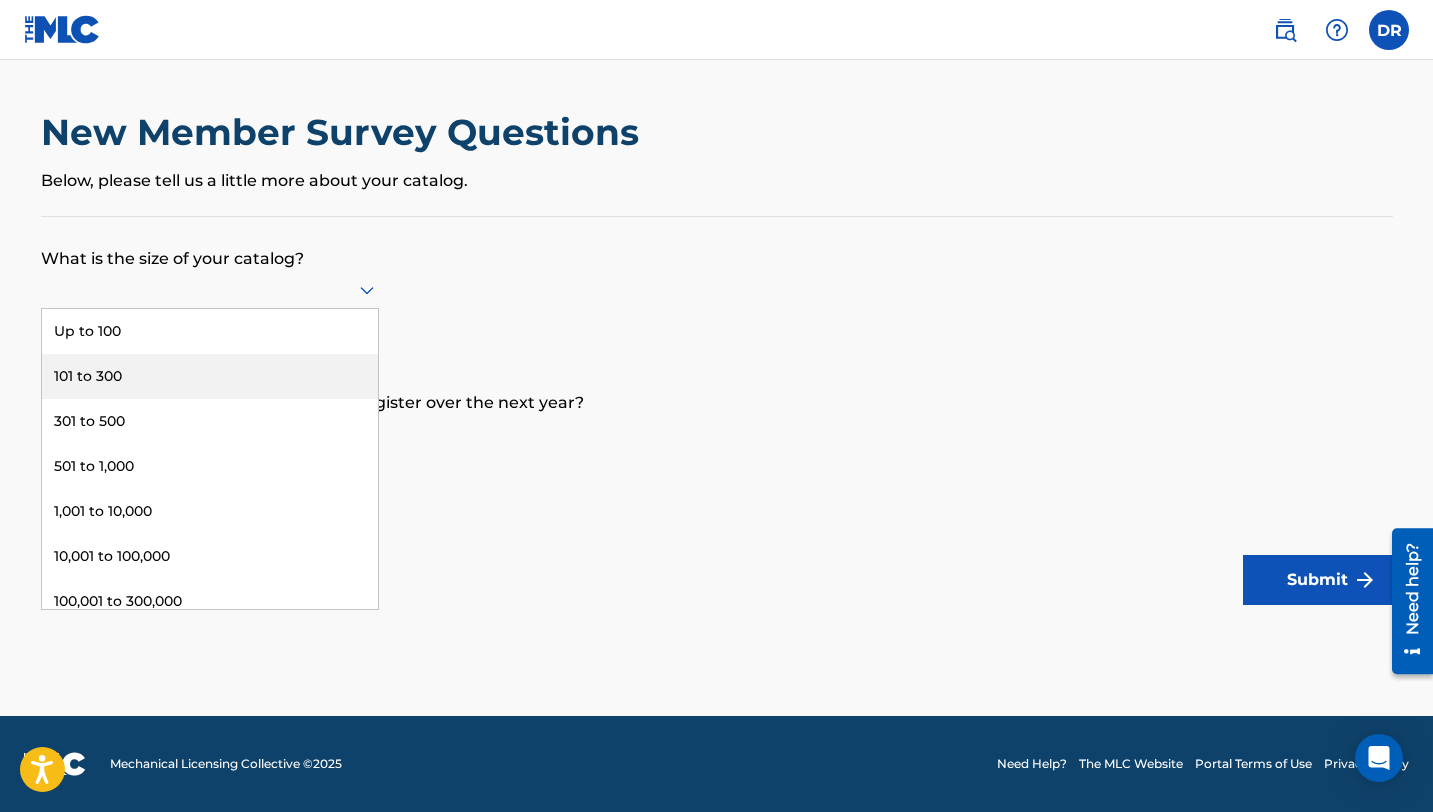 click on "101 to 300" at bounding box center (210, 376) 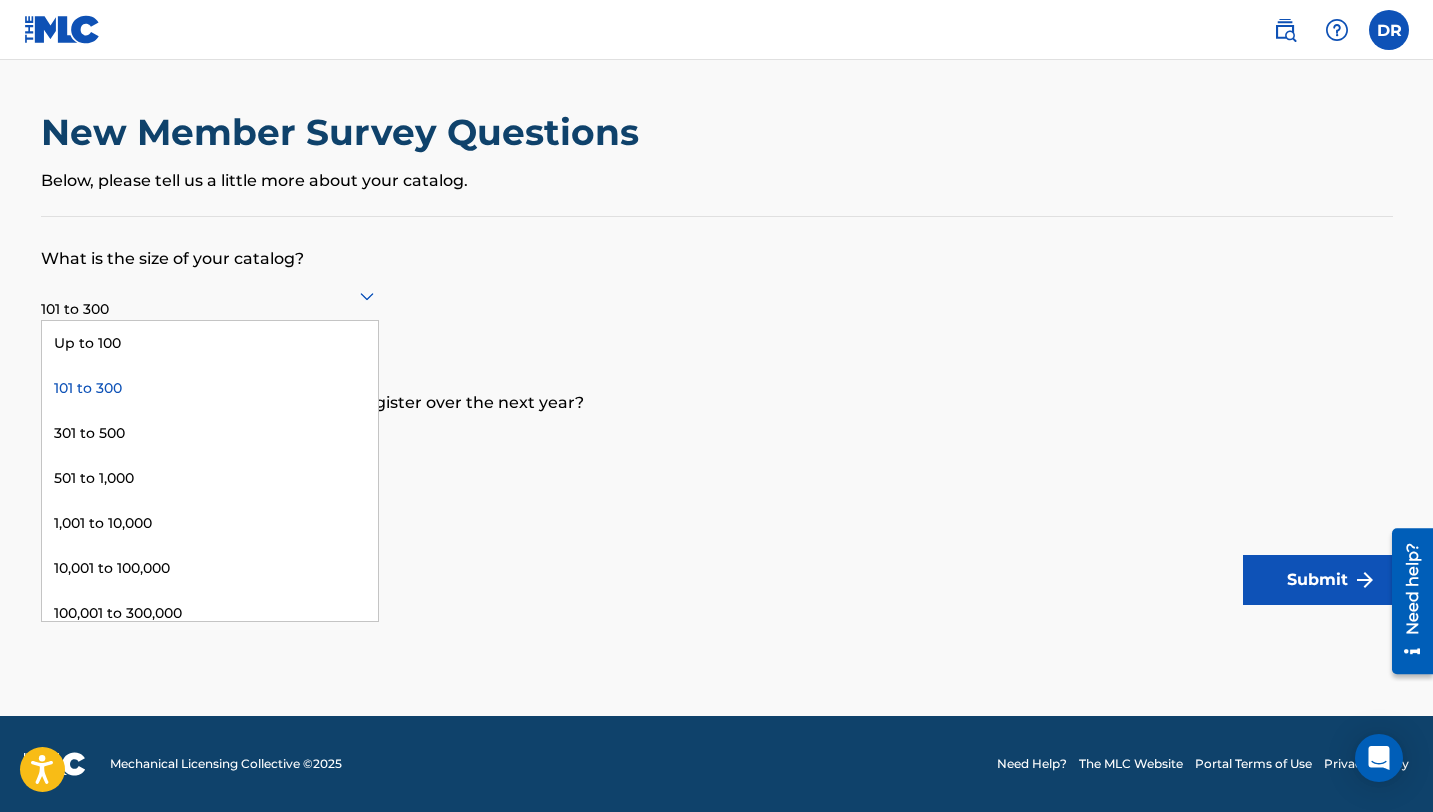 click on "101 to 300" at bounding box center [210, 295] 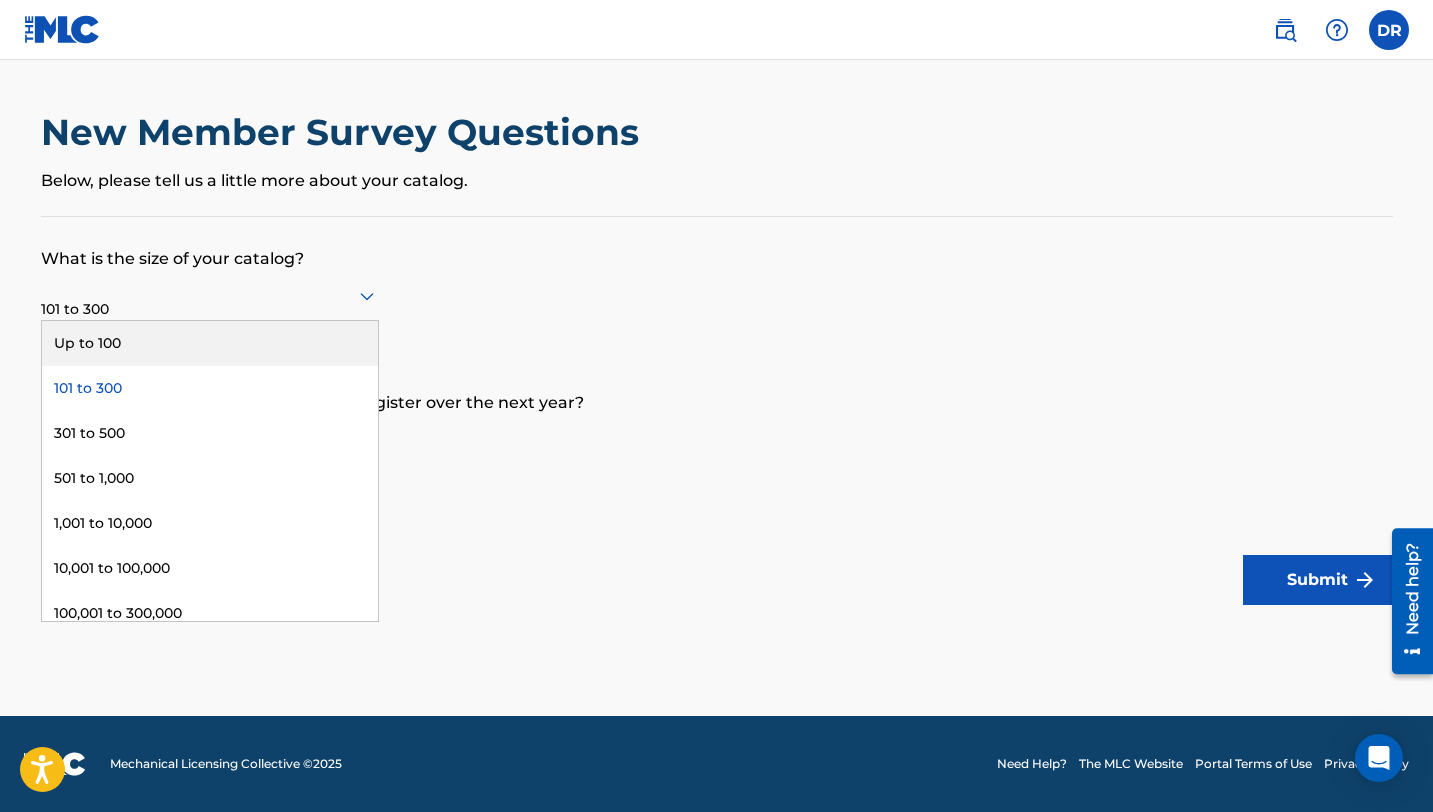 click on "Up to 100" at bounding box center (210, 343) 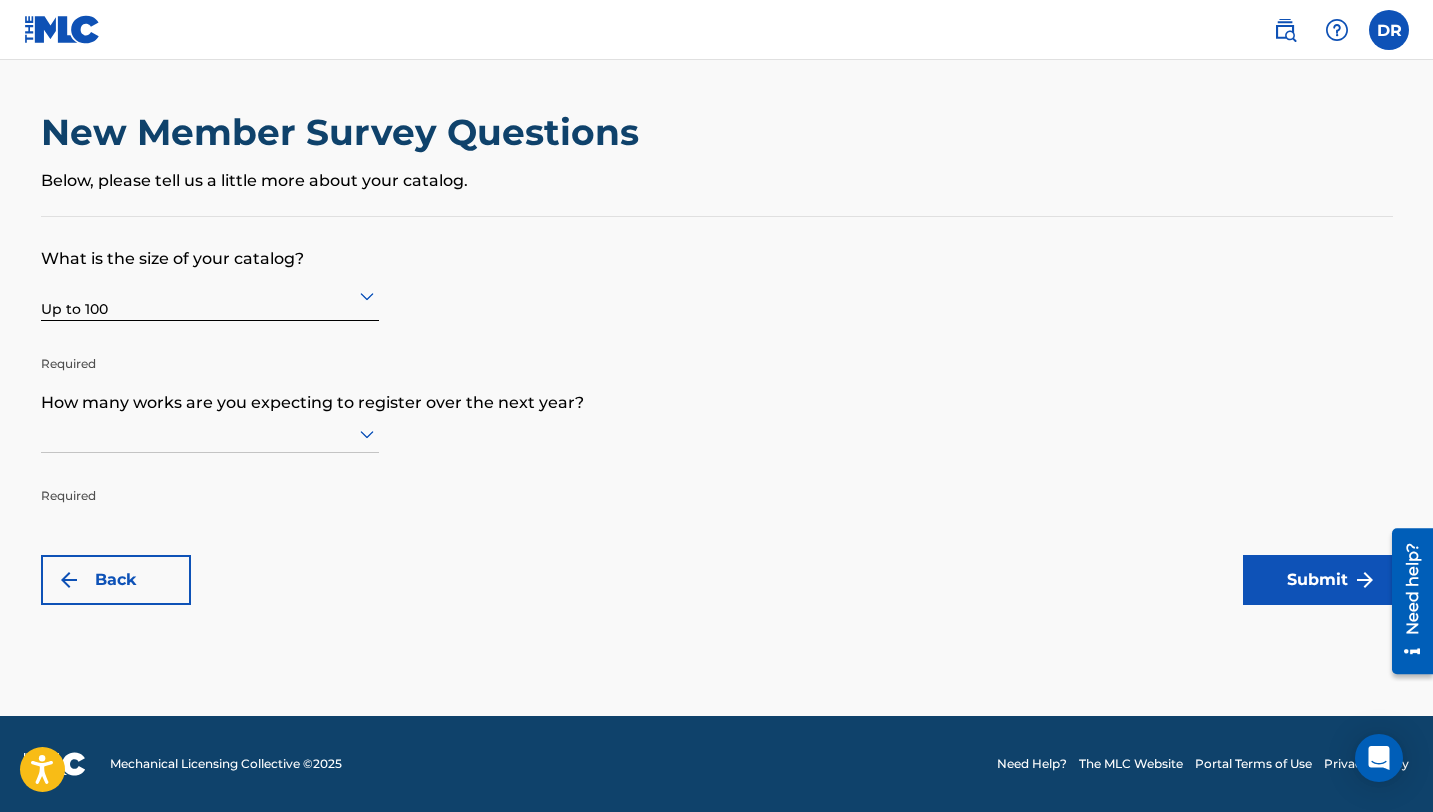 click at bounding box center (210, 434) 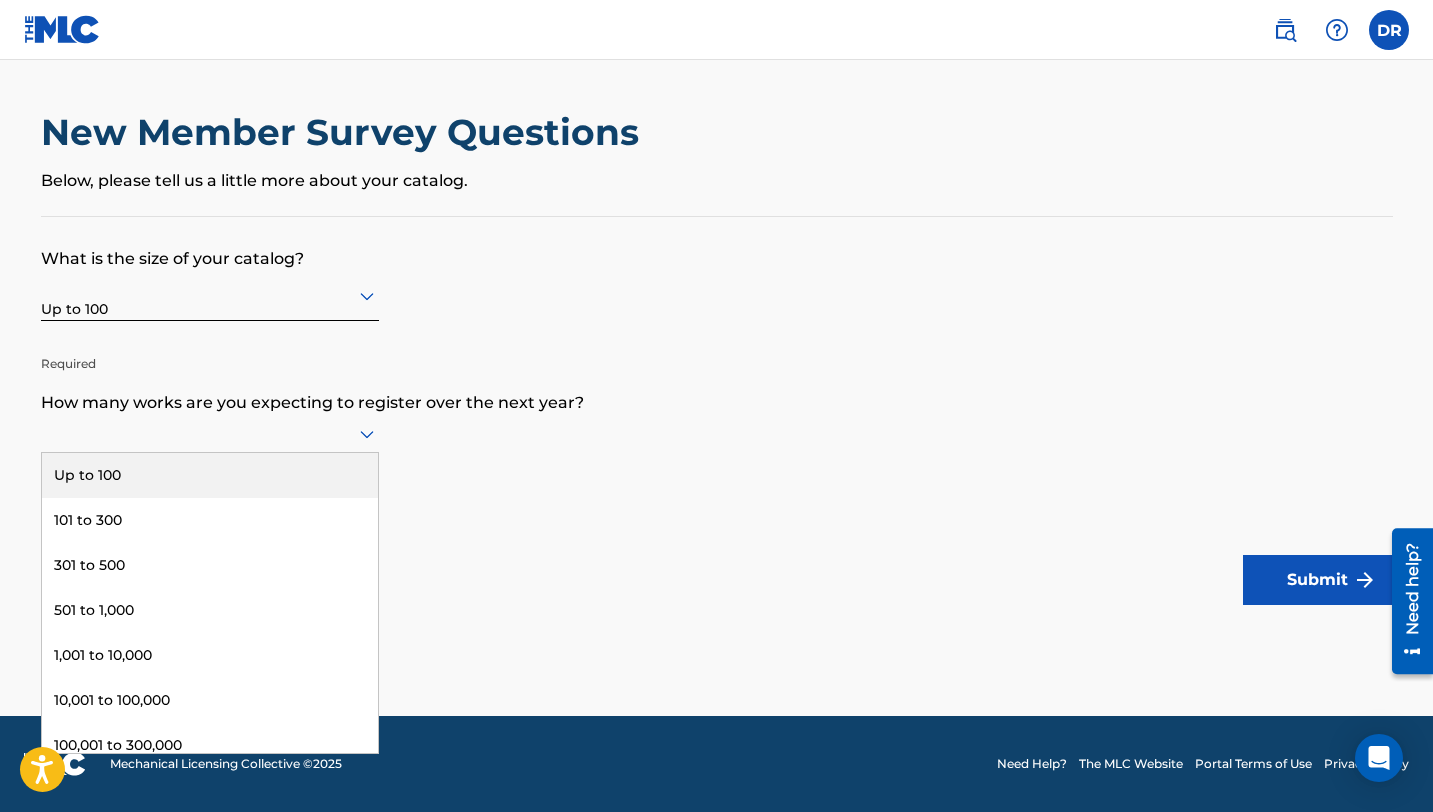 click on "Up to 100" at bounding box center (210, 475) 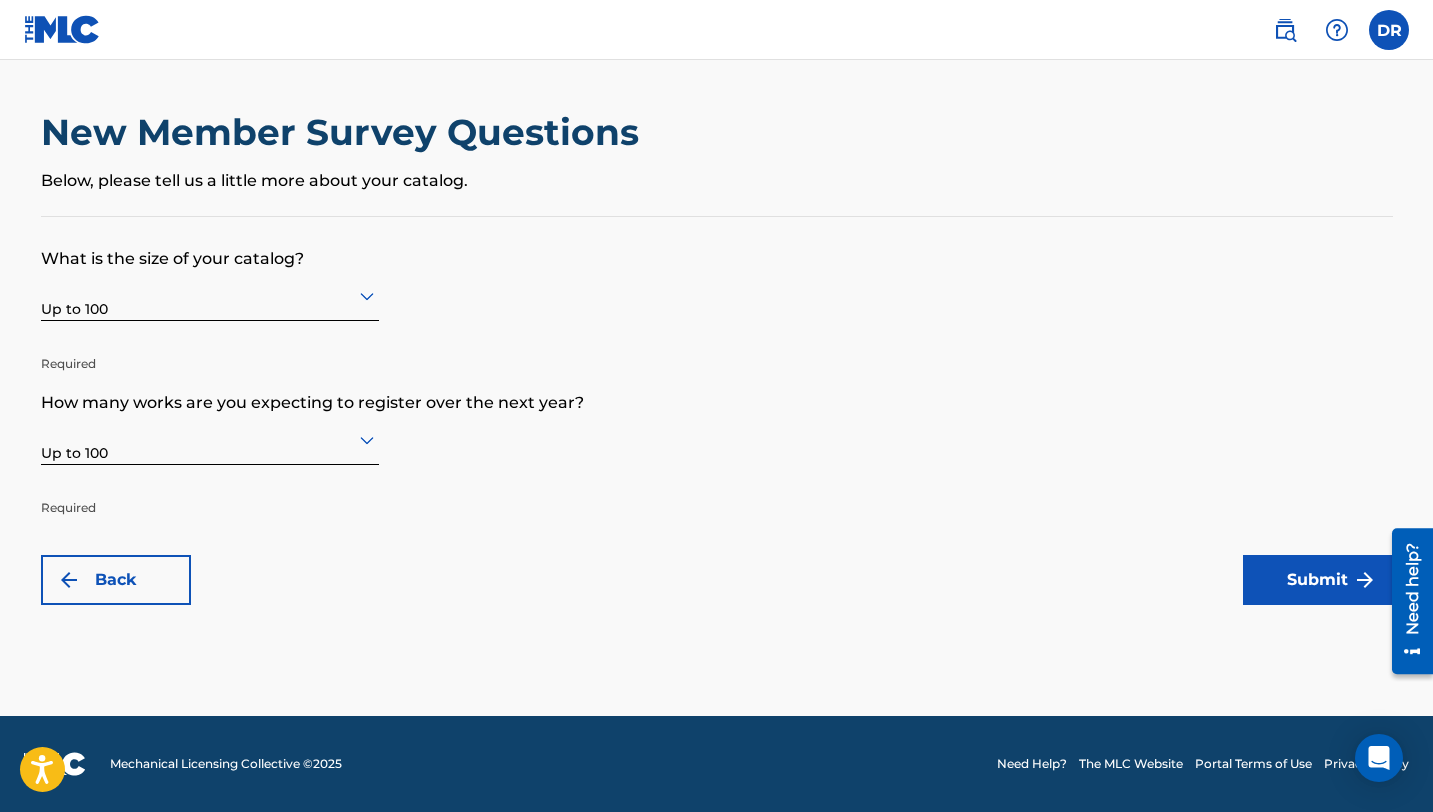 click on "Submit" at bounding box center [1318, 580] 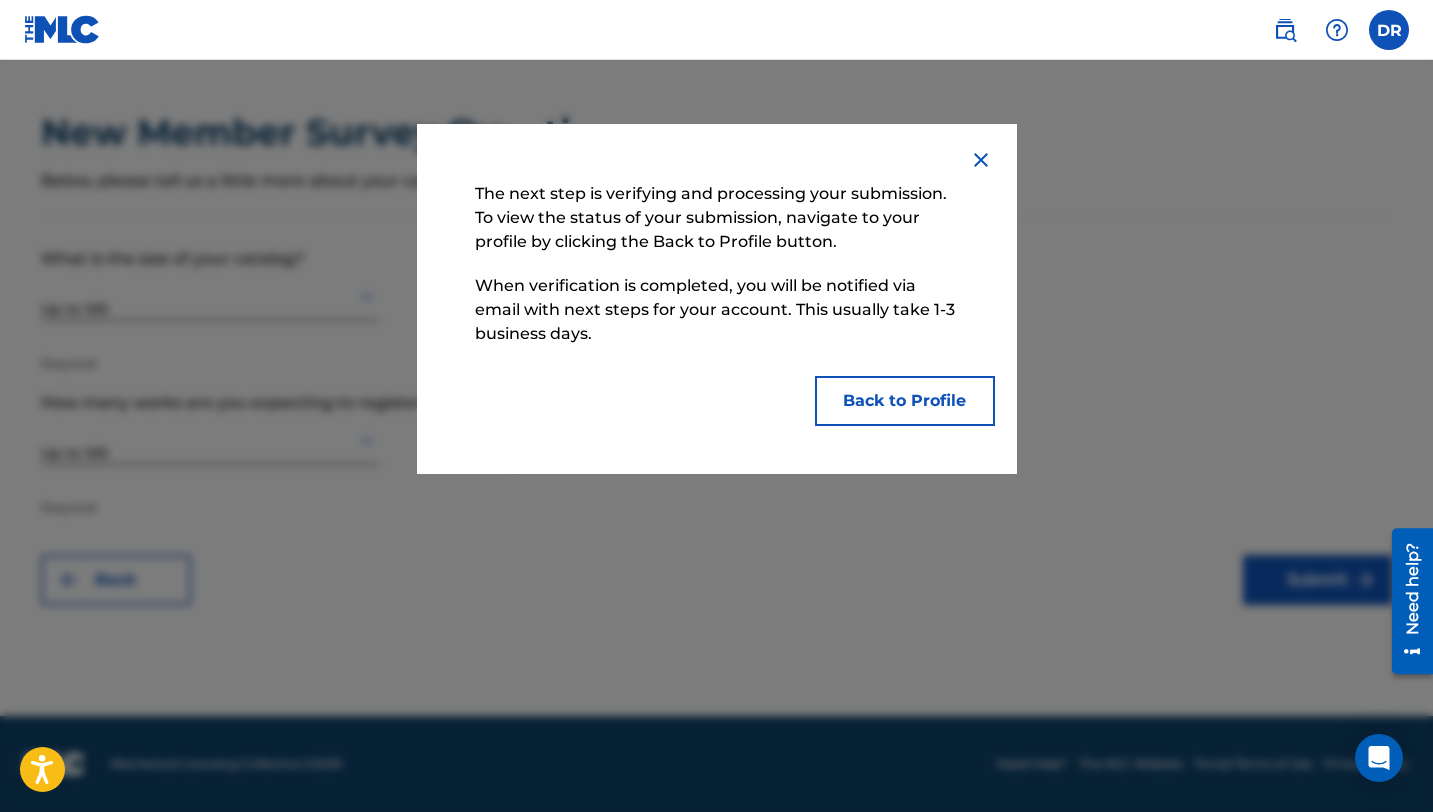 click on "Back to Profile" at bounding box center [905, 401] 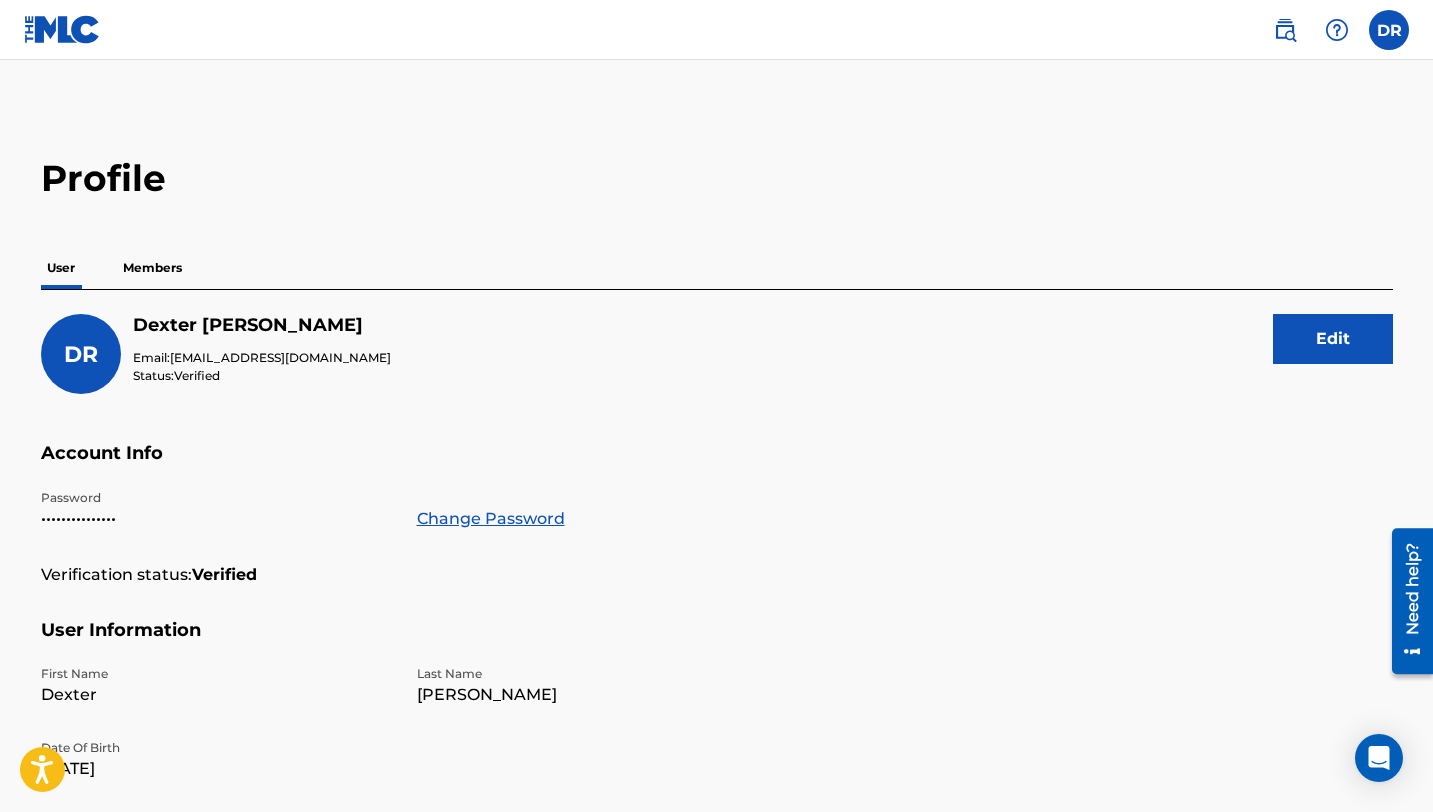 click on "Account Info" at bounding box center [717, 465] 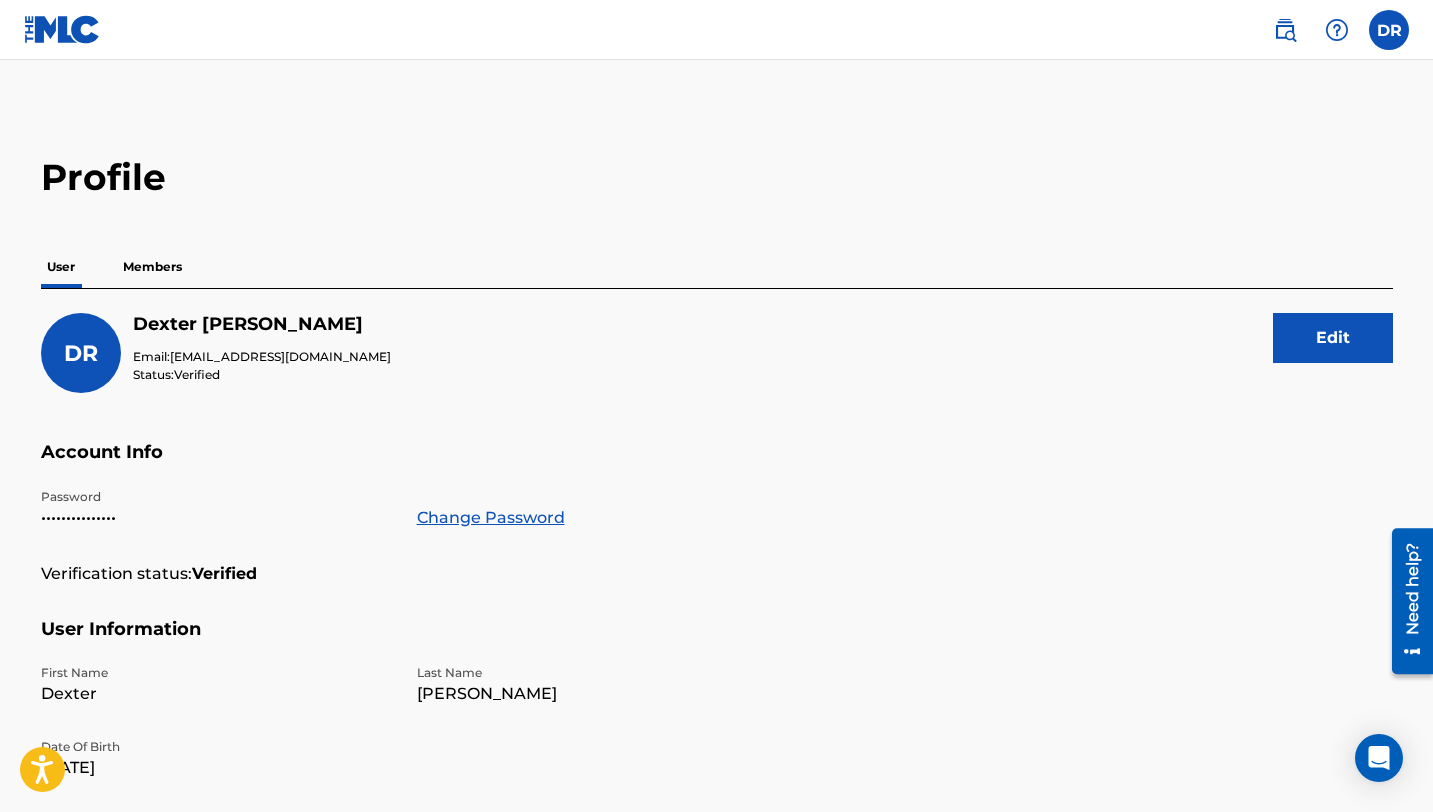 scroll, scrollTop: 0, scrollLeft: 0, axis: both 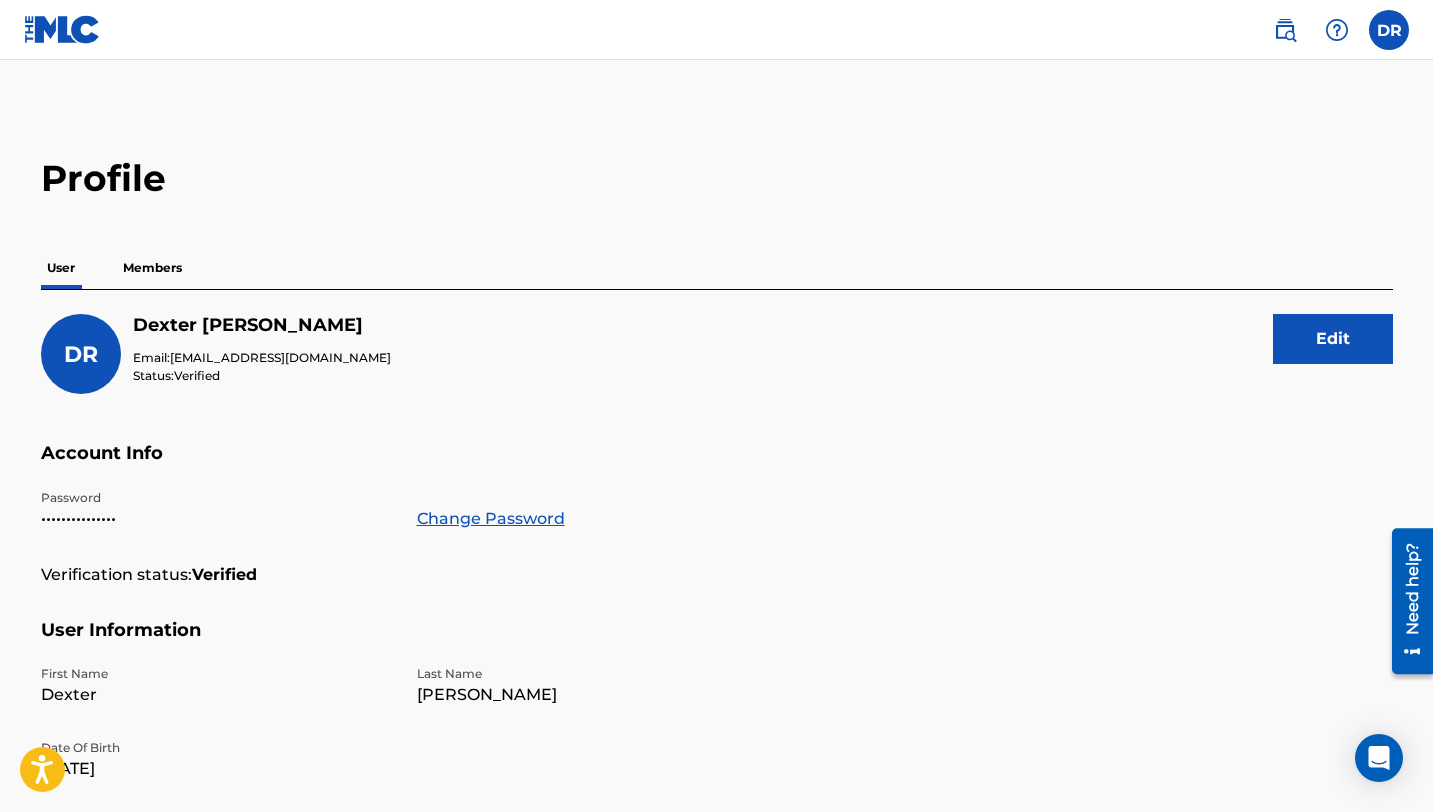 click on "Members" at bounding box center (152, 268) 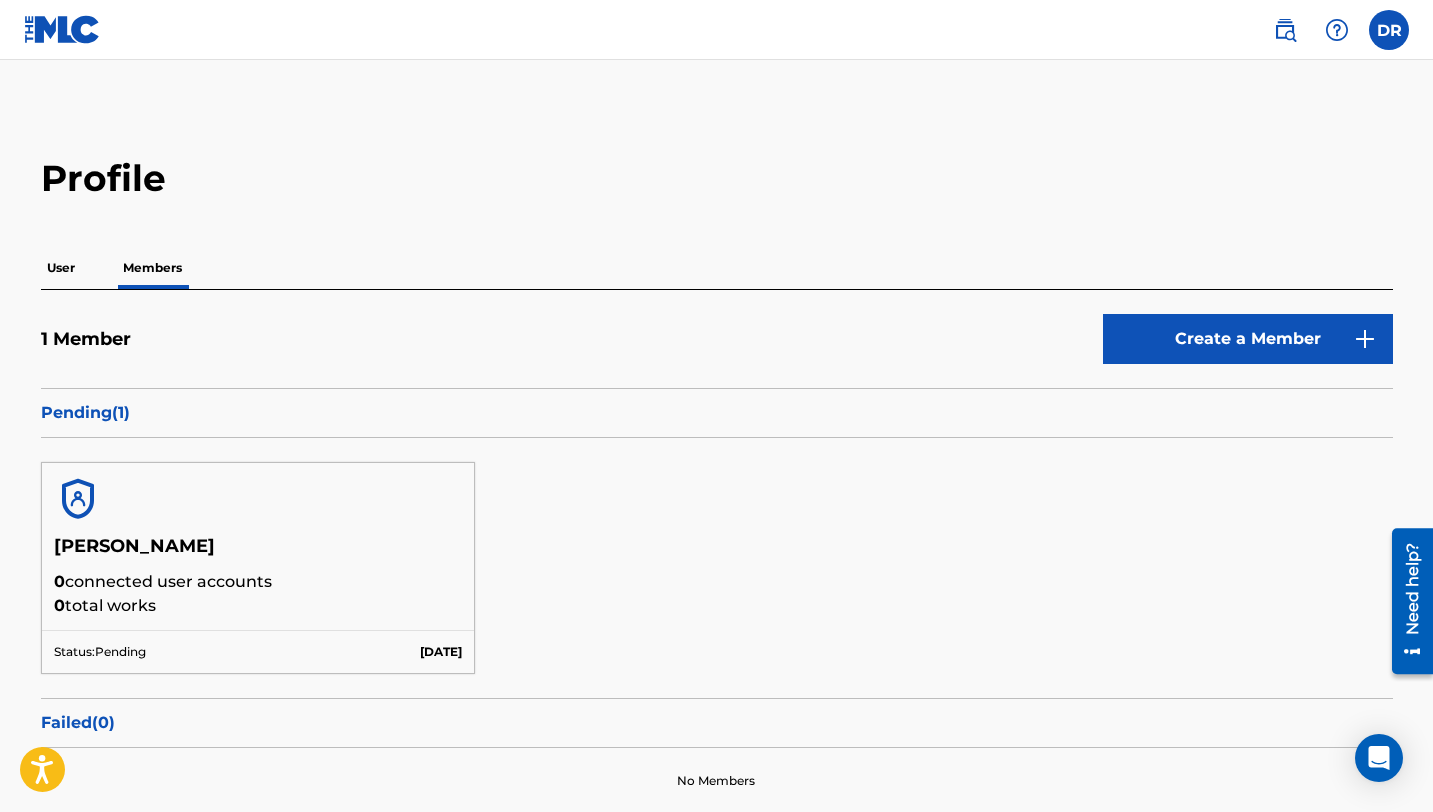 click on "[PERSON_NAME] 0  connected user accounts 0  total works Status:  Pending [DATE]" at bounding box center [717, 568] 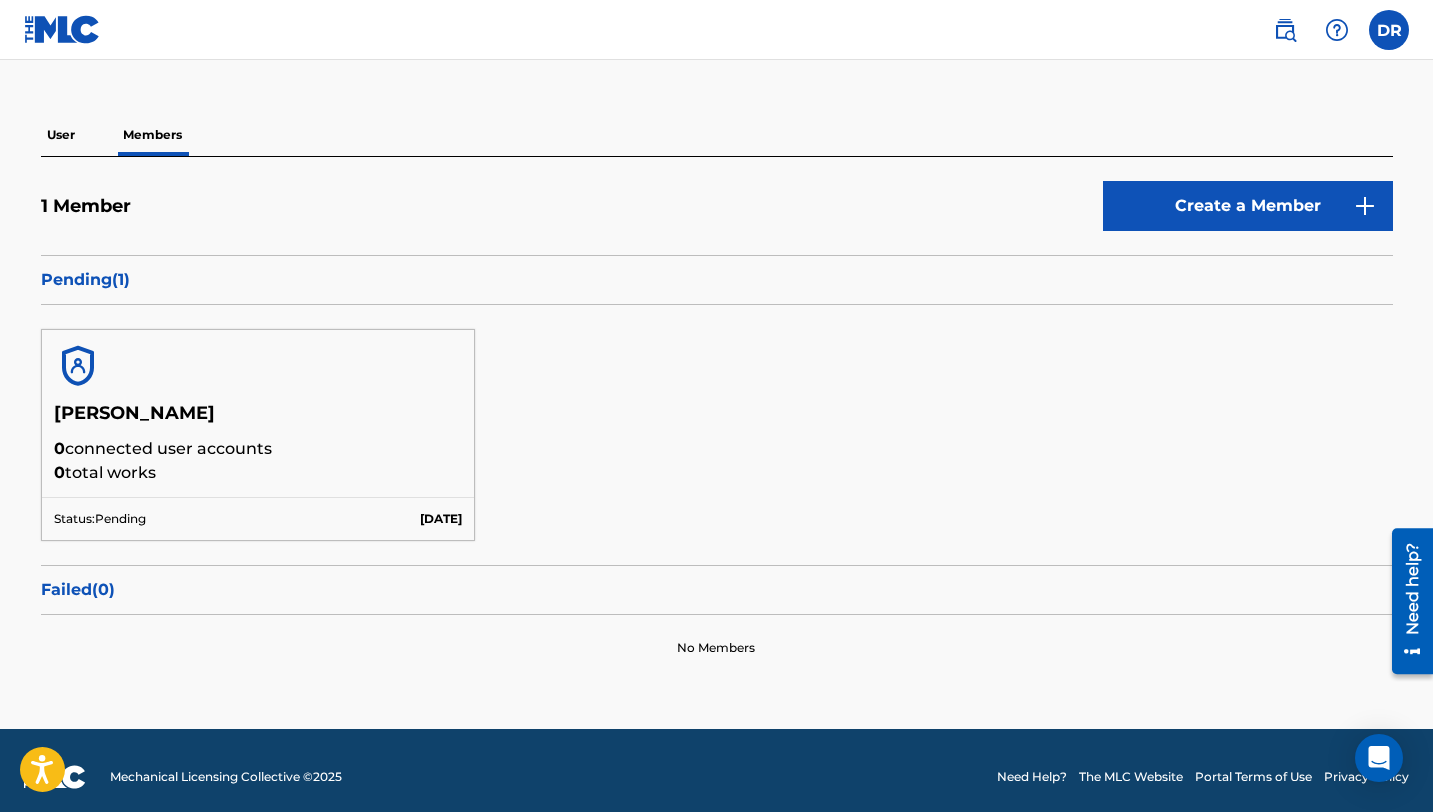 scroll, scrollTop: 145, scrollLeft: 0, axis: vertical 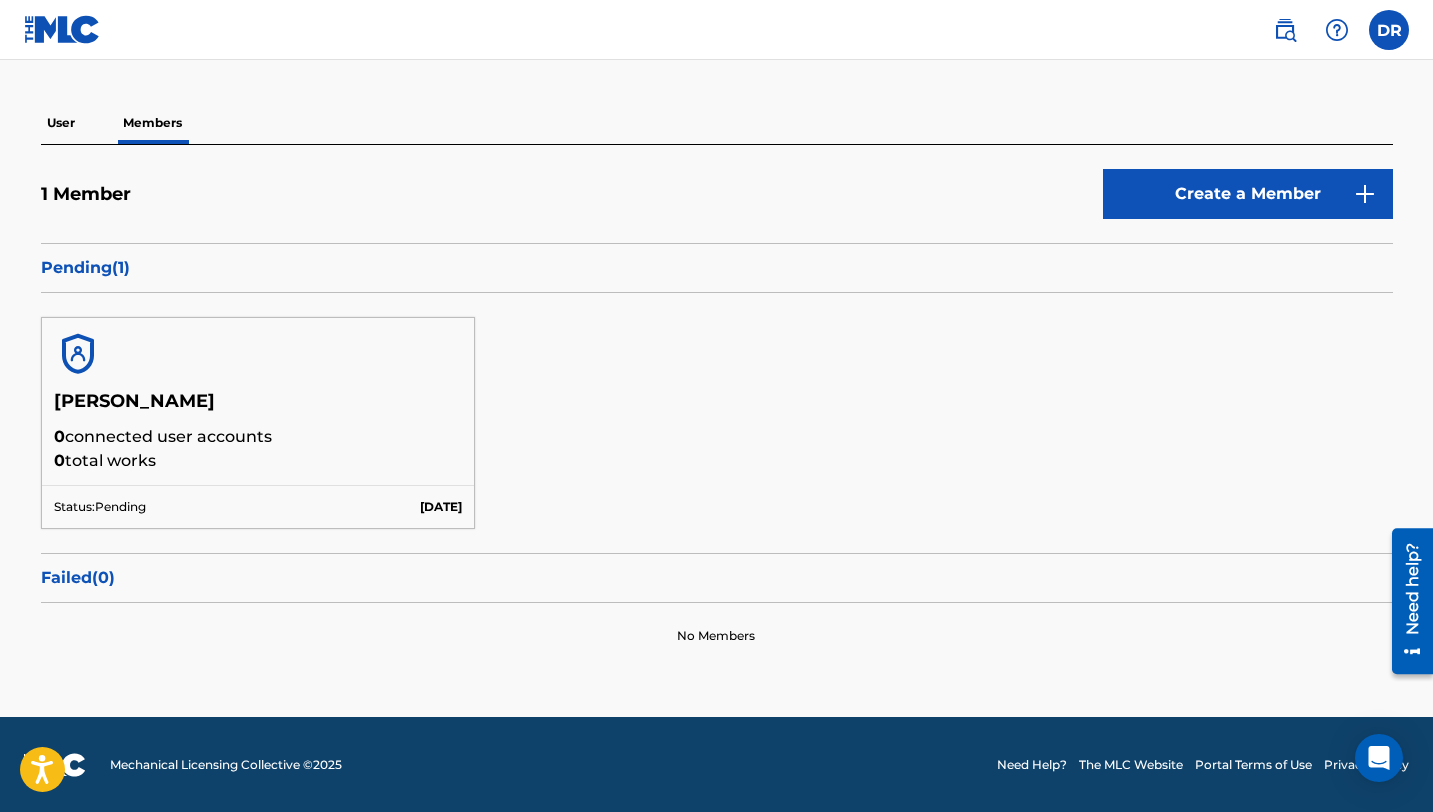 click on "0  connected user accounts" at bounding box center [258, 437] 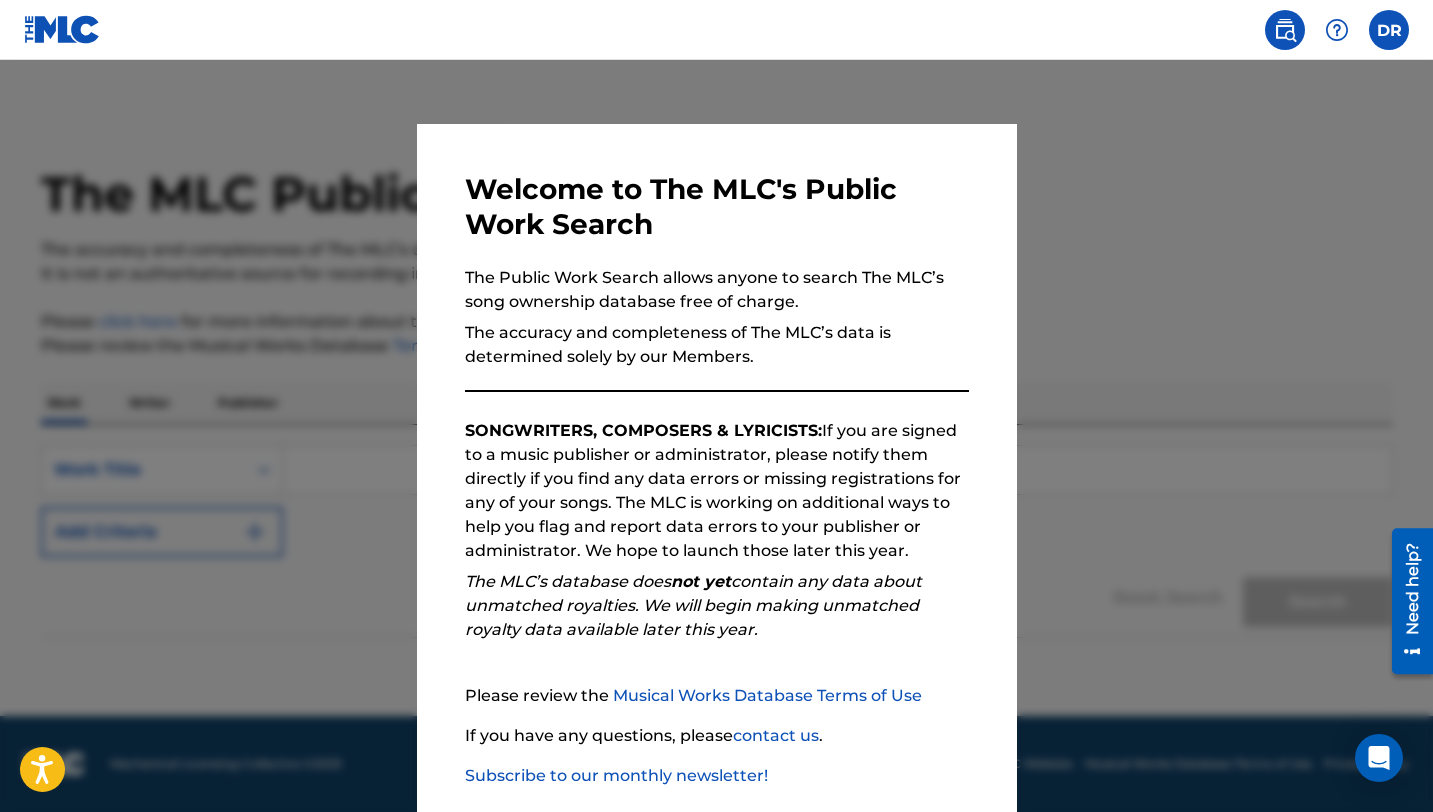 click at bounding box center (1285, 30) 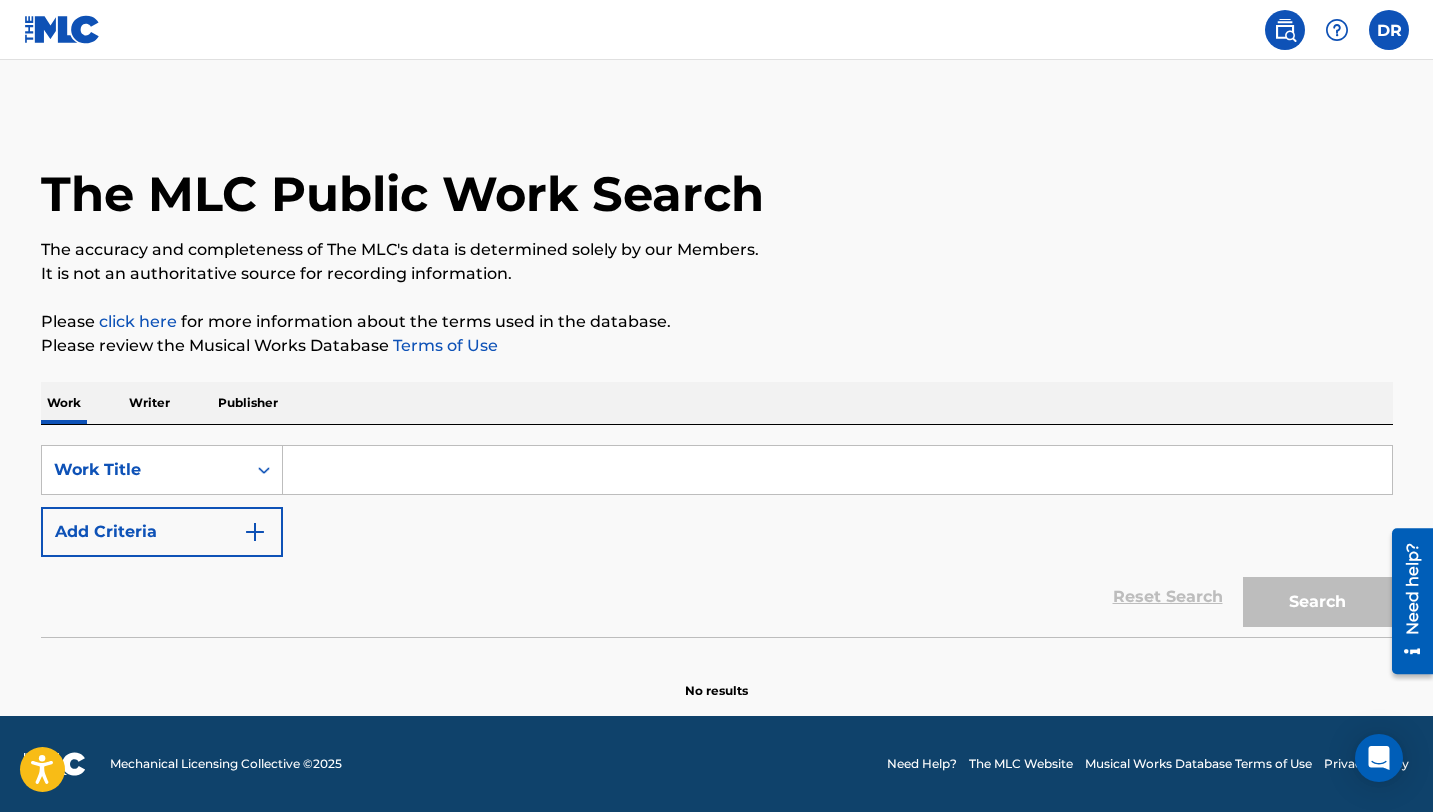 click at bounding box center (1389, 30) 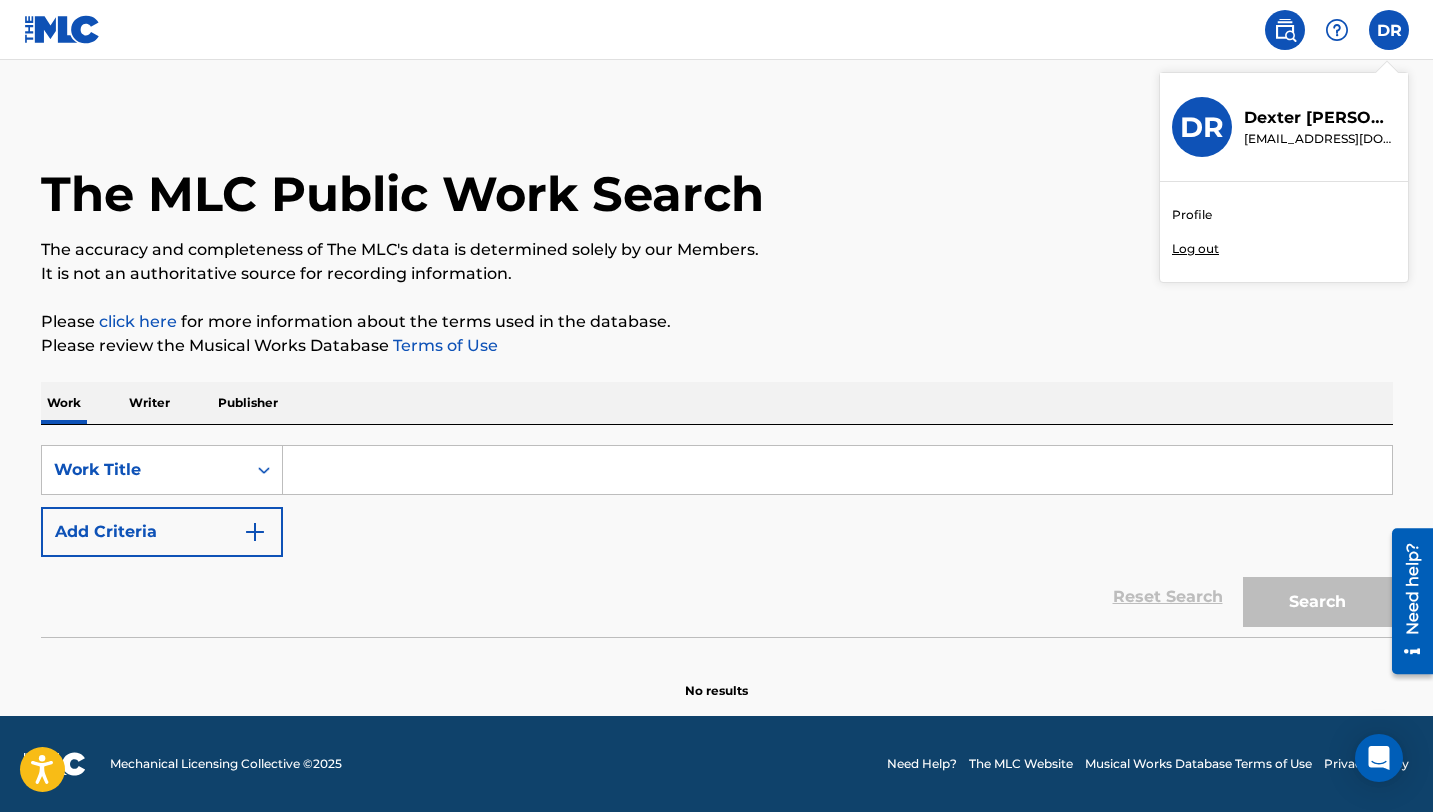 click on "DR" at bounding box center (1202, 127) 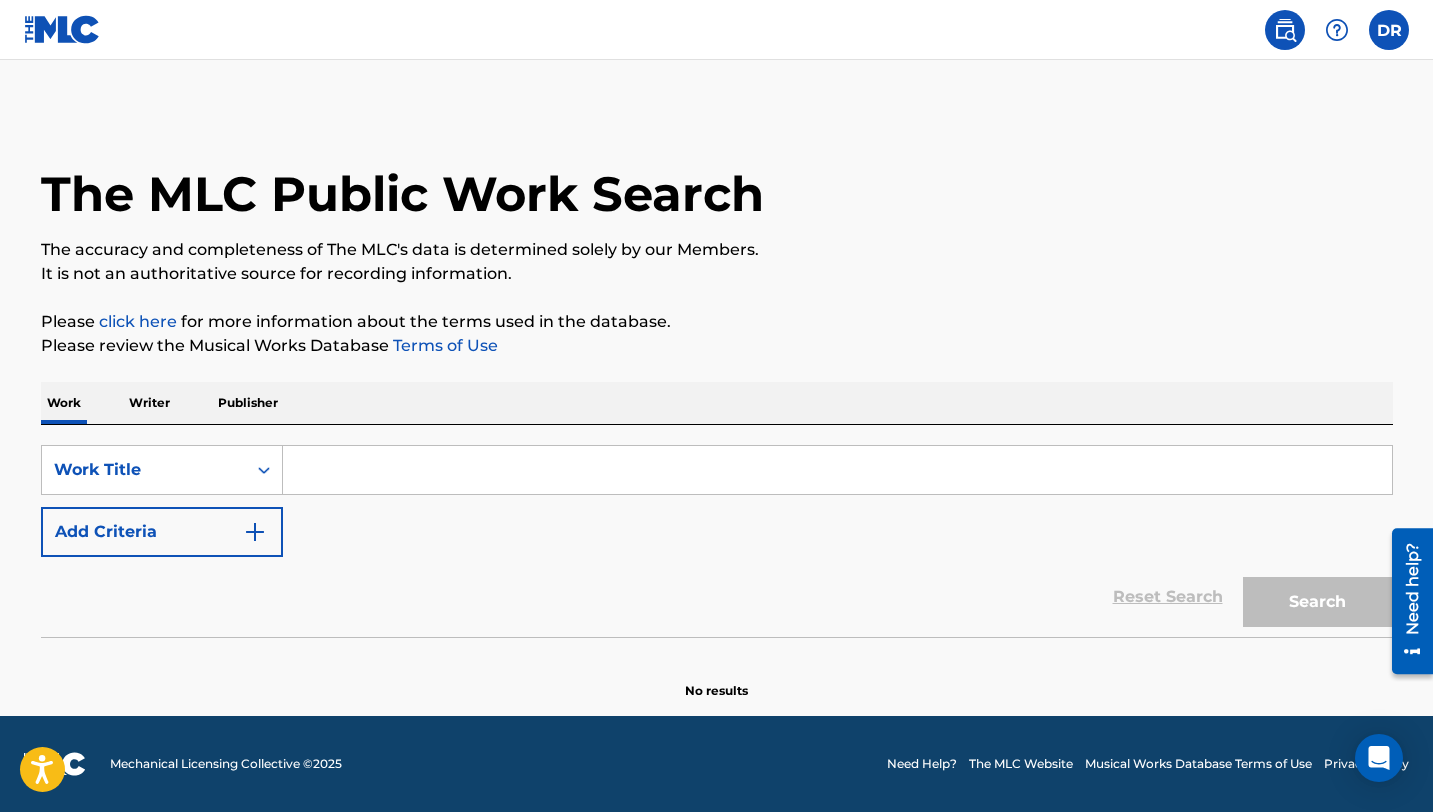 click at bounding box center [62, 29] 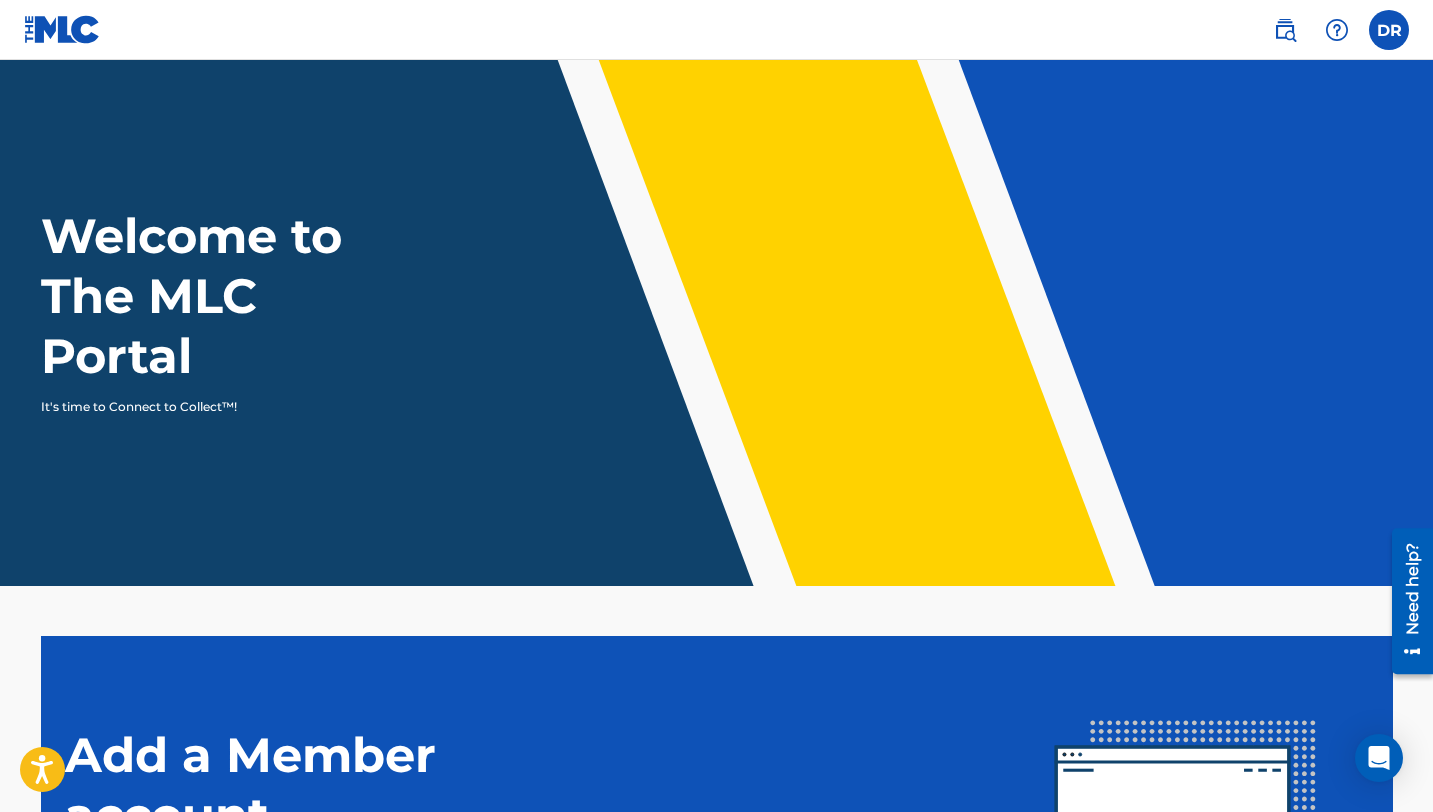 click on "Welcome to The MLC Portal It's time to Connect to Collect™!" at bounding box center [716, 323] 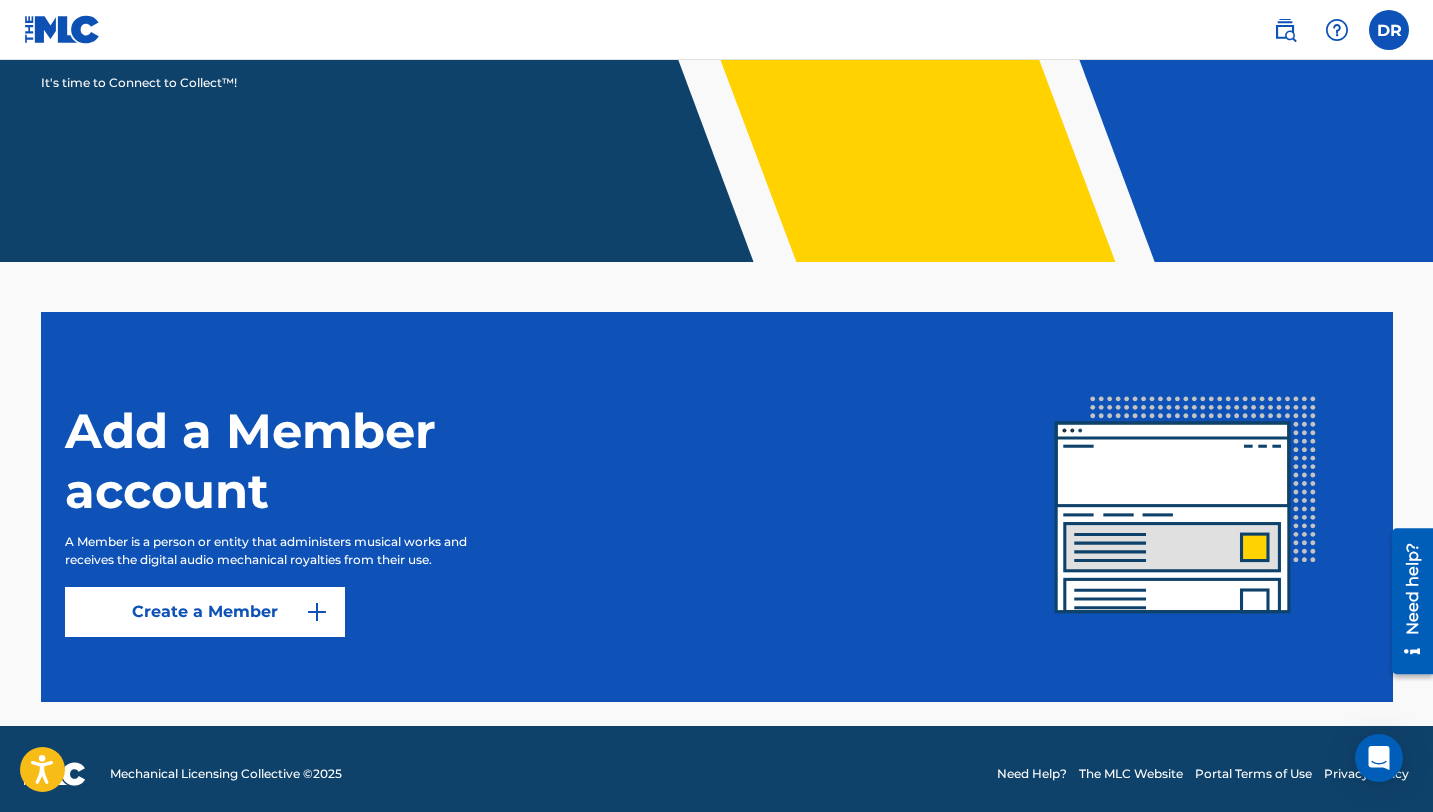 scroll, scrollTop: 334, scrollLeft: 0, axis: vertical 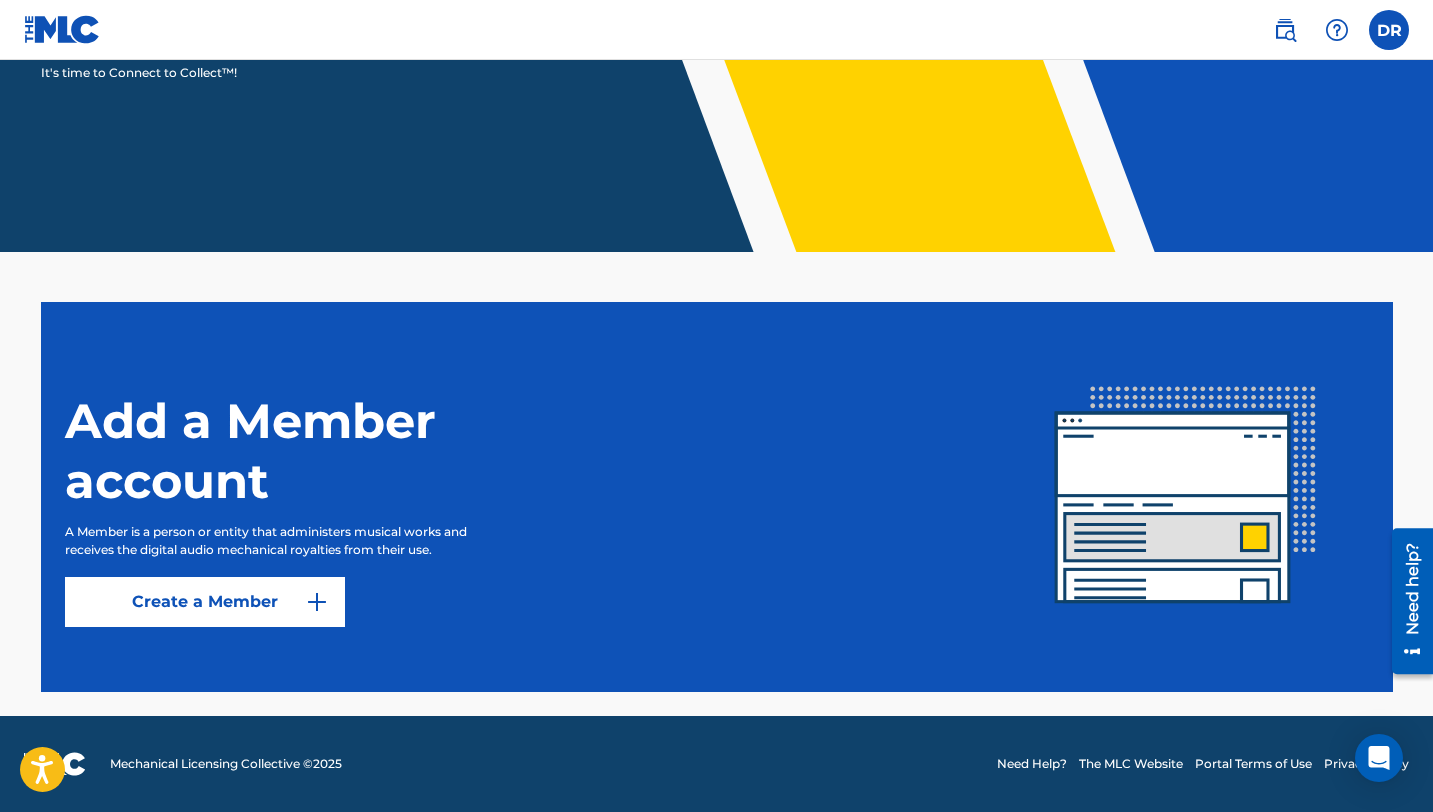 click at bounding box center (1389, 30) 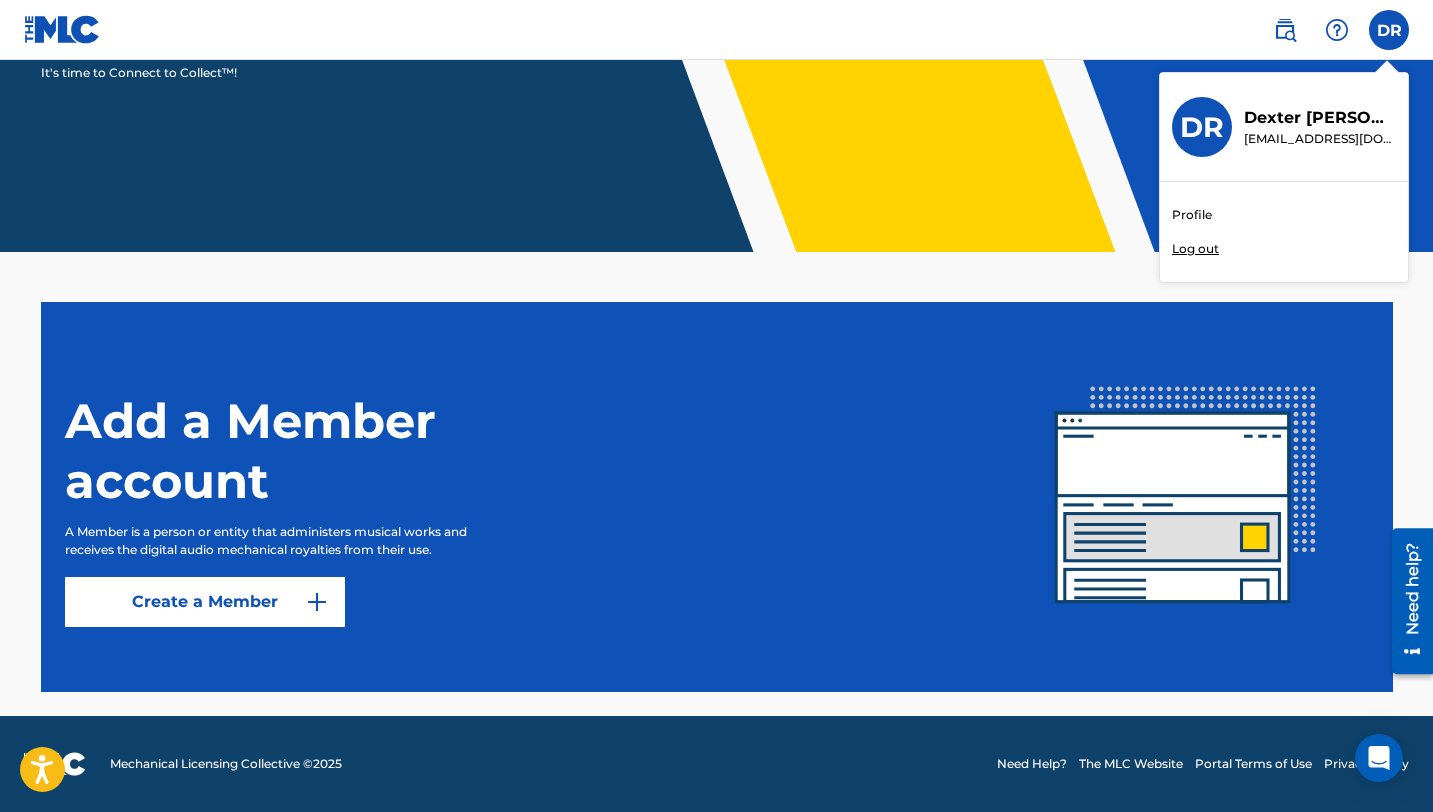 click on "Profile" at bounding box center [1192, 215] 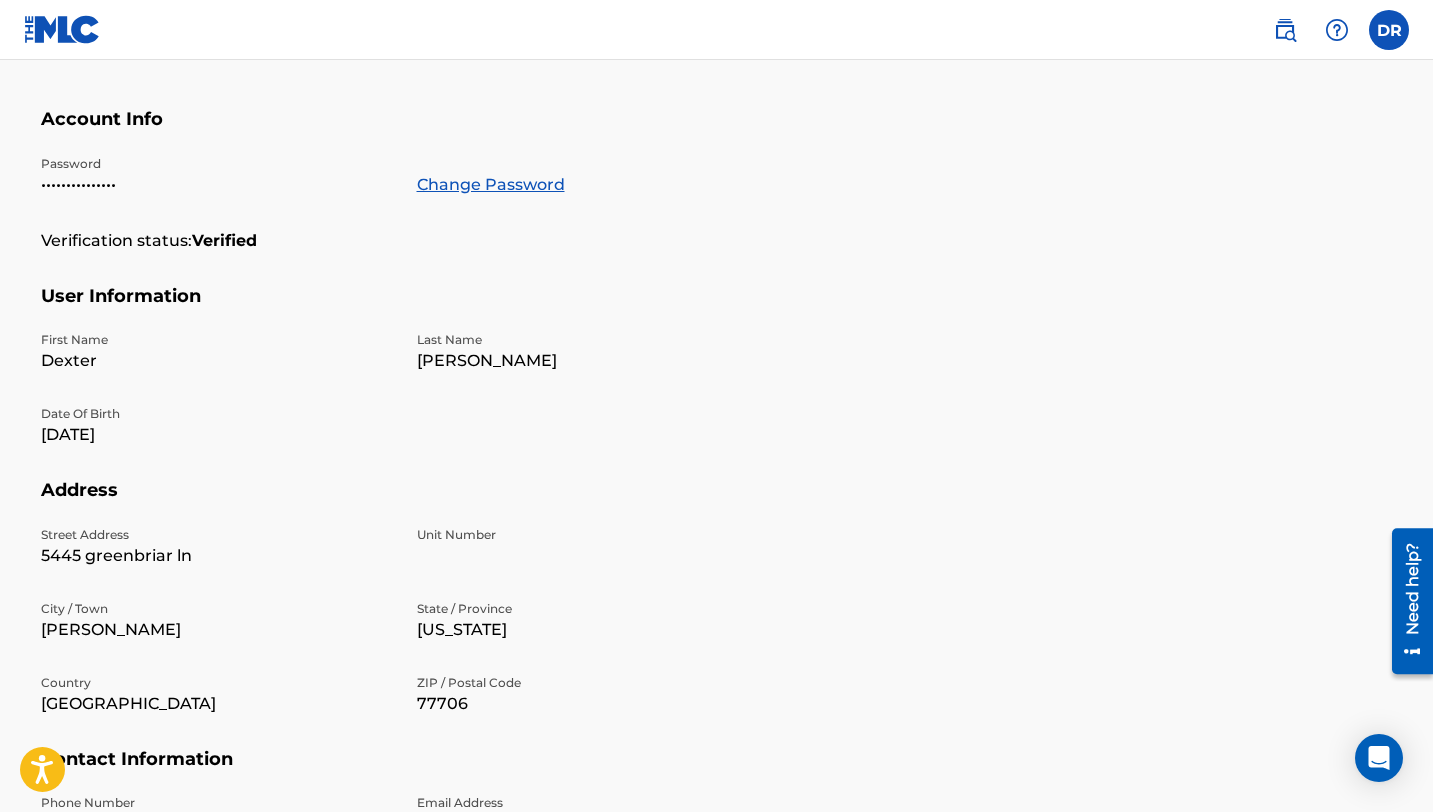 scroll, scrollTop: 0, scrollLeft: 0, axis: both 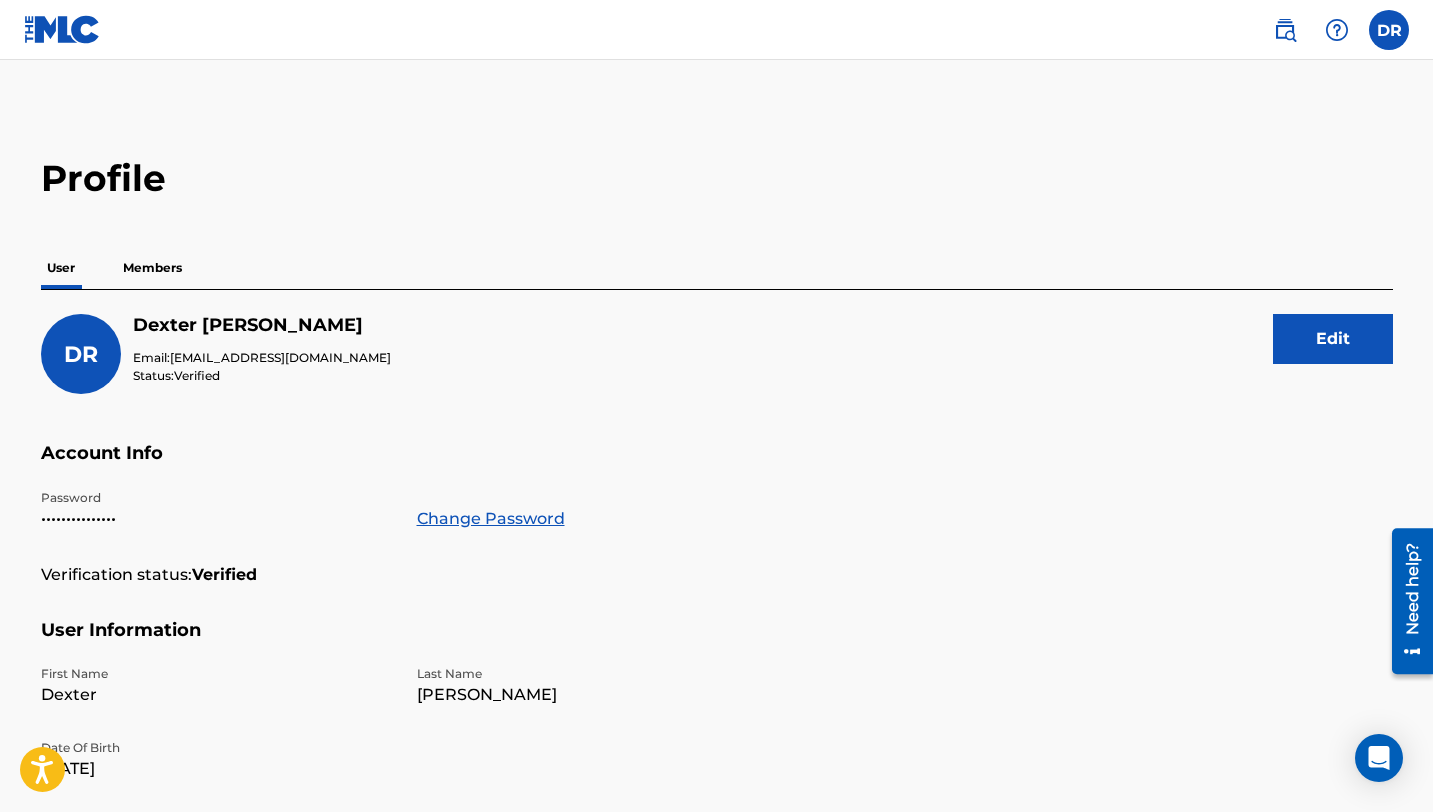 click on "Members" at bounding box center [152, 268] 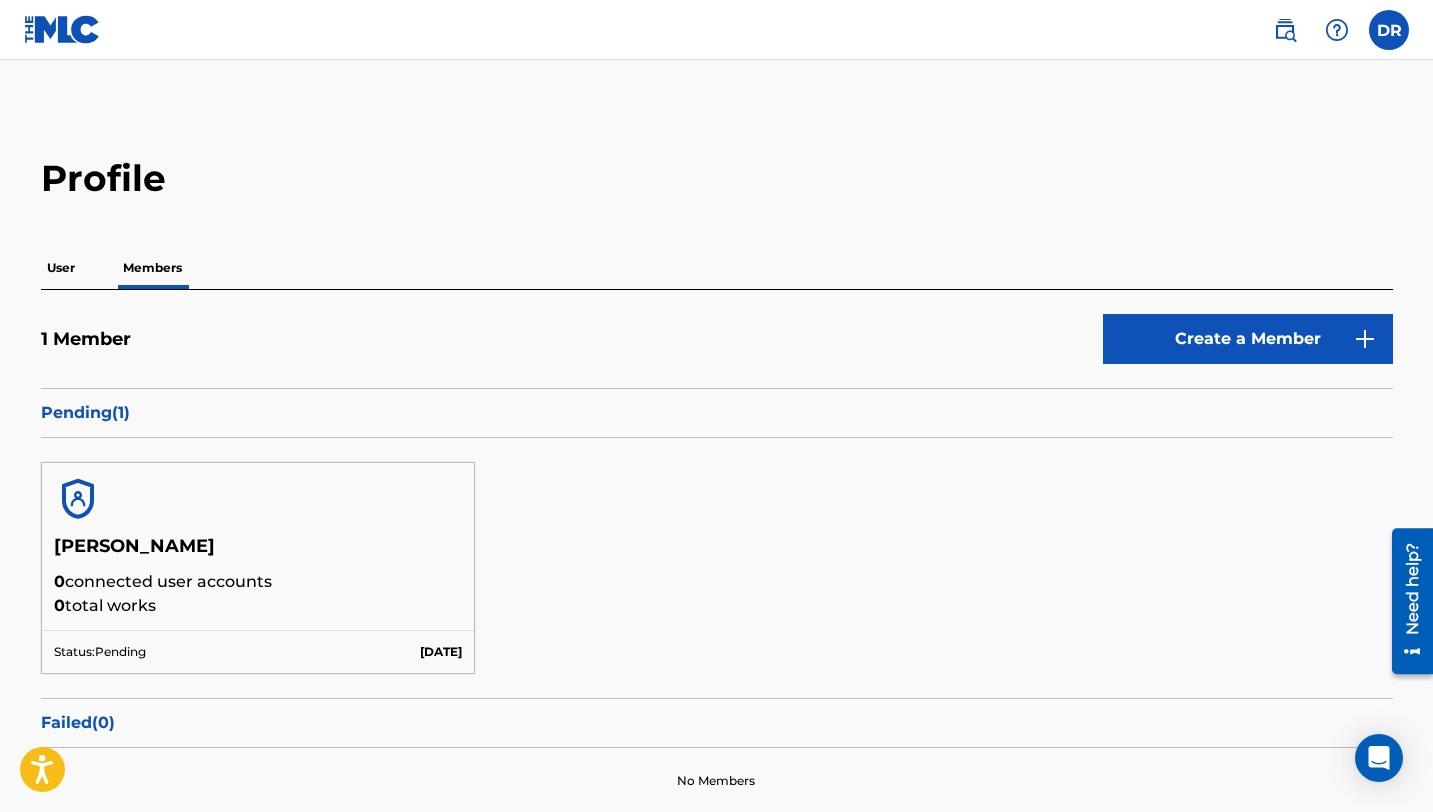 click on "User" at bounding box center [61, 268] 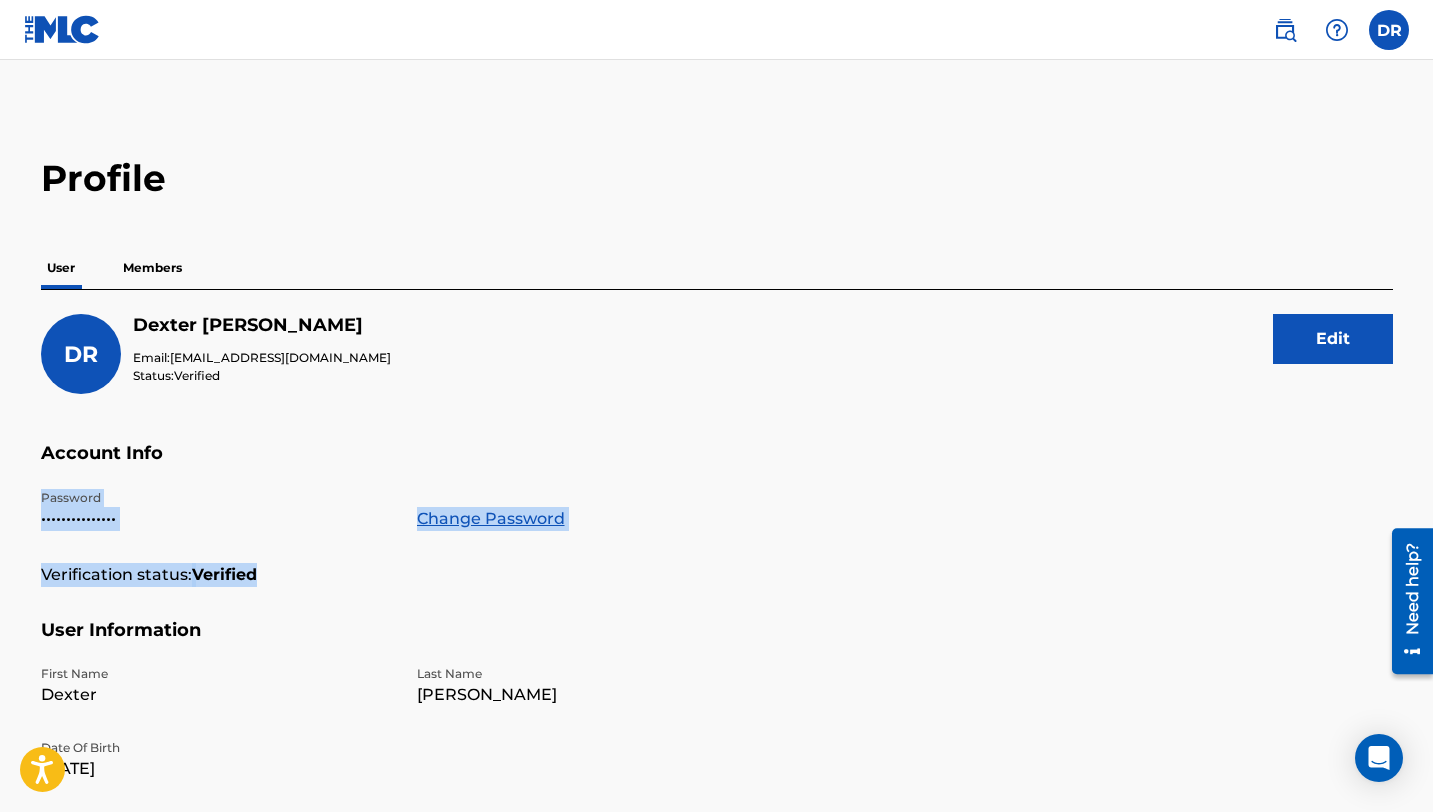 drag, startPoint x: 1439, startPoint y: 487, endPoint x: 1436, endPoint y: 573, distance: 86.05231 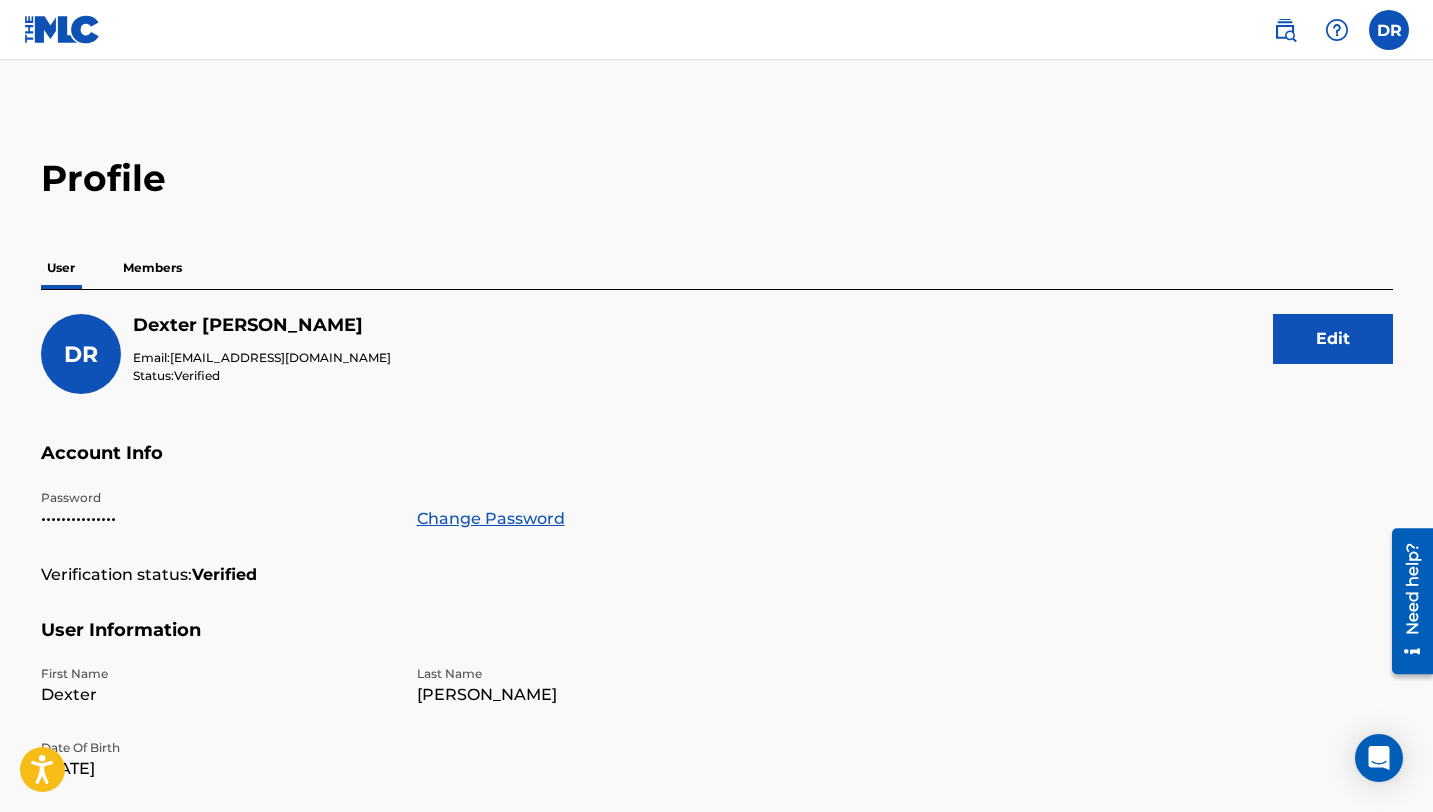 click on "Account Info Password ••••••••••••••• Change Password Verification status:   Verified" at bounding box center (717, 530) 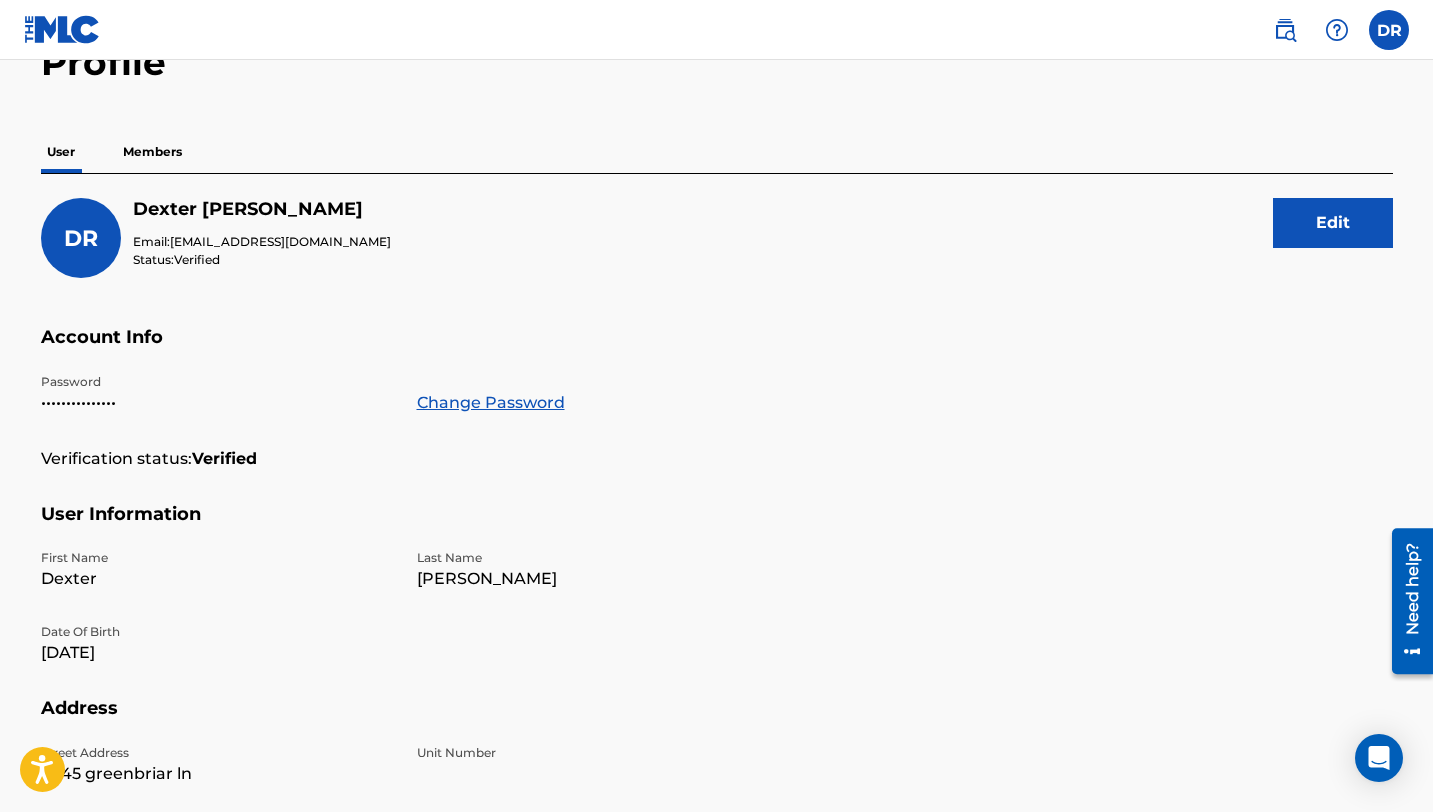 scroll, scrollTop: 120, scrollLeft: 0, axis: vertical 